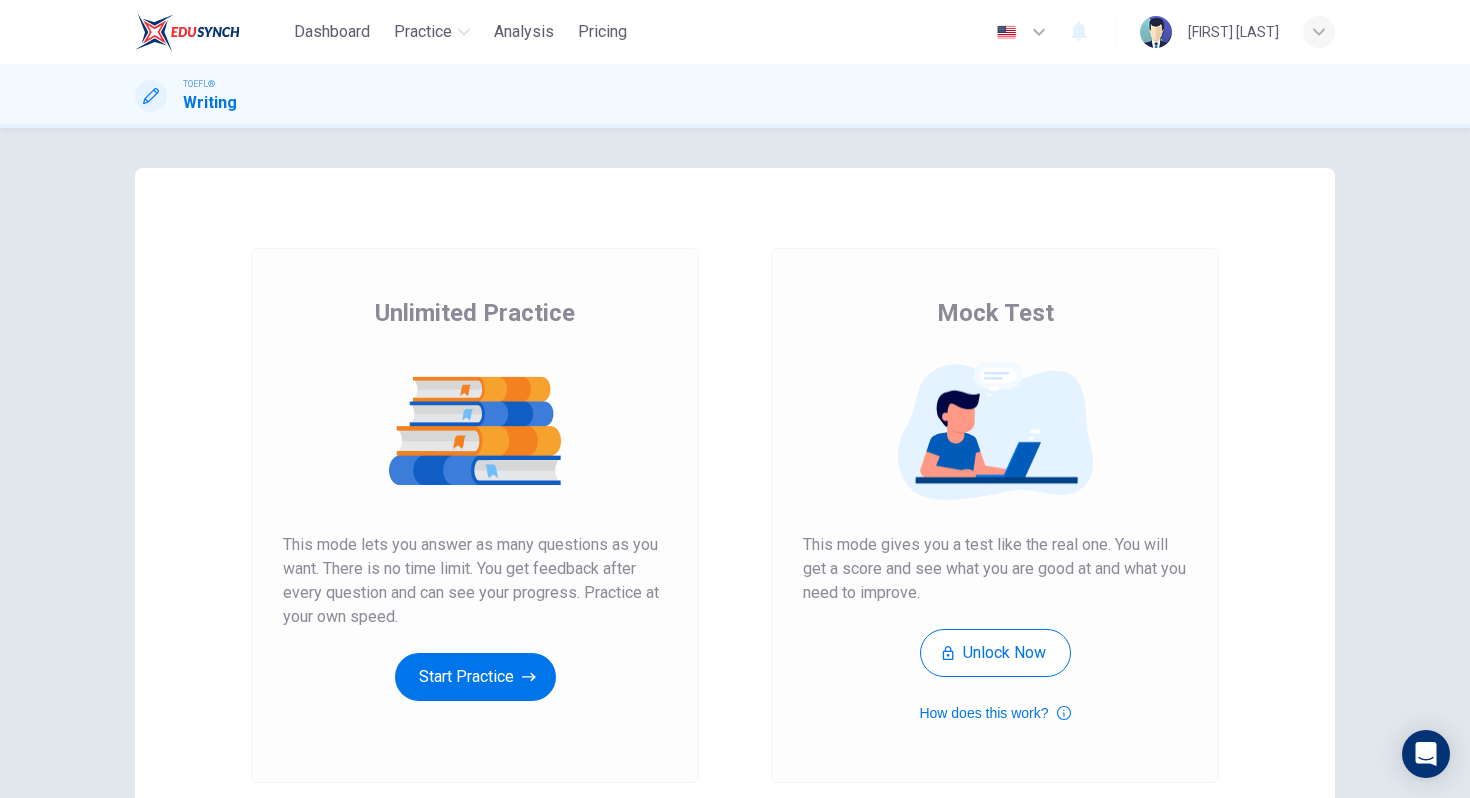 scroll, scrollTop: 0, scrollLeft: 0, axis: both 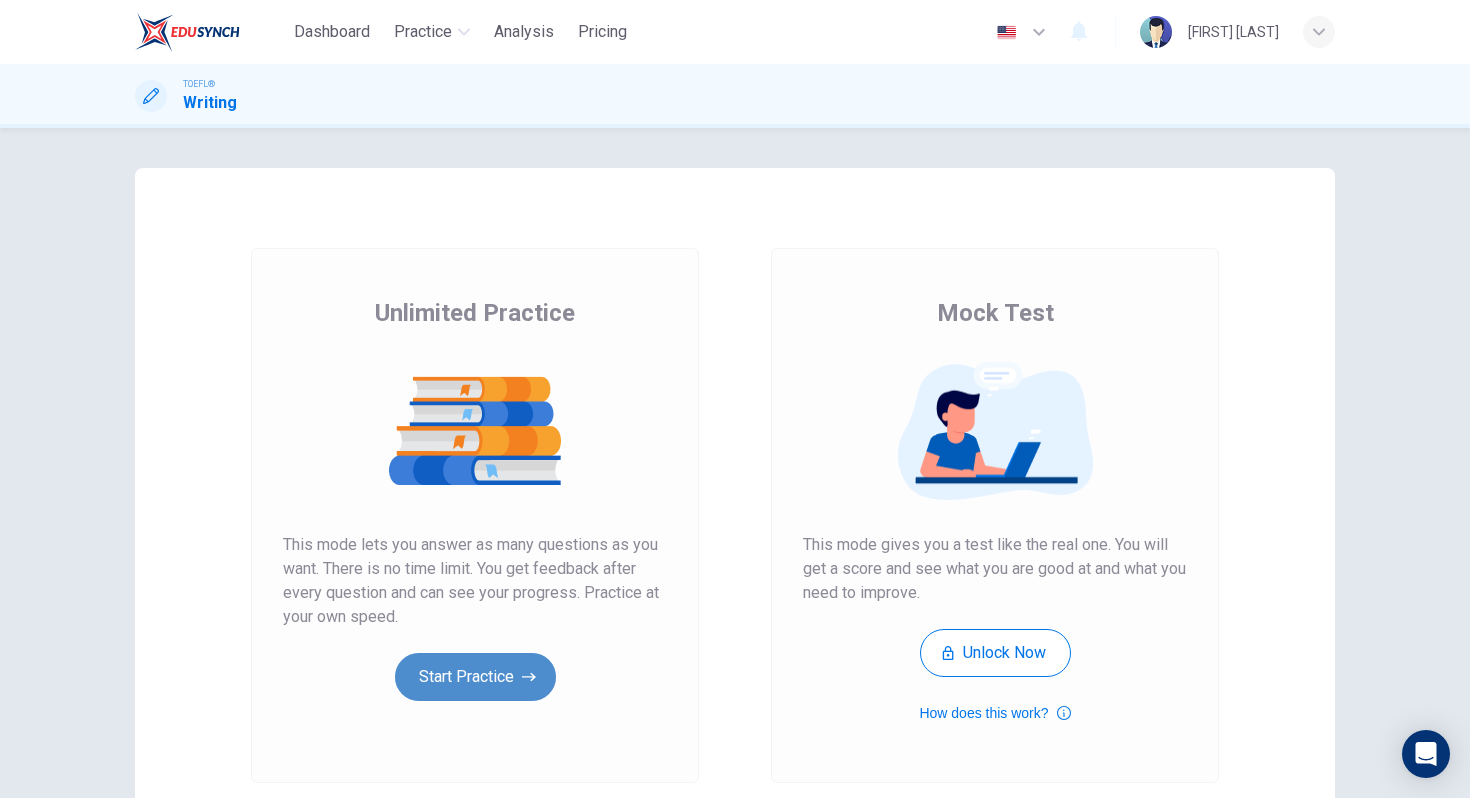 click on "Start Practice" at bounding box center (475, 677) 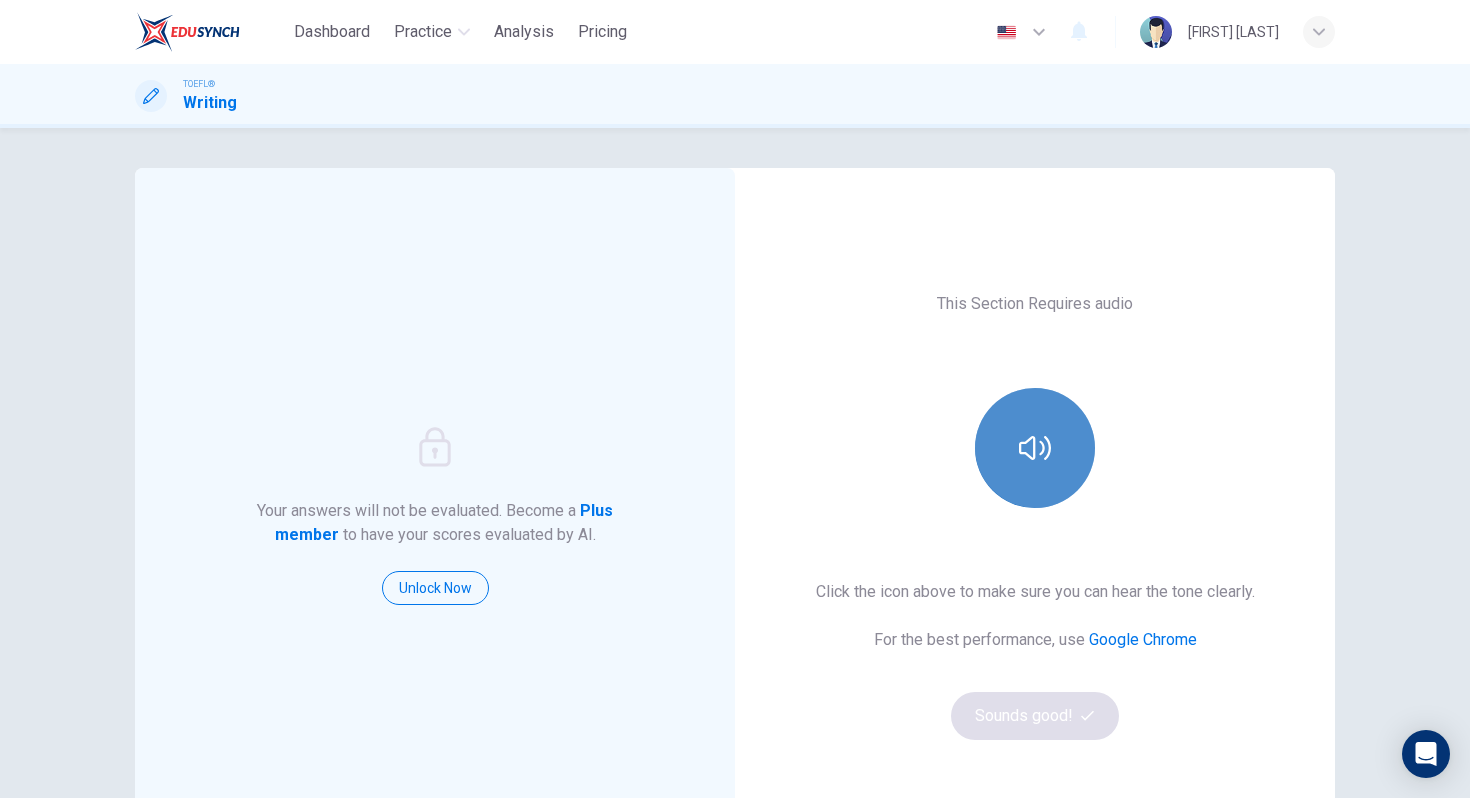click at bounding box center (1035, 448) 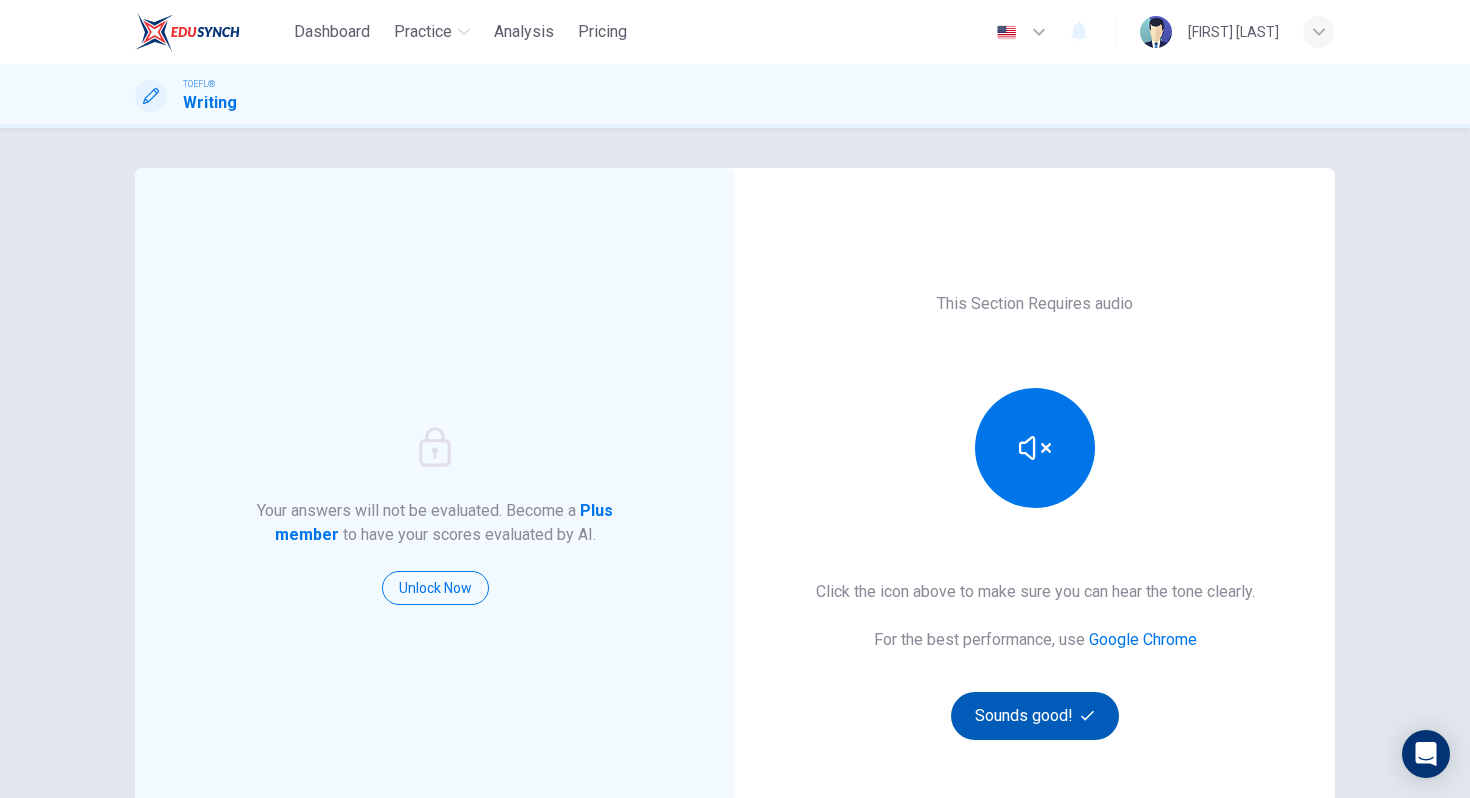 click on "Sounds good!" at bounding box center (1035, 716) 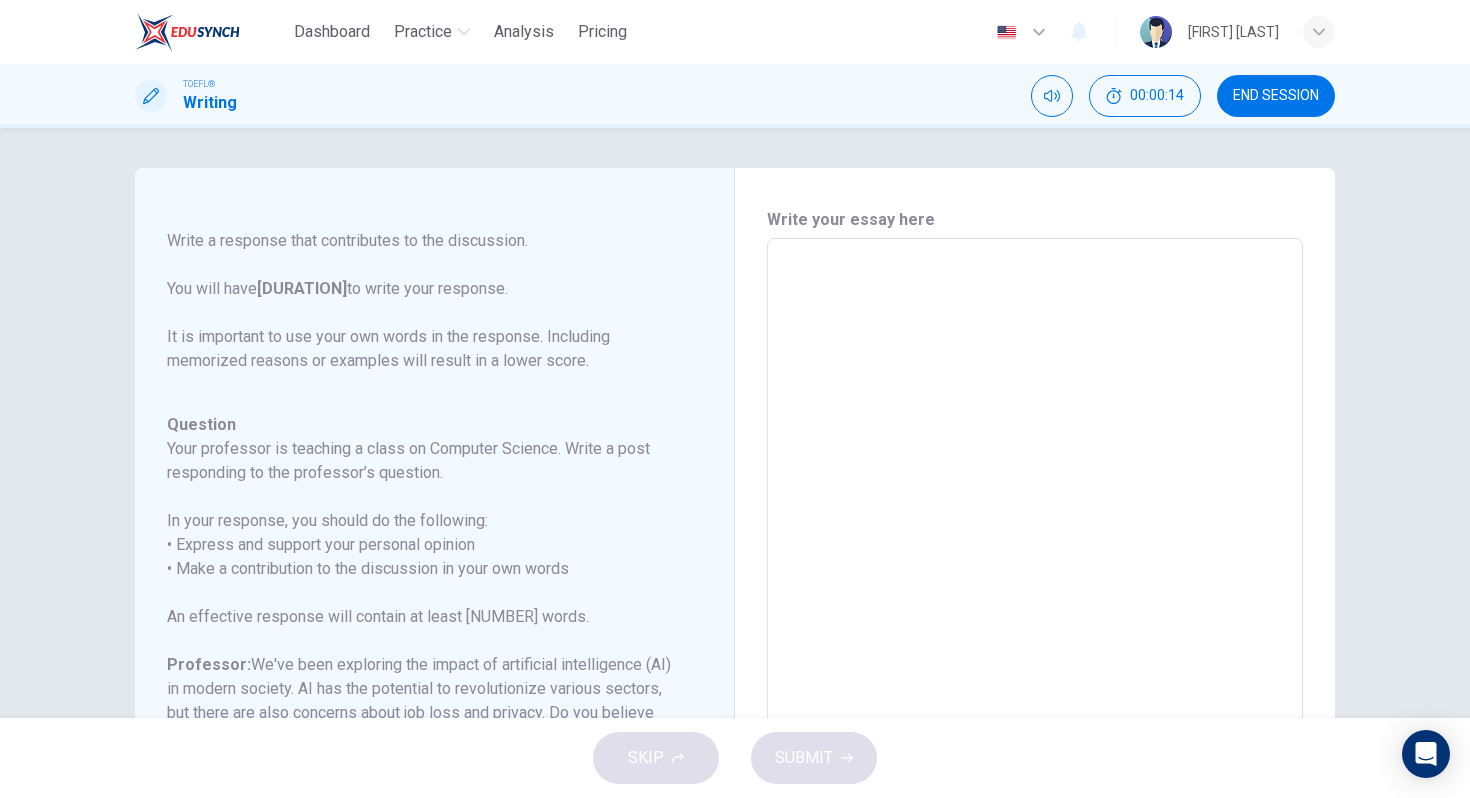 scroll, scrollTop: 222, scrollLeft: 0, axis: vertical 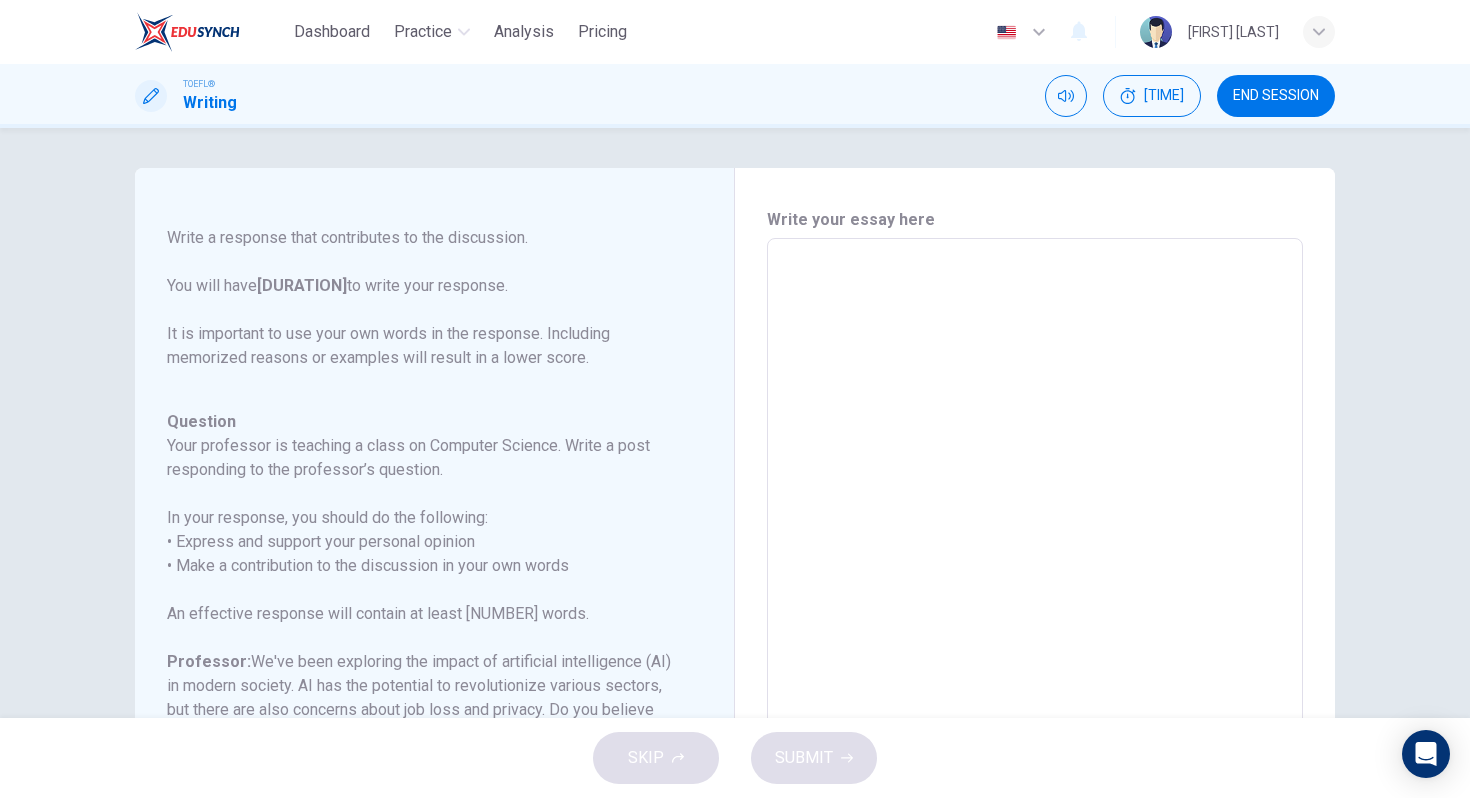 click at bounding box center (1035, 572) 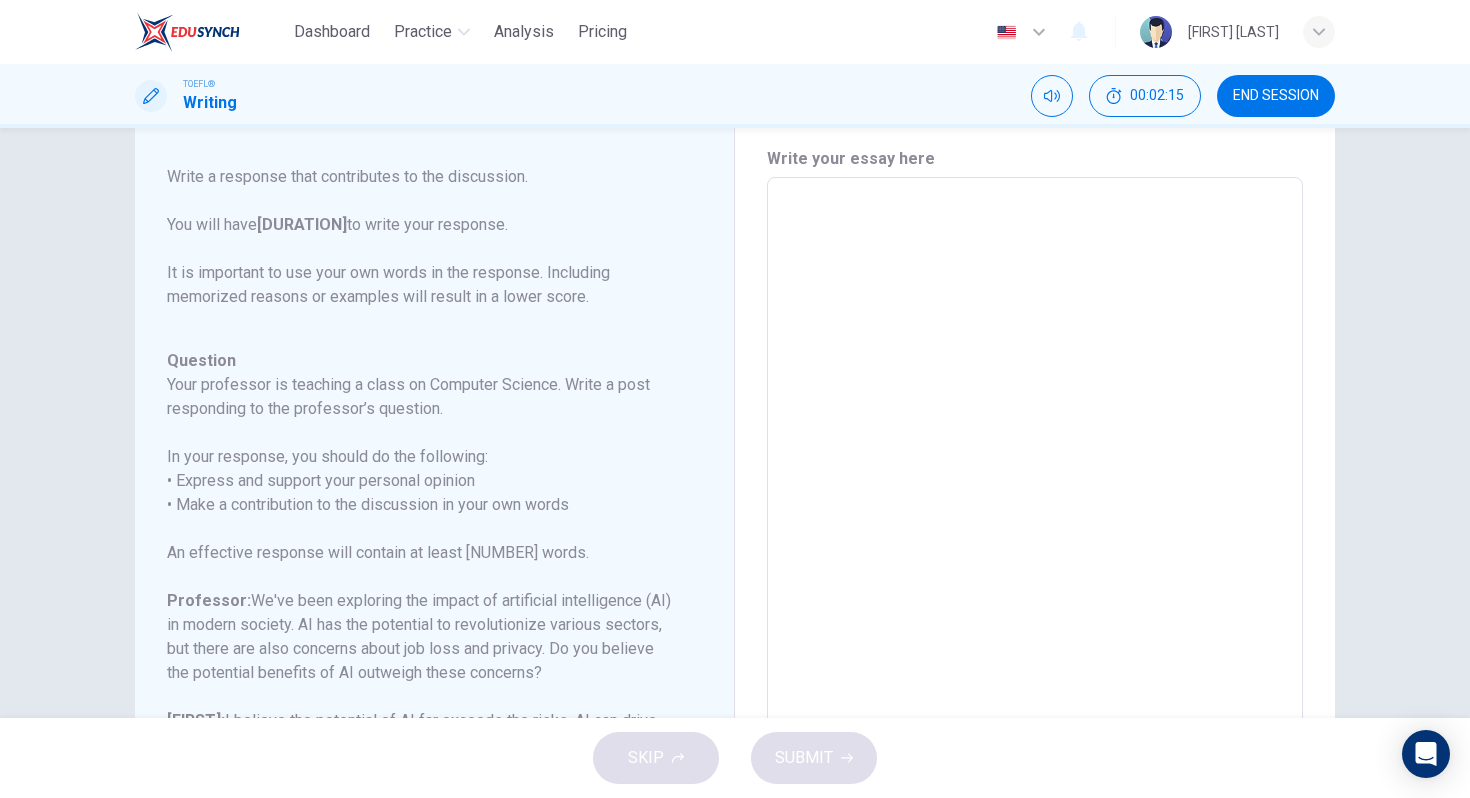scroll, scrollTop: 64, scrollLeft: 0, axis: vertical 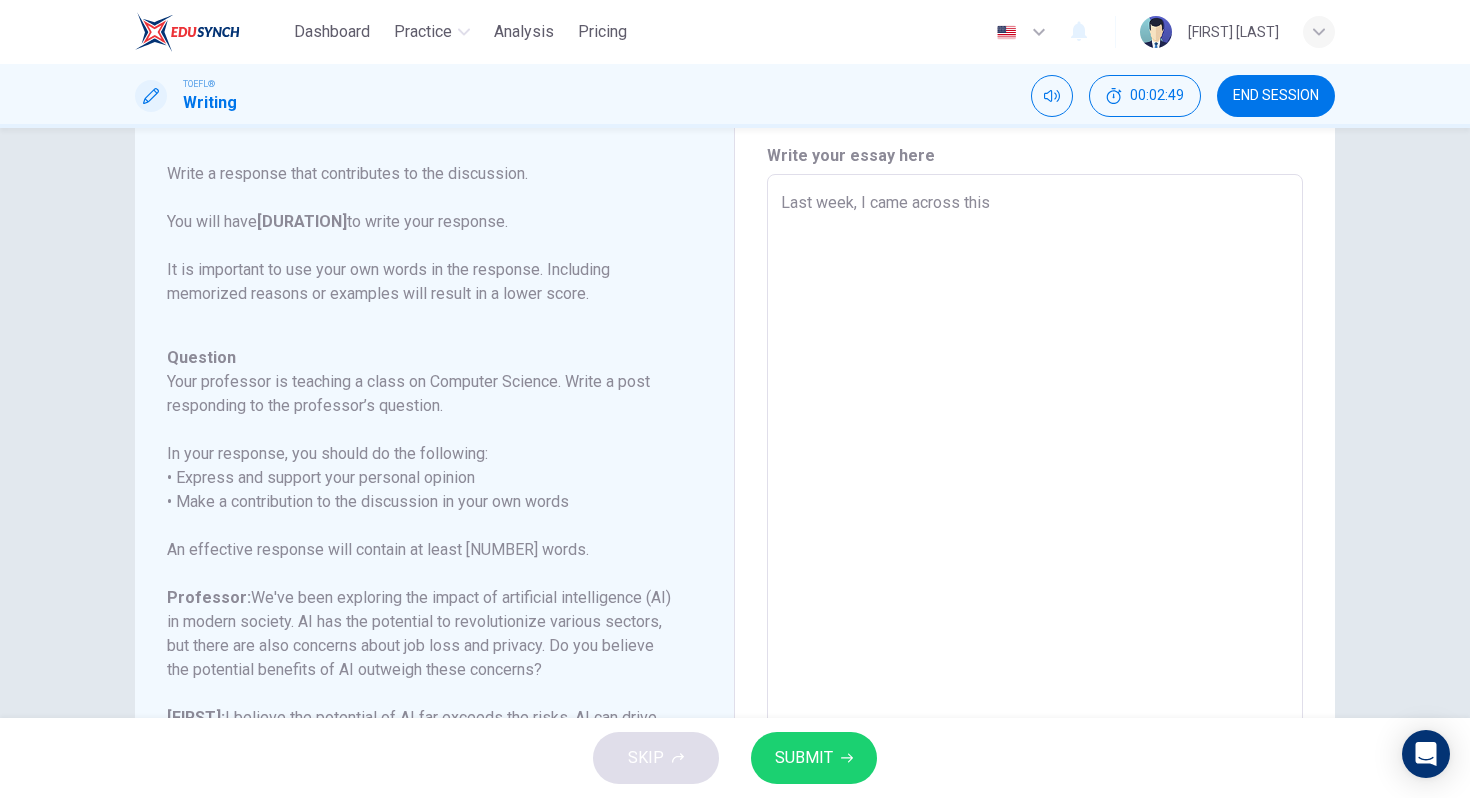 drag, startPoint x: 990, startPoint y: 210, endPoint x: 964, endPoint y: 205, distance: 26.476404 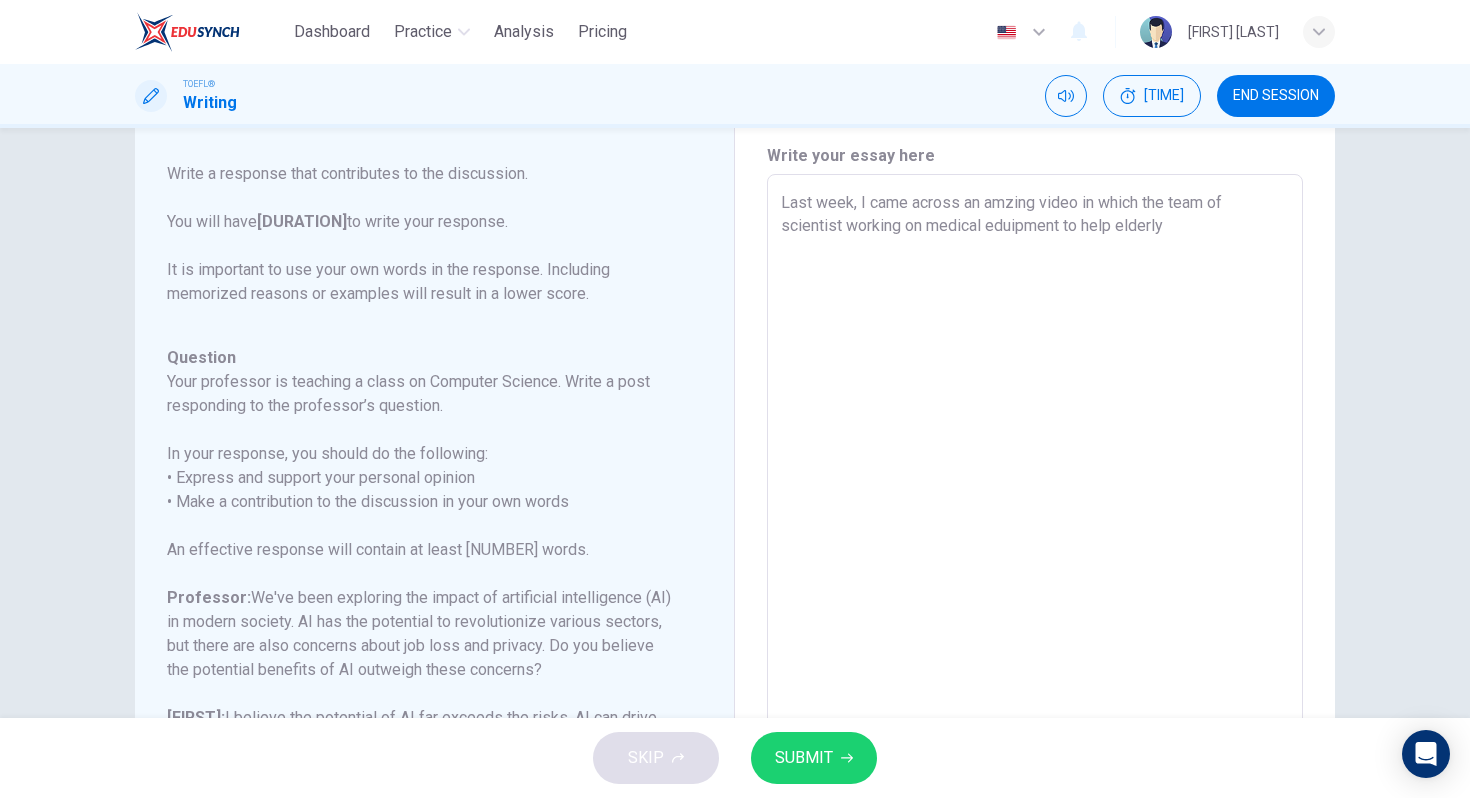drag, startPoint x: 1038, startPoint y: 205, endPoint x: 1014, endPoint y: 204, distance: 24.020824 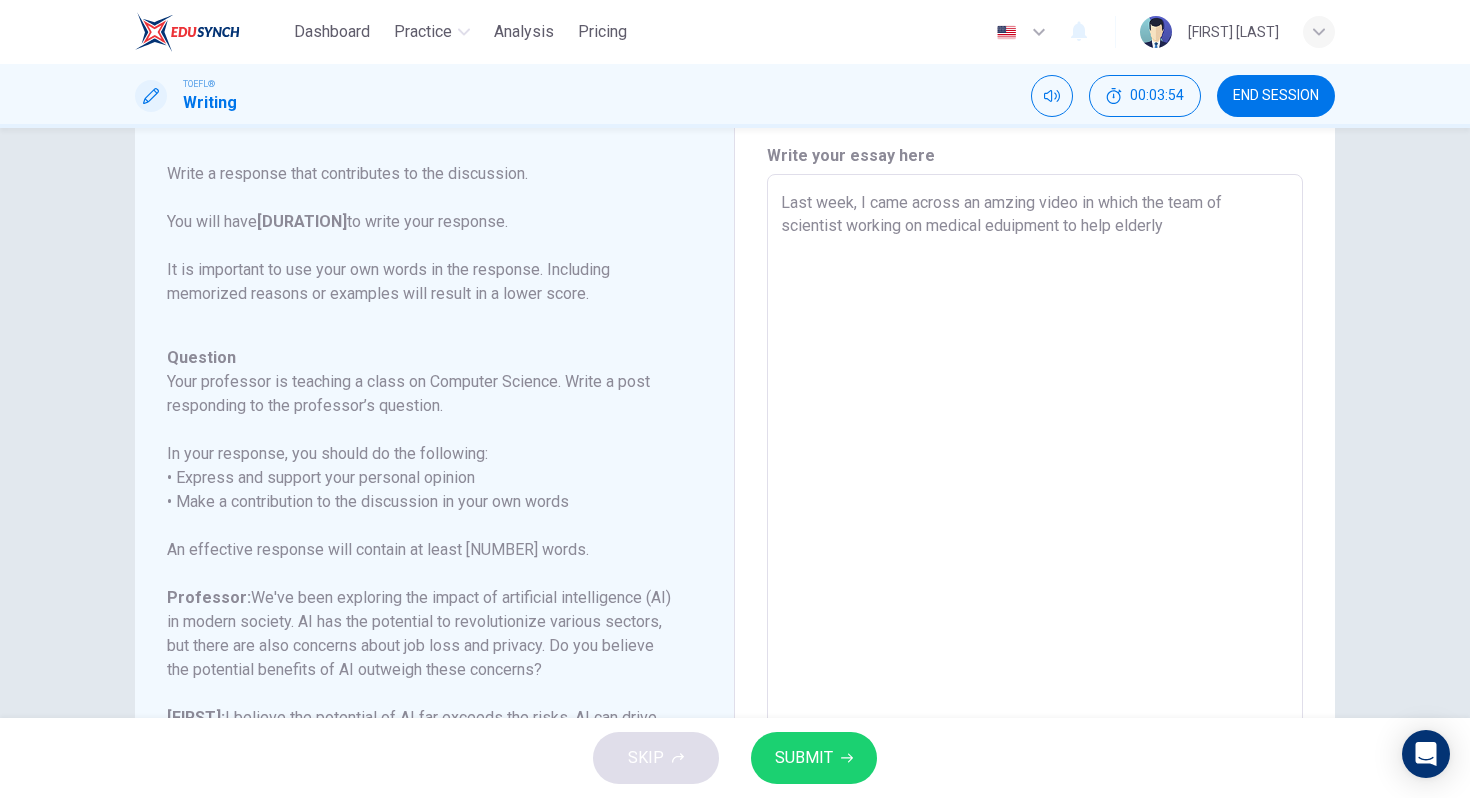 click on "Last week, I came across an amzing video in which the team of scientist working on medical eduipment to help elderly" at bounding box center [1035, 508] 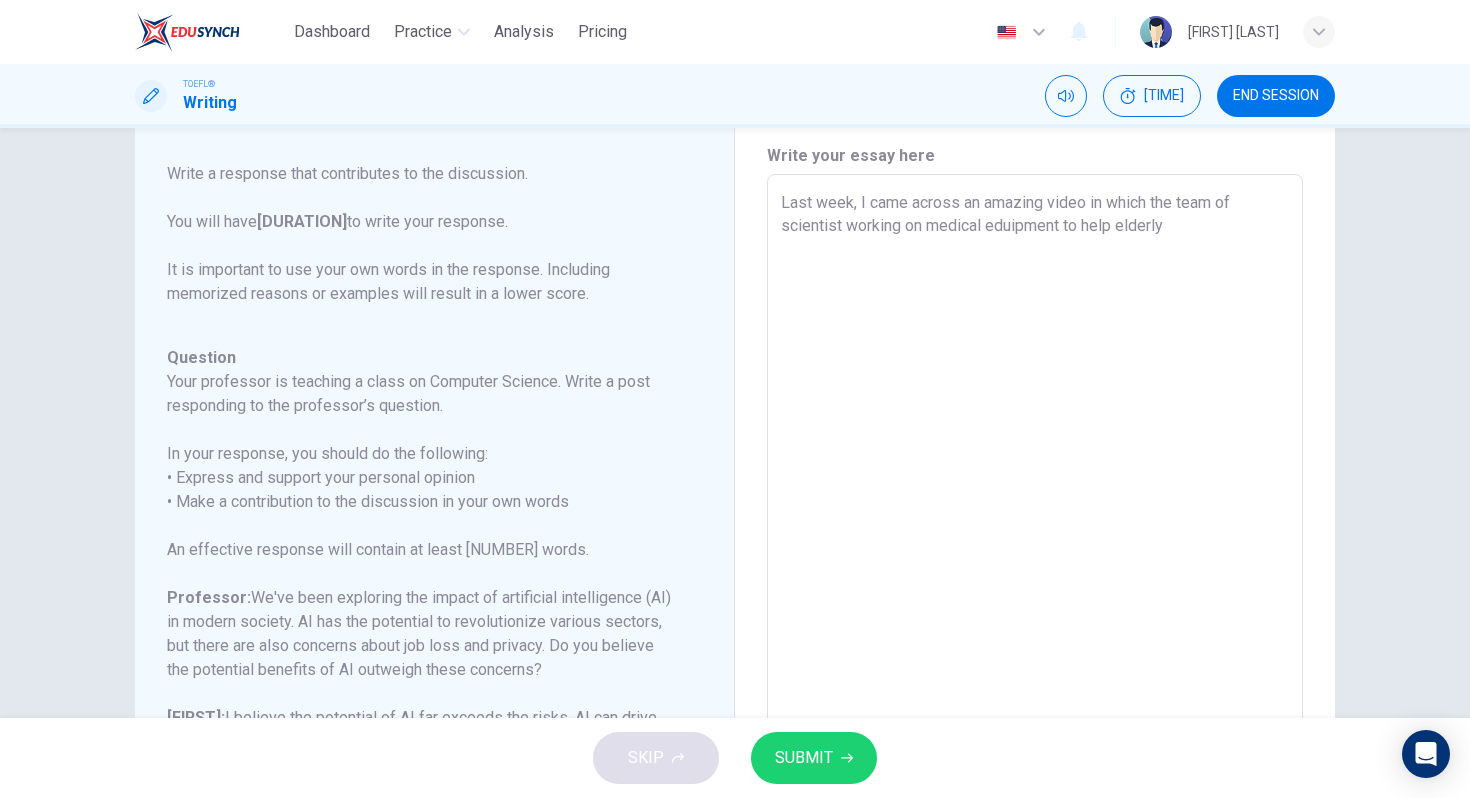 click on "Last week, I came across an amazing video in which the team of scientist working on medical eduipment to help elderly" at bounding box center [1035, 508] 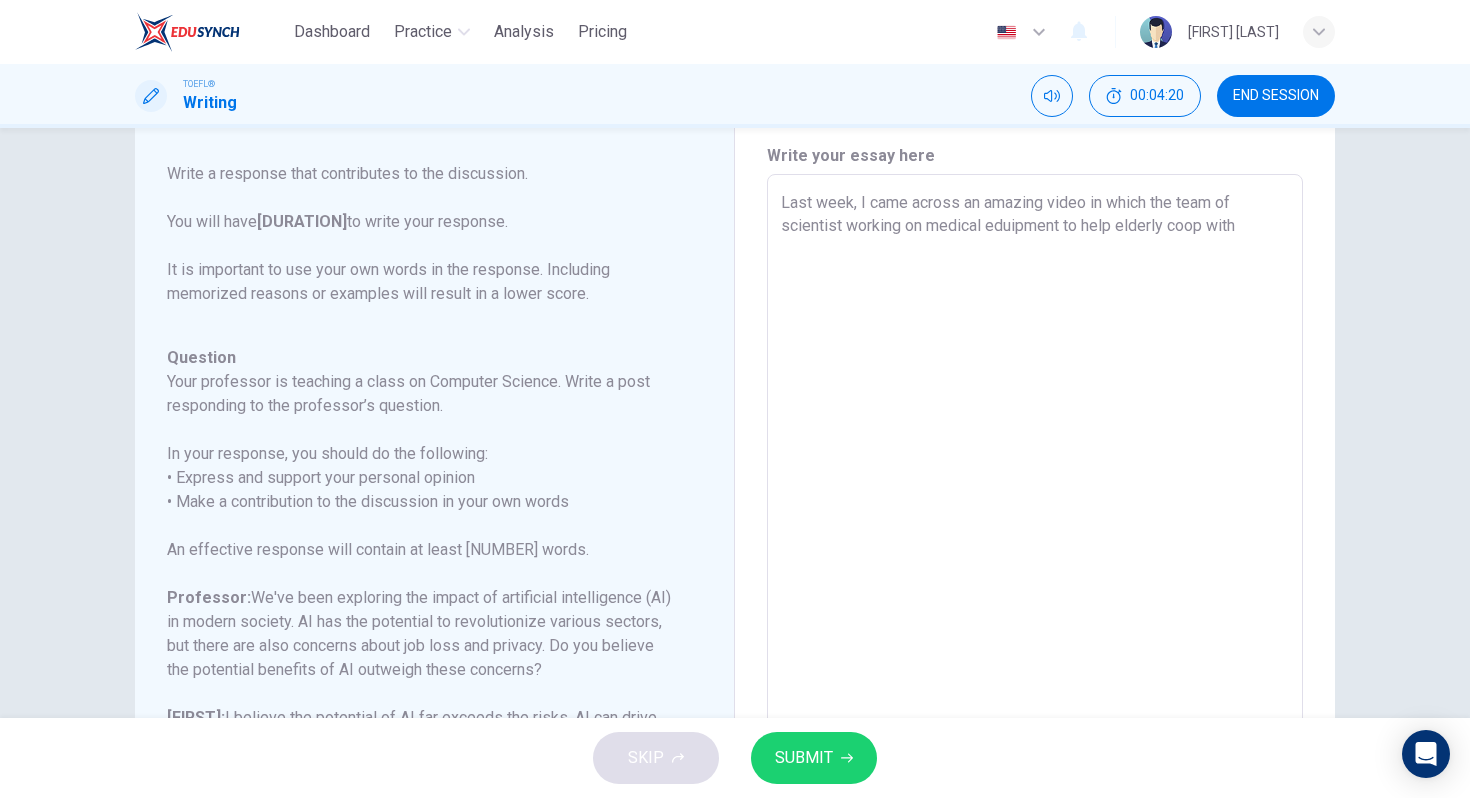 drag, startPoint x: 1122, startPoint y: 226, endPoint x: 1167, endPoint y: 227, distance: 45.01111 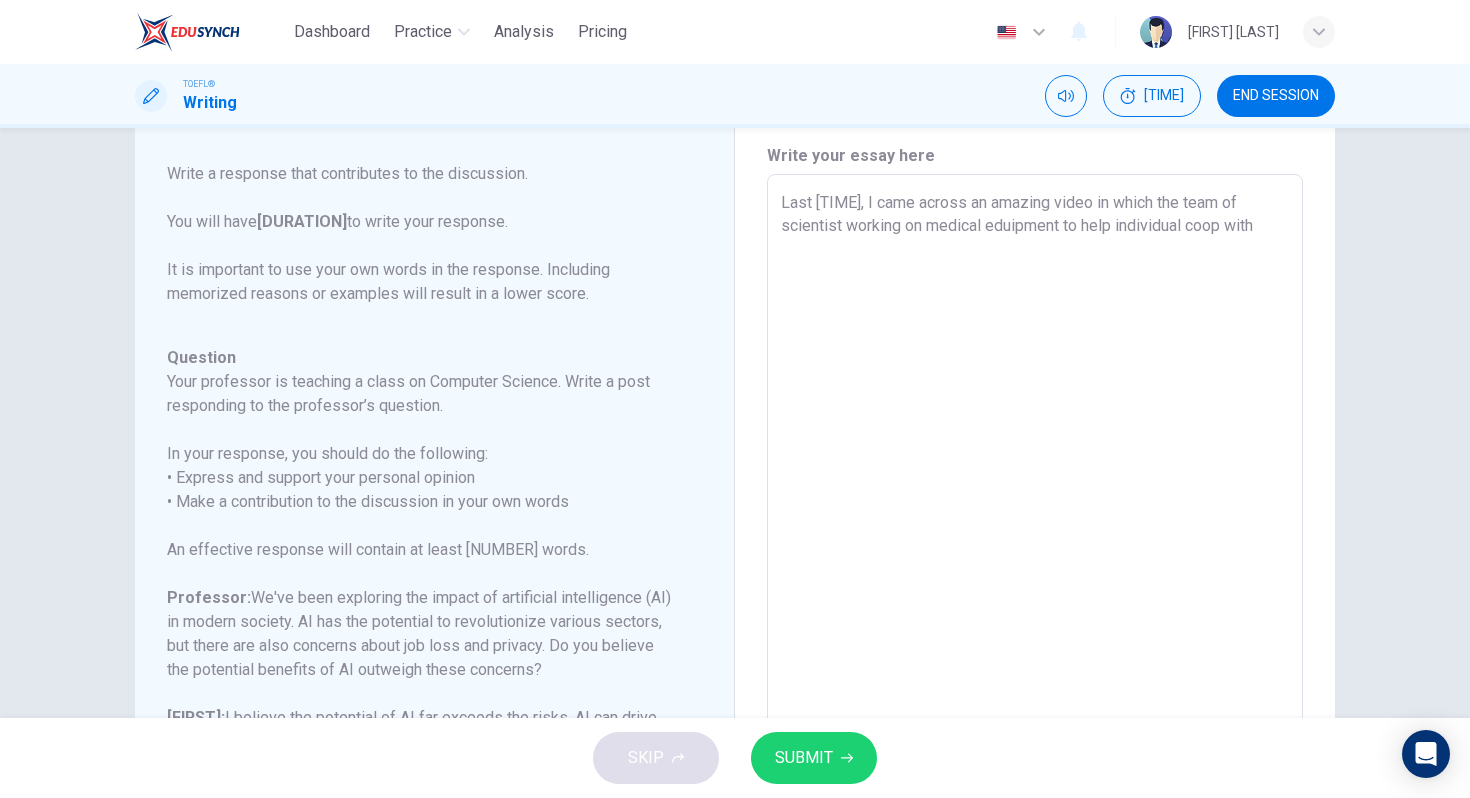 click on "Last [TIME], I came across an amazing video in which the team of scientist working on medical eduipment to help individual coop with" at bounding box center (1035, 508) 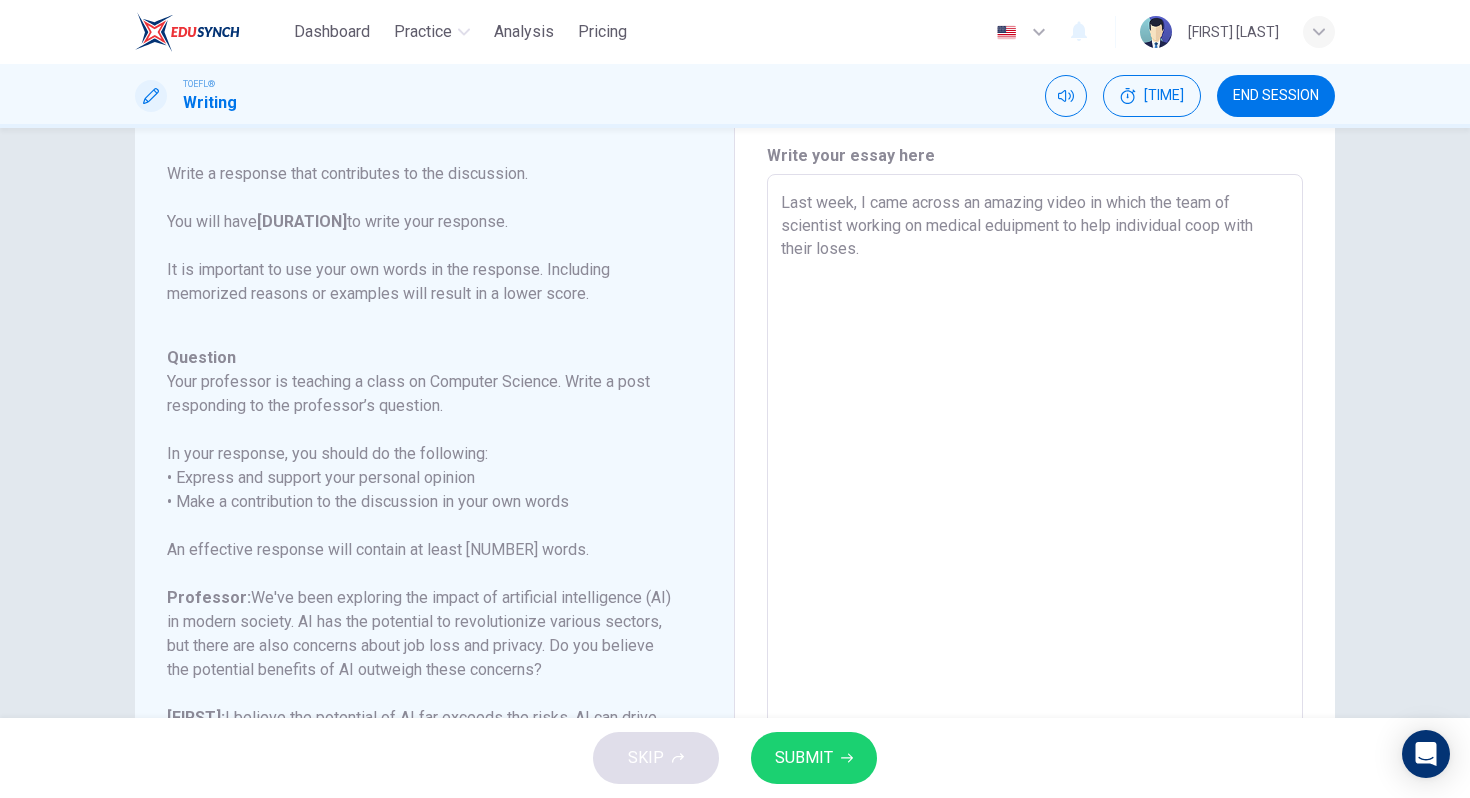 click on "Last week, I came across an amazing video in which the team of scientist working on medical eduipment to help individual coop with their loses." at bounding box center (1035, 508) 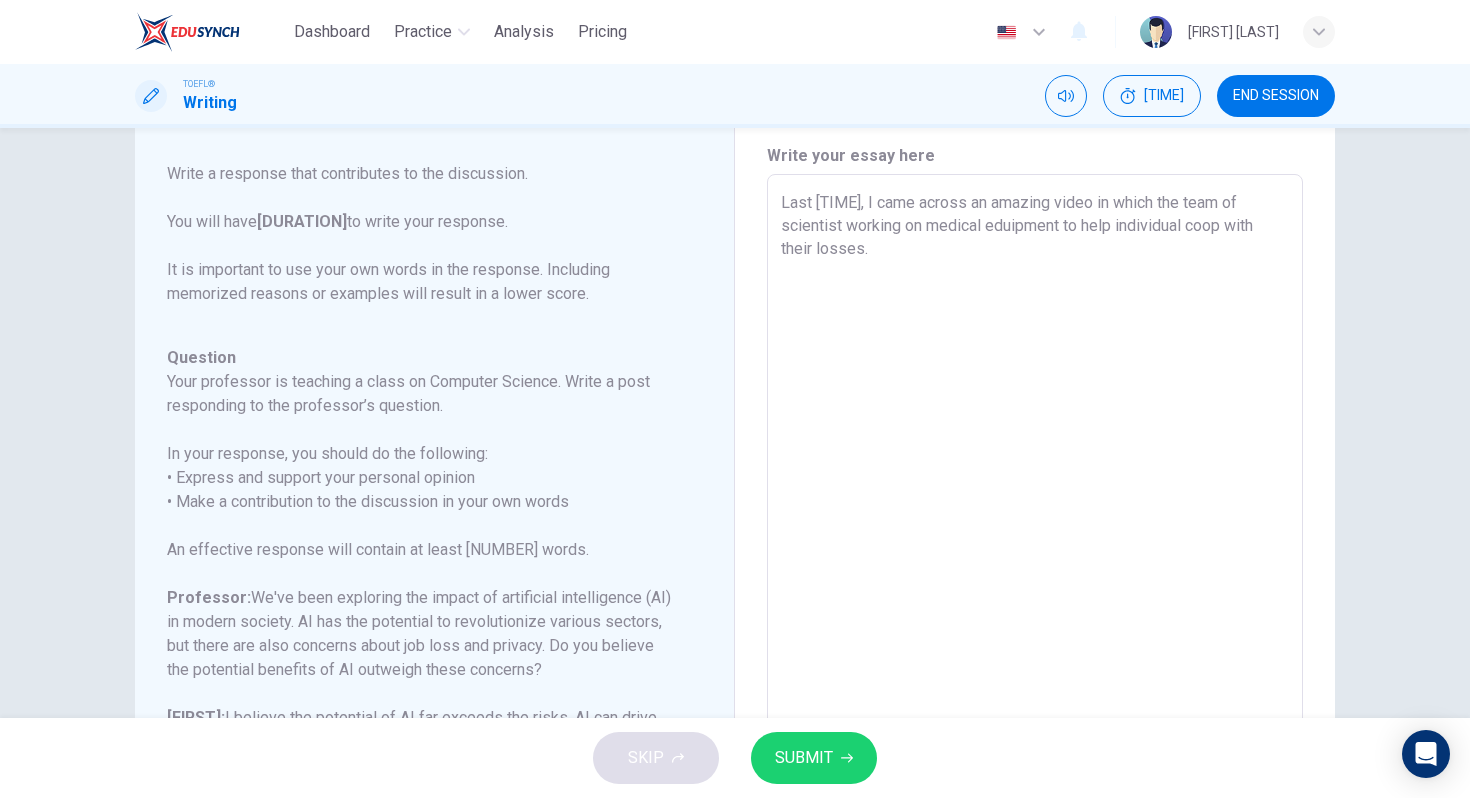 click on "Last [TIME], I came across an amazing video in which the team of scientist working on medical eduipment to help individual coop with their losses." at bounding box center (1035, 508) 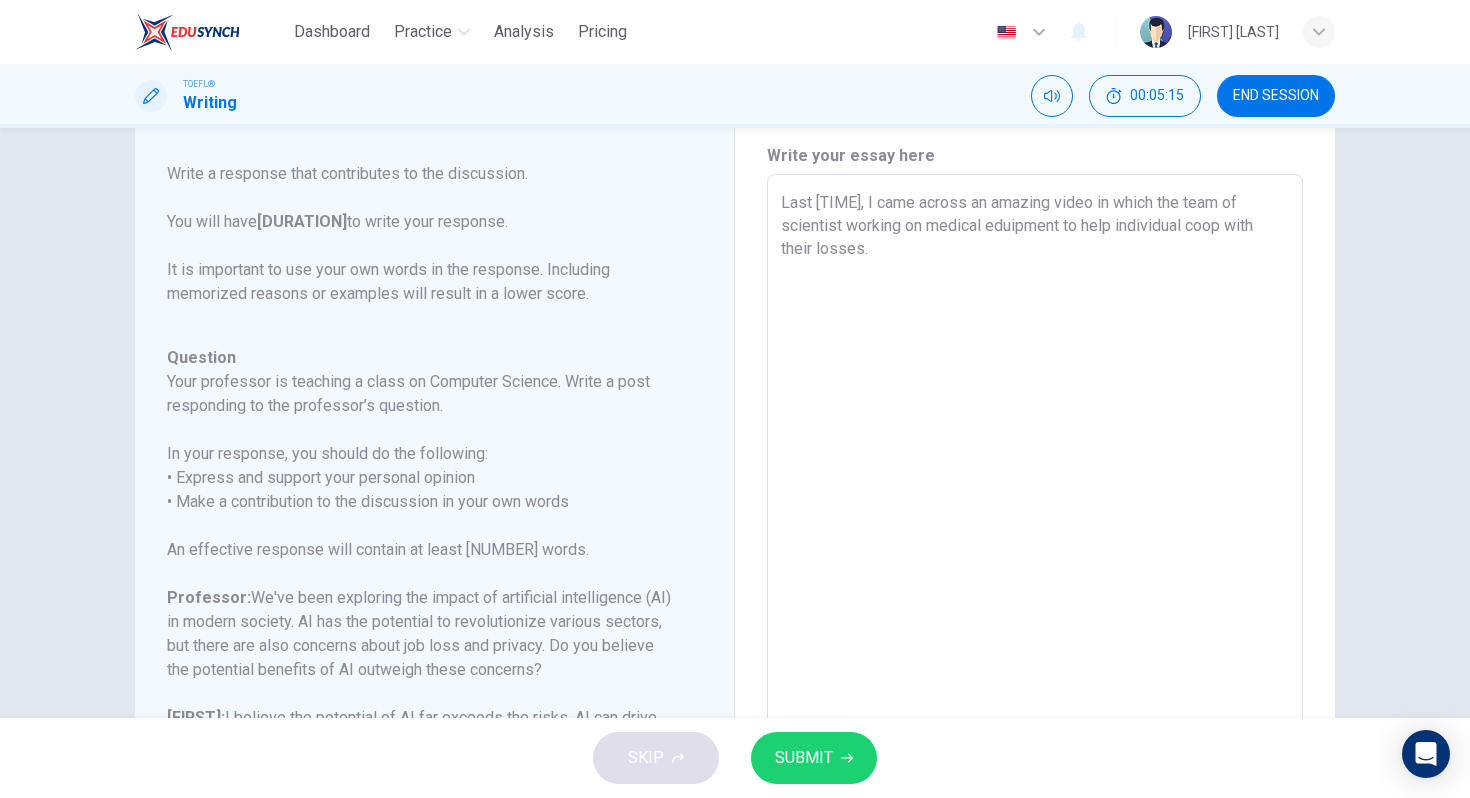 click on "Last [TIME], I came across an amazing video in which the team of scientist working on medical eduipment to help individual coop with their losses." at bounding box center (1035, 508) 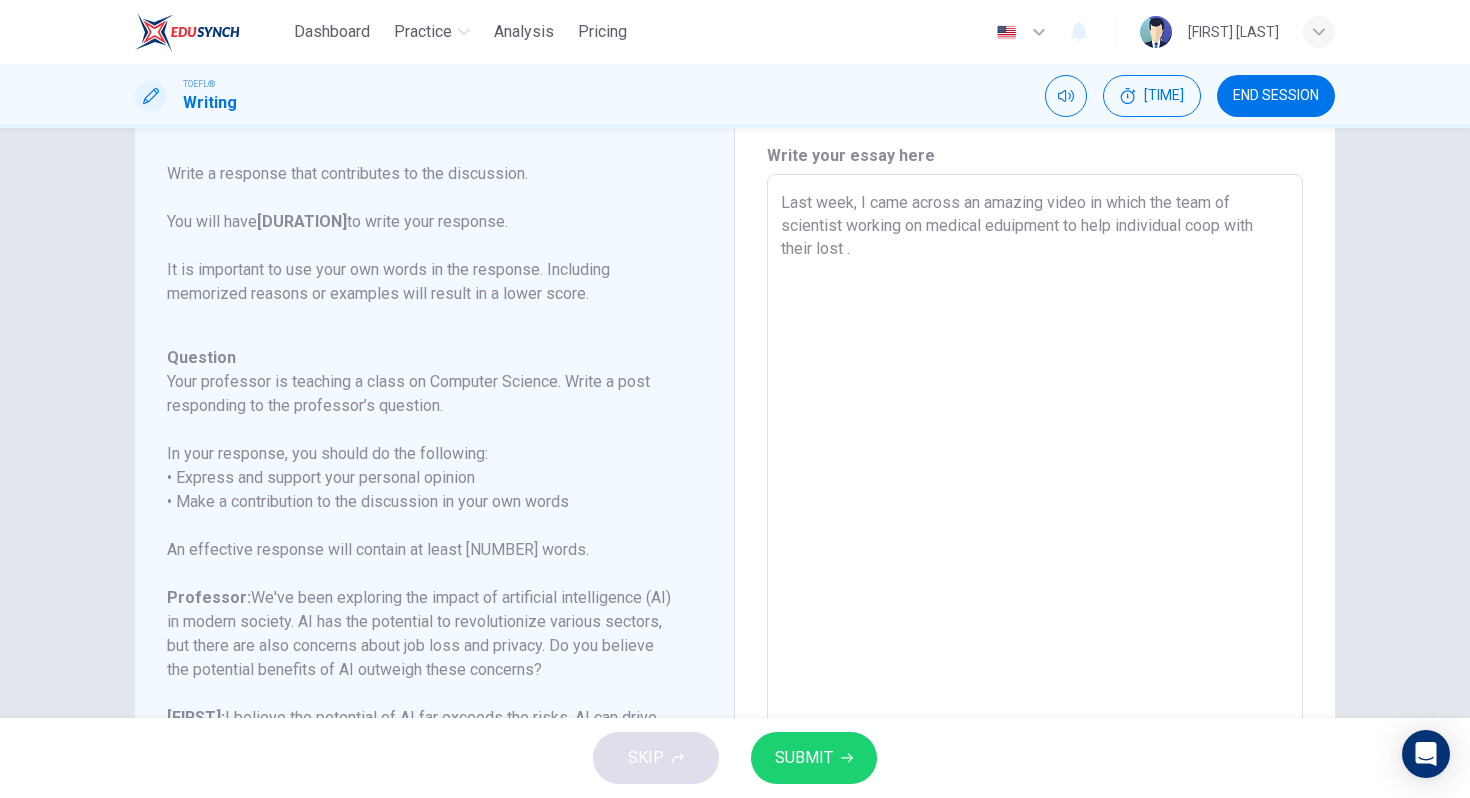 click on "Last week, I came across an amazing video in which the team of scientist working on medical eduipment to help individual coop with their lost ." at bounding box center [1035, 508] 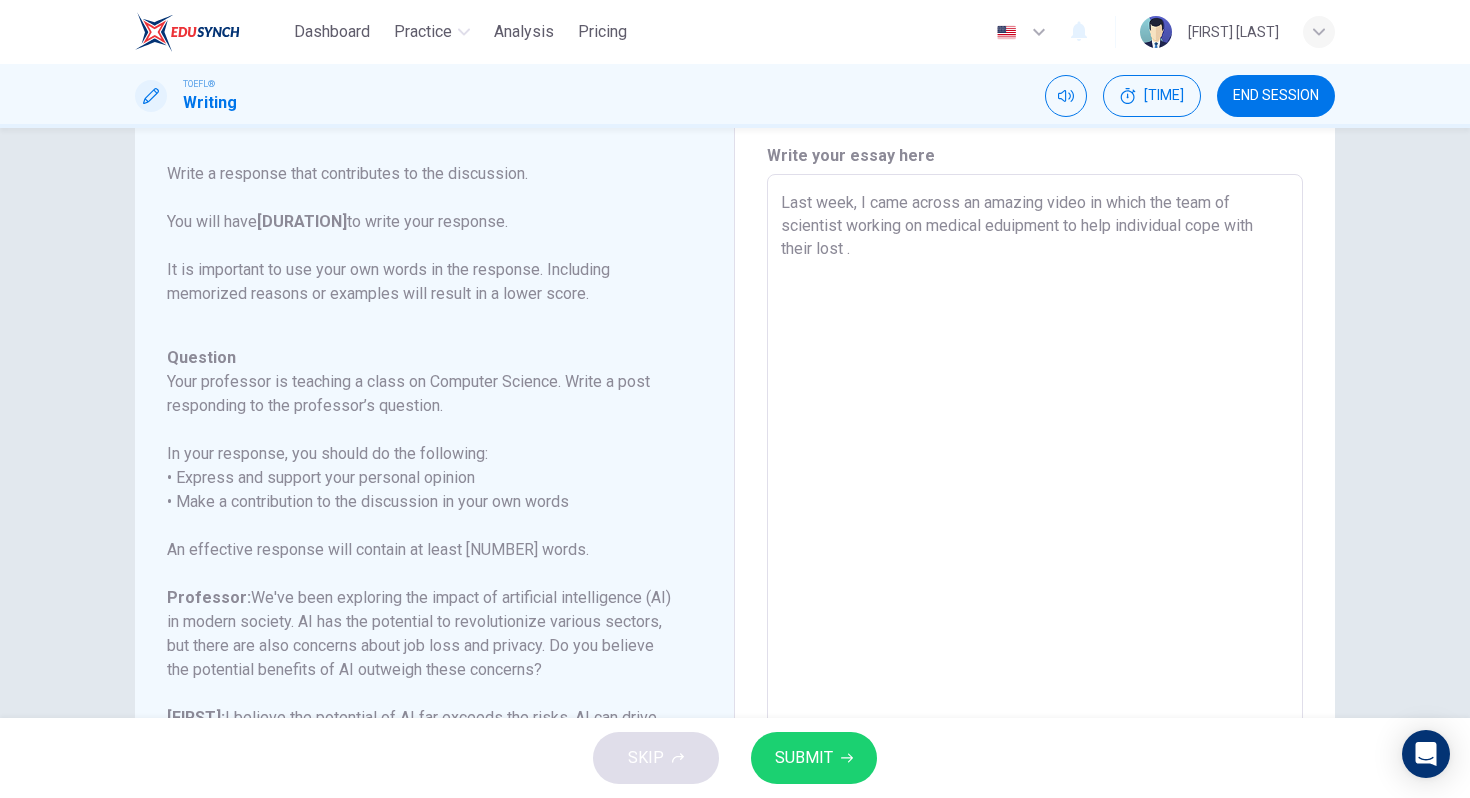 drag, startPoint x: 811, startPoint y: 251, endPoint x: 782, endPoint y: 251, distance: 29 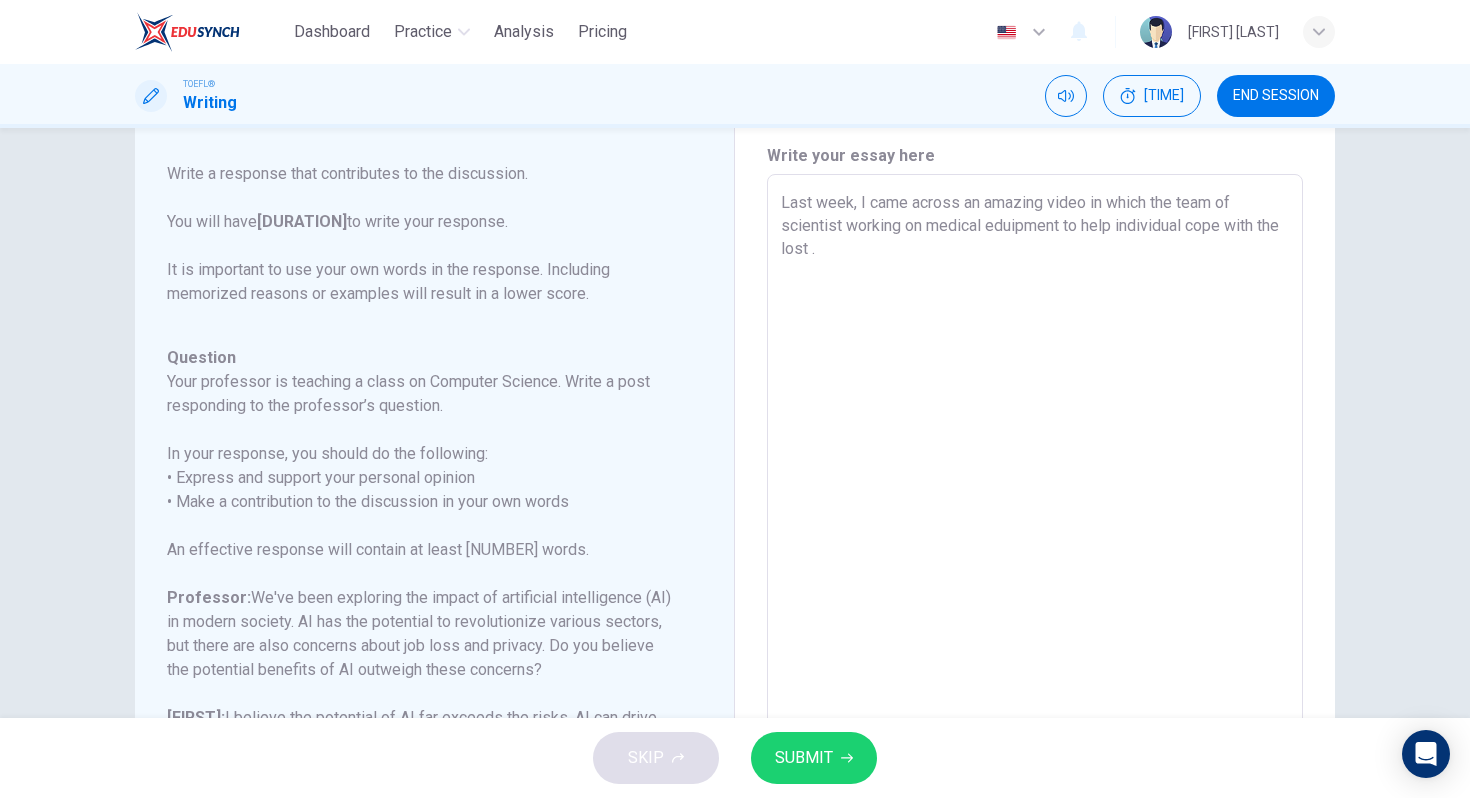 click on "Last week, I came across an amazing video in which the team of scientist working on medical eduipment to help individual cope with the lost ." at bounding box center [1035, 508] 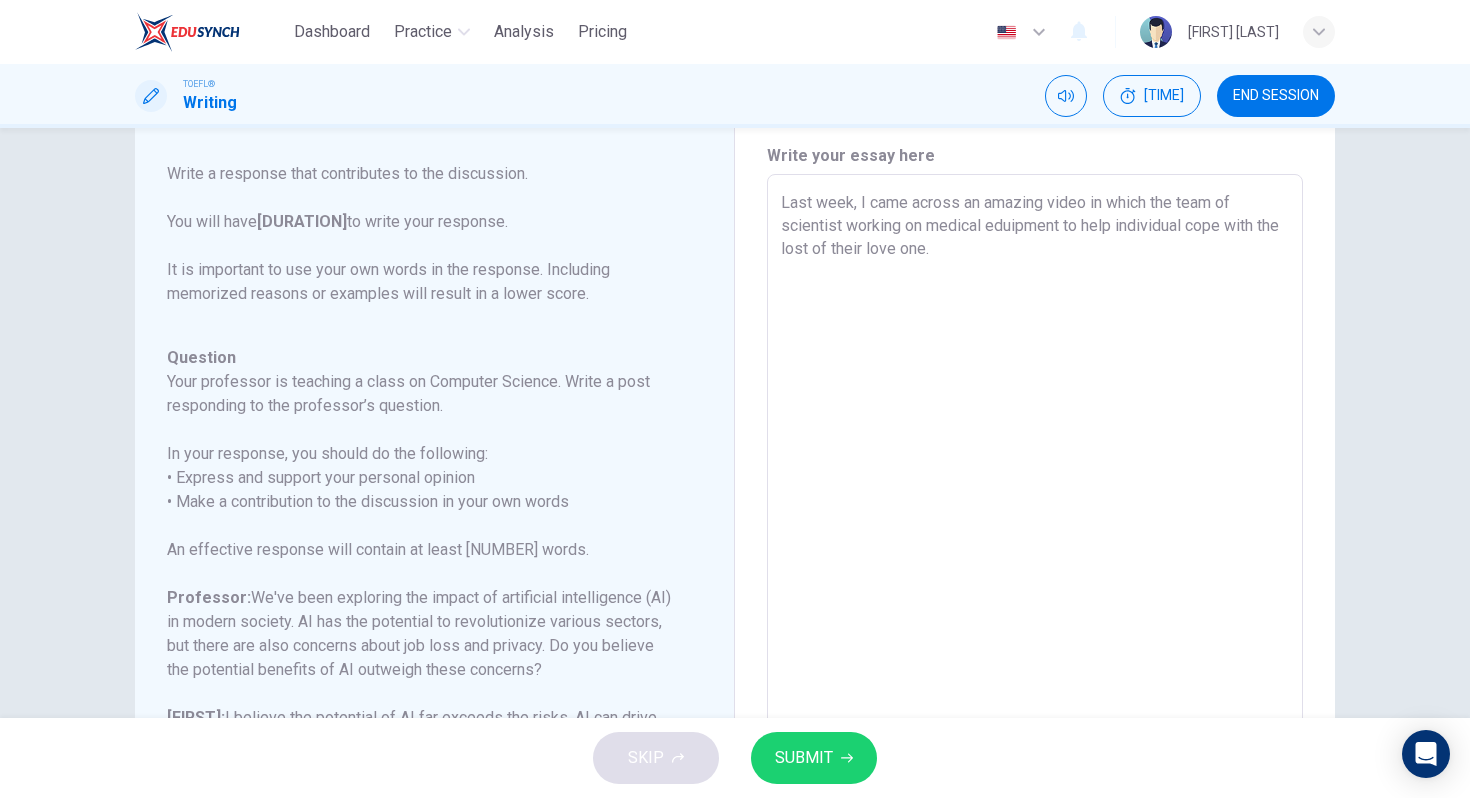 click on "Last week, I came across an amazing video in which the team of scientist working on medical eduipment to help individual cope with the lost of their love one." at bounding box center (1035, 508) 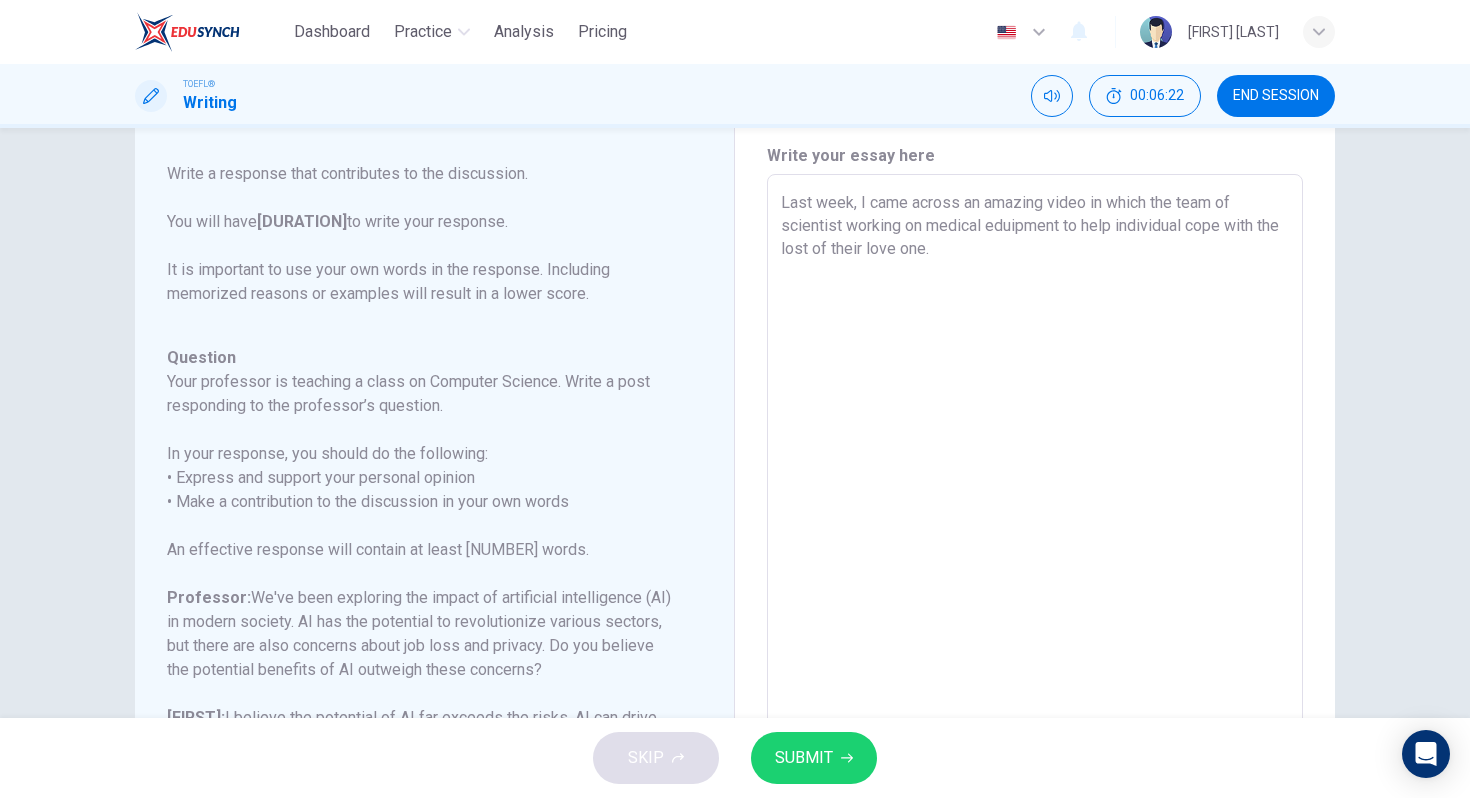 click on "Last week, I came across an amazing video in which the team of scientist working on medical eduipment to help individual cope with the lost of their love one." at bounding box center (1035, 508) 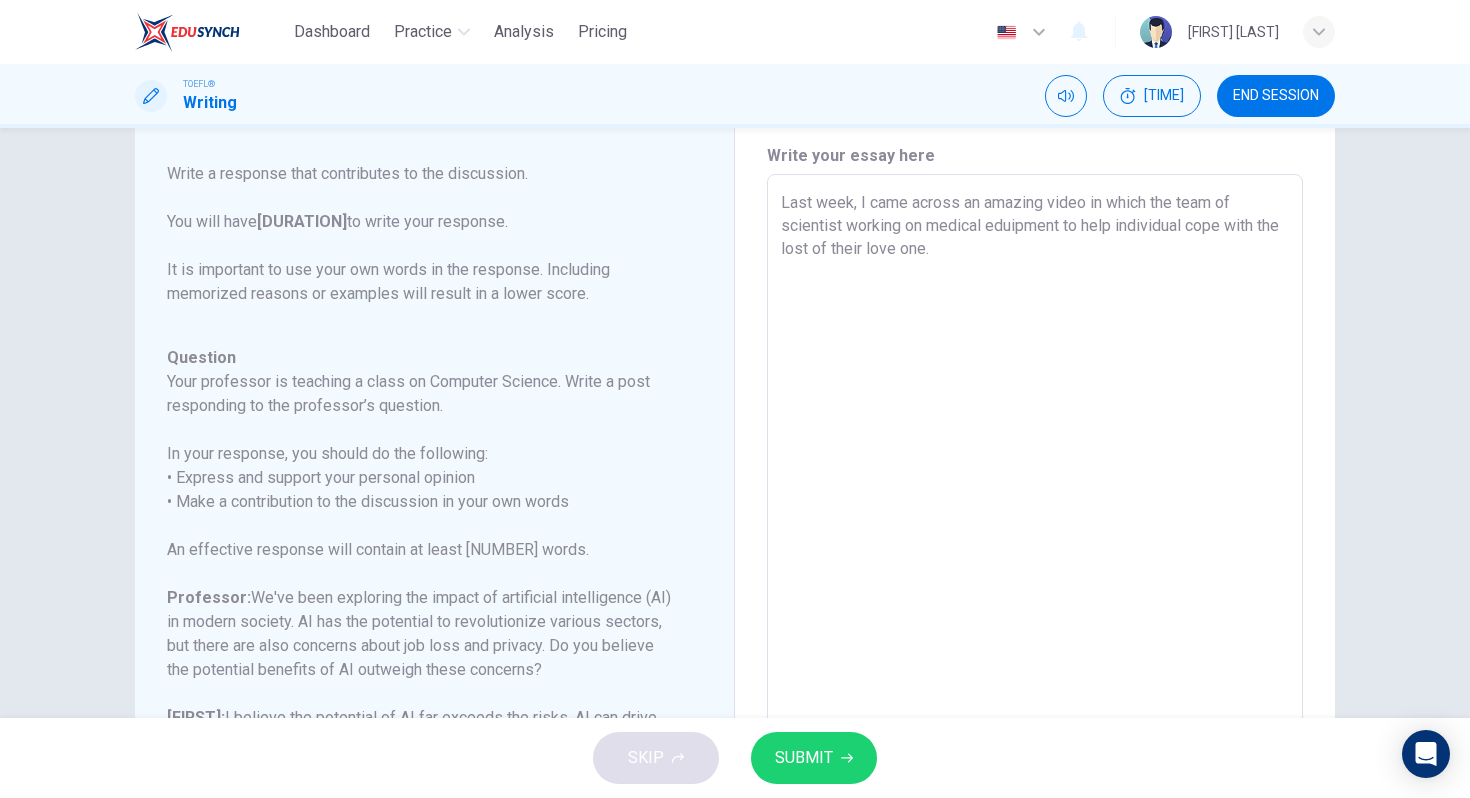 click on "Last week, I came across an amazing video in which the team of scientist working on medical eduipment to help individual cope with the lost of their love one." at bounding box center (1035, 508) 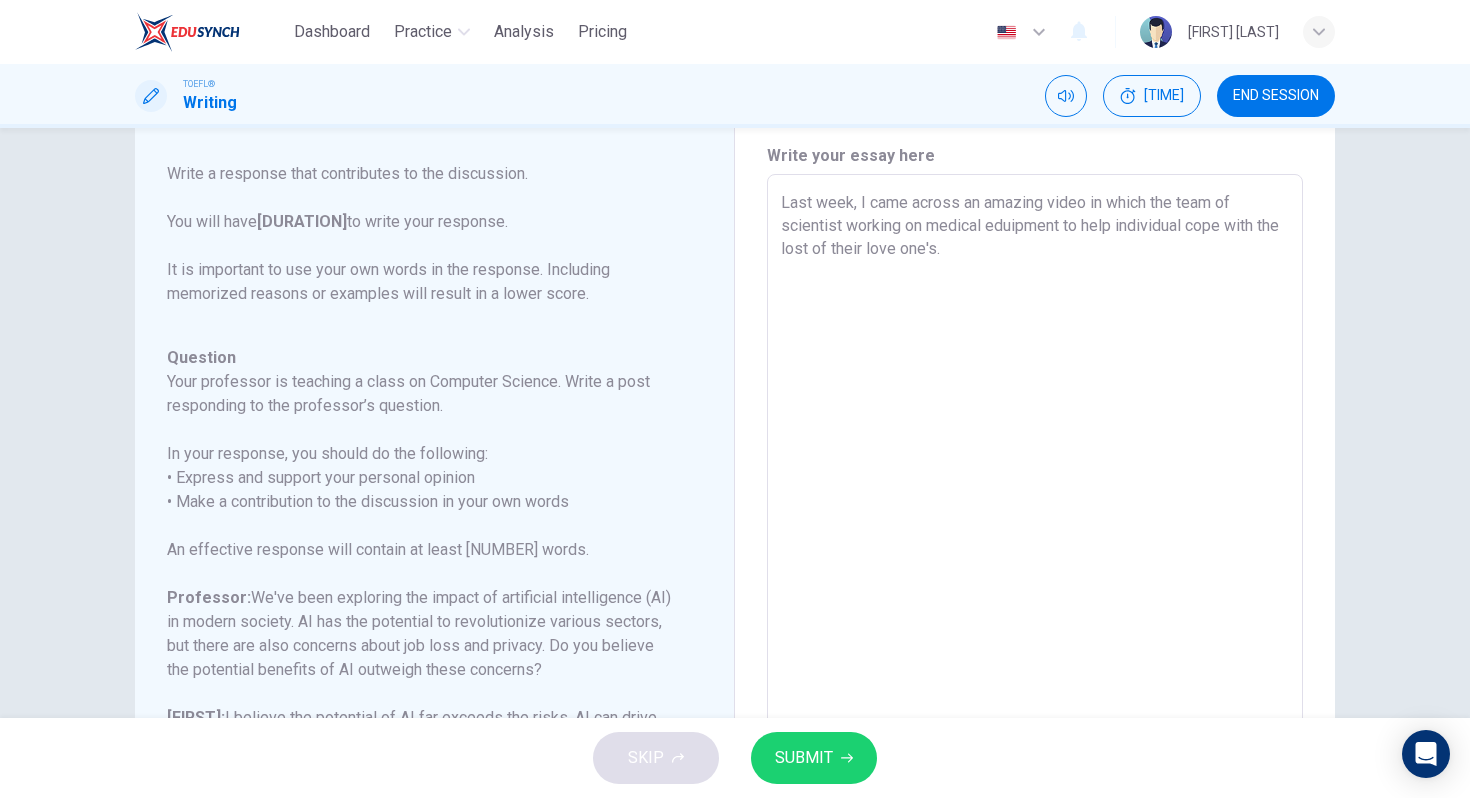 click on "Last week, I came across an amazing video in which the team of scientist working on medical eduipment to help individual cope with the lost of their love one's." at bounding box center (1035, 508) 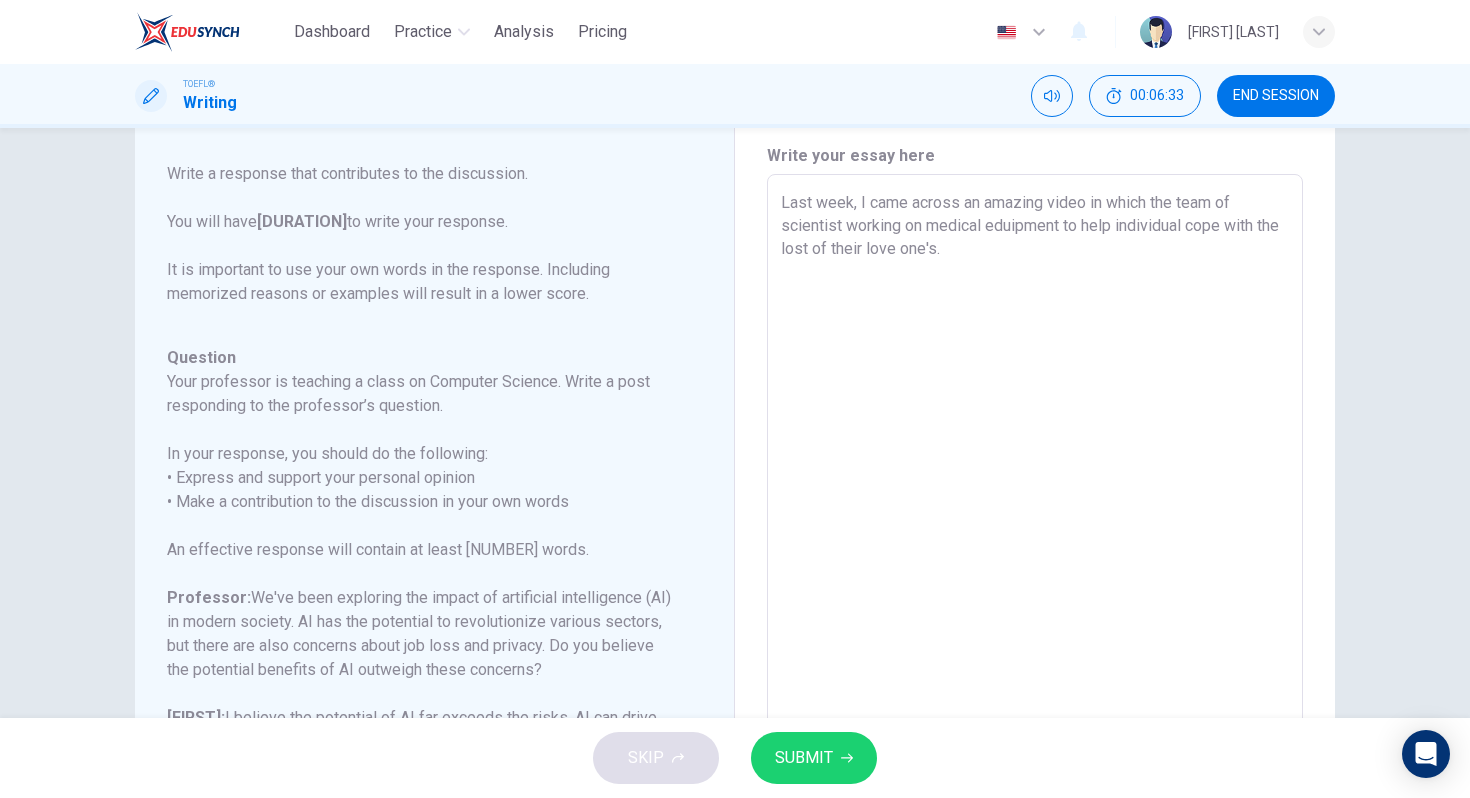 click on "Last week, I came across an amazing video in which the team of scientist working on medical eduipment to help individual cope with the lost of their love one's." at bounding box center (1035, 508) 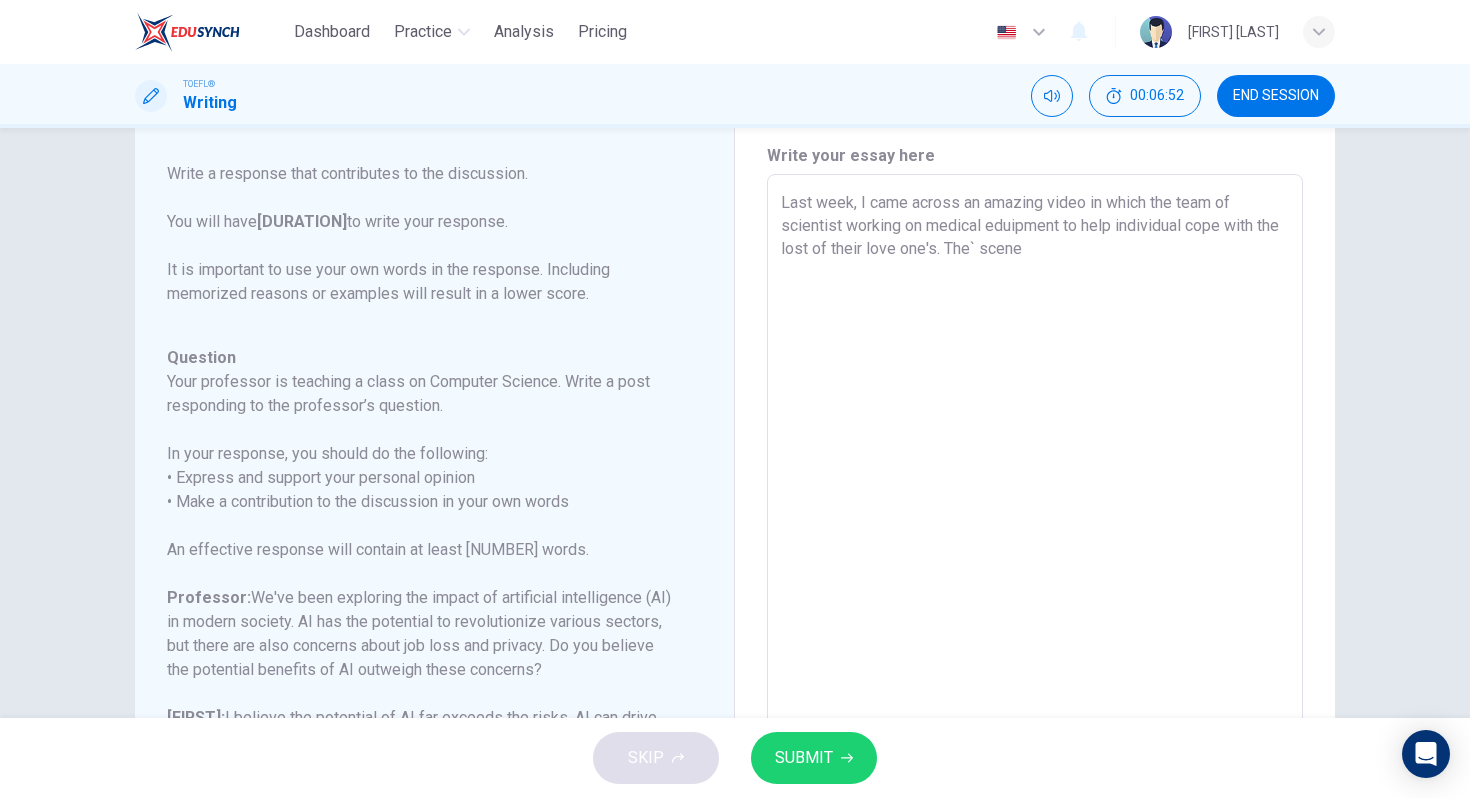 click on "Last week, I came across an amazing video in which the team of scientist working on medical eduipment to help individual cope with the lost of their love one's. The` scene" at bounding box center [1035, 508] 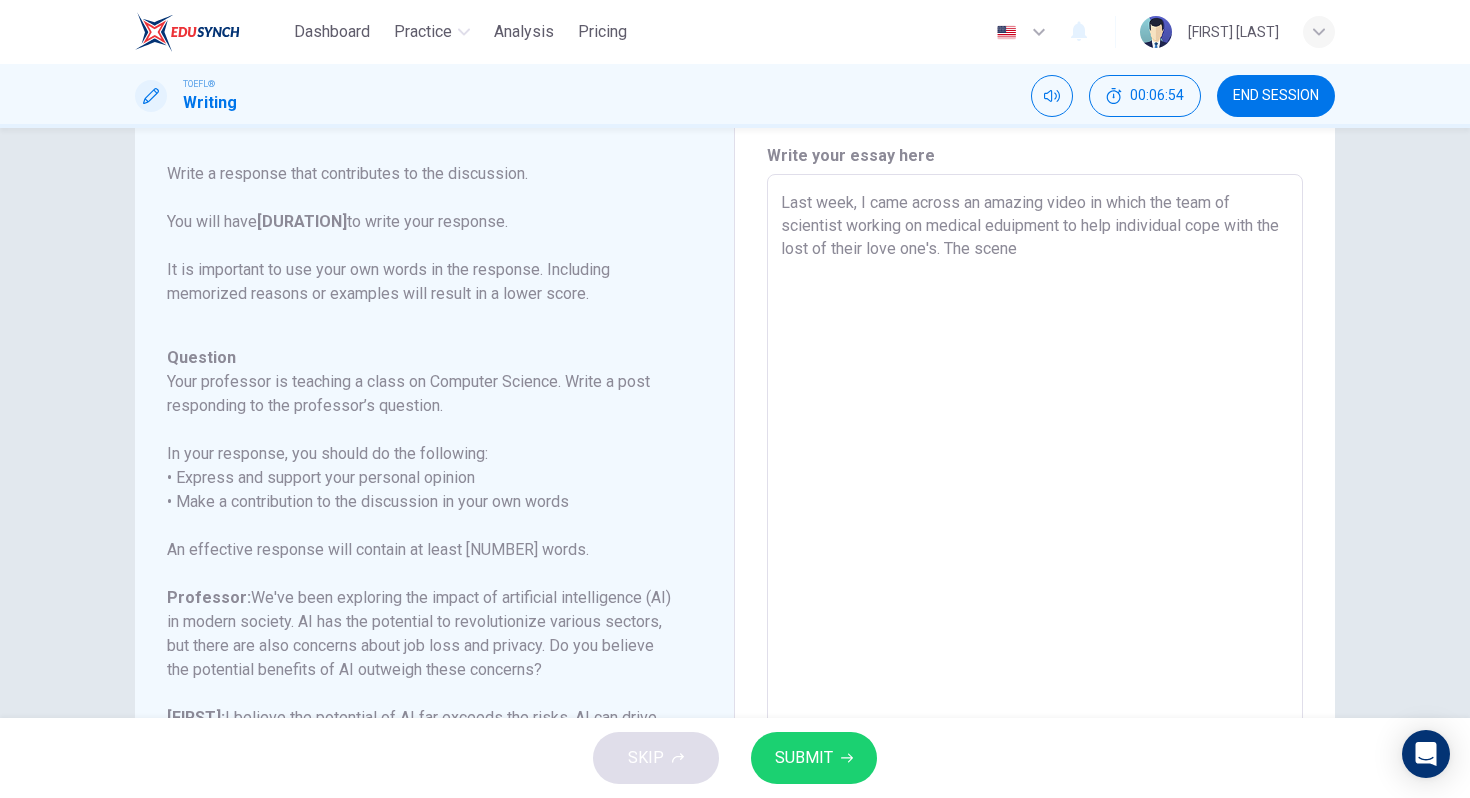 click on "Last week, I came across an amazing video in which the team of scientist working on medical eduipment to help individual cope with the lost of their love one's. The scene" at bounding box center [1035, 508] 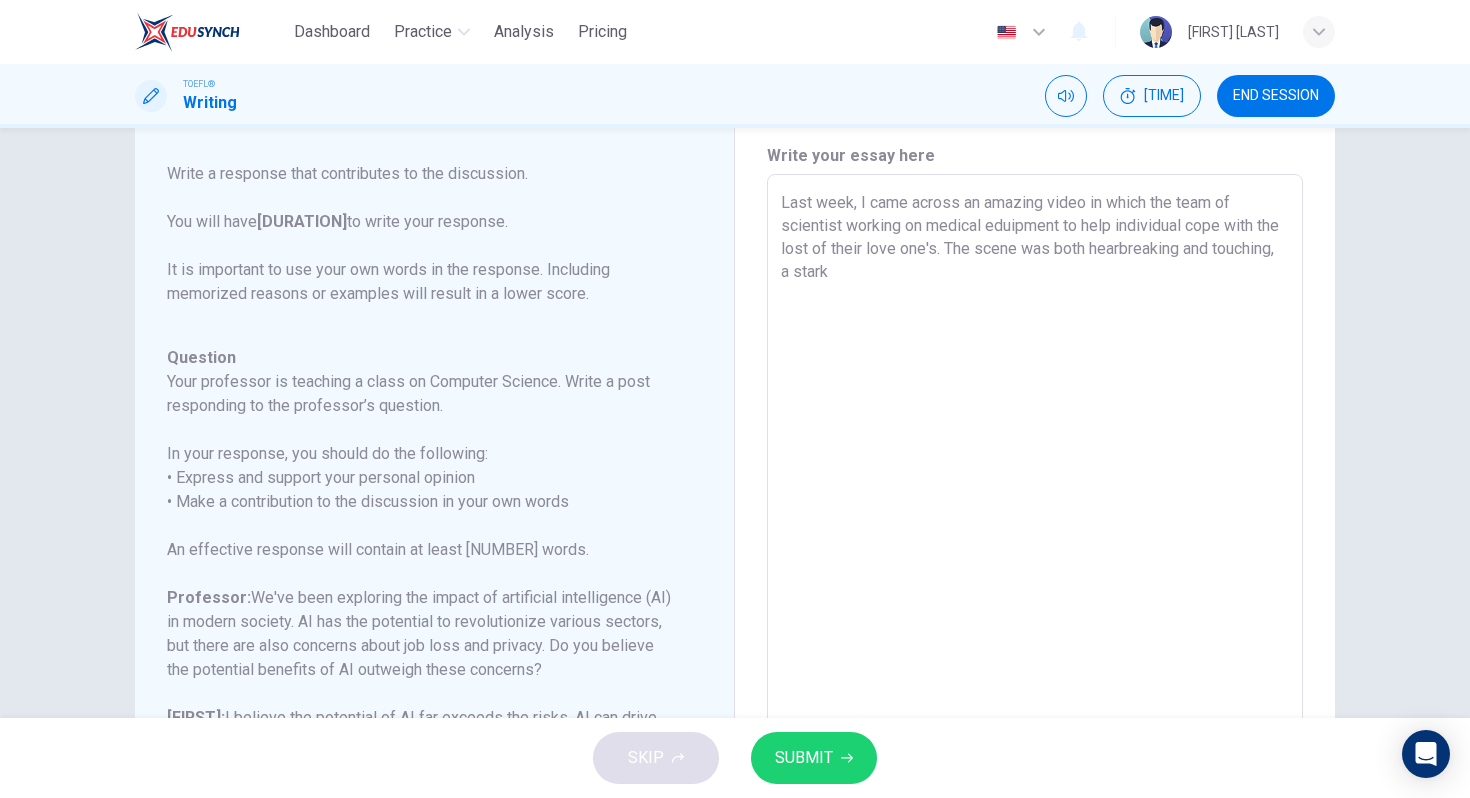 click on "Last week, I came across an amazing video in which the team of scientist working on medical eduipment to help individual cope with the lost of their love one's. The scene was both hearbreaking and touching, a stark" at bounding box center (1035, 508) 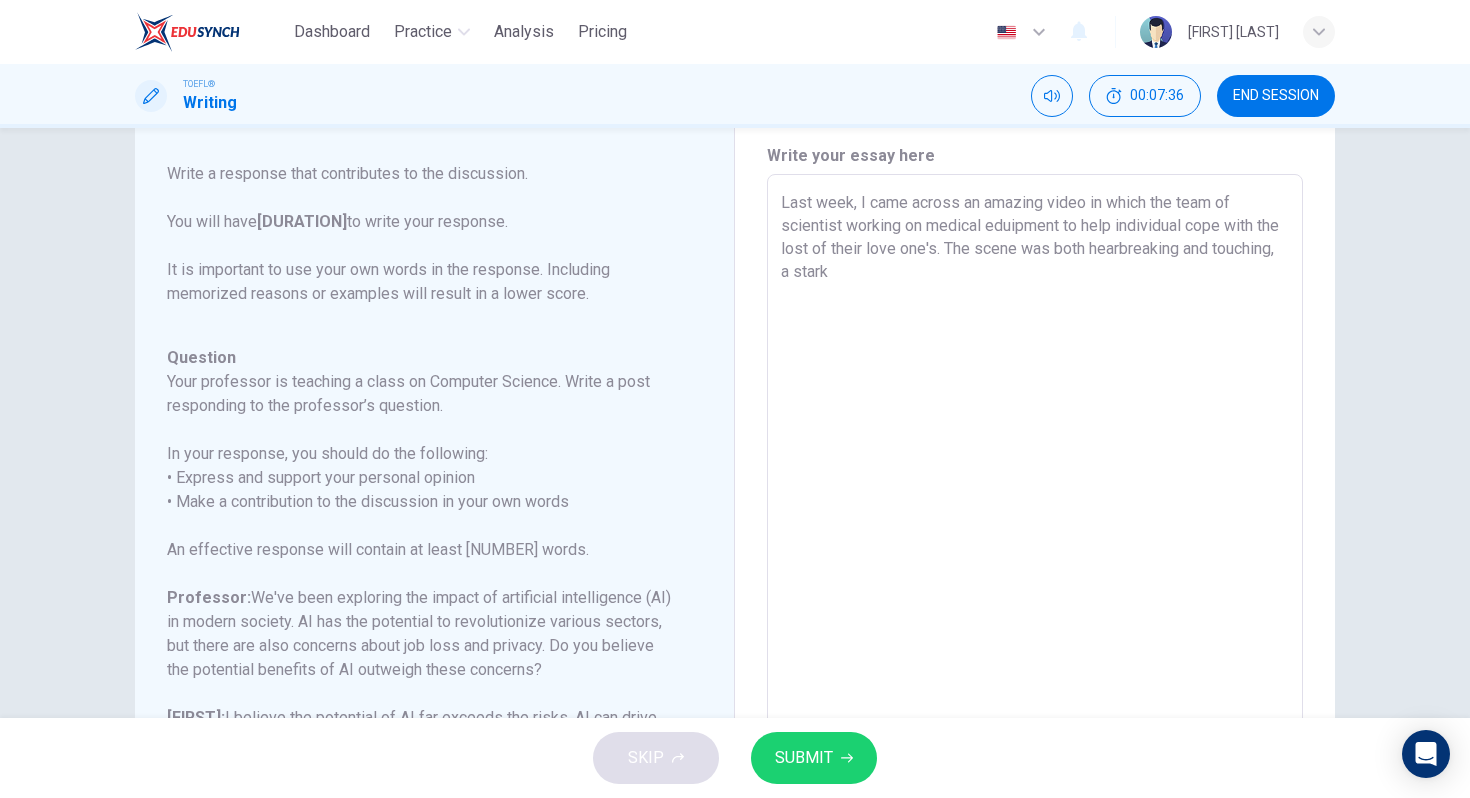 click on "Last week, I came across an amazing video in which the team of scientist working on medical eduipment to help individual cope with the lost of their love one's. The scene was both hearbreaking and touching, a stark" at bounding box center [1035, 508] 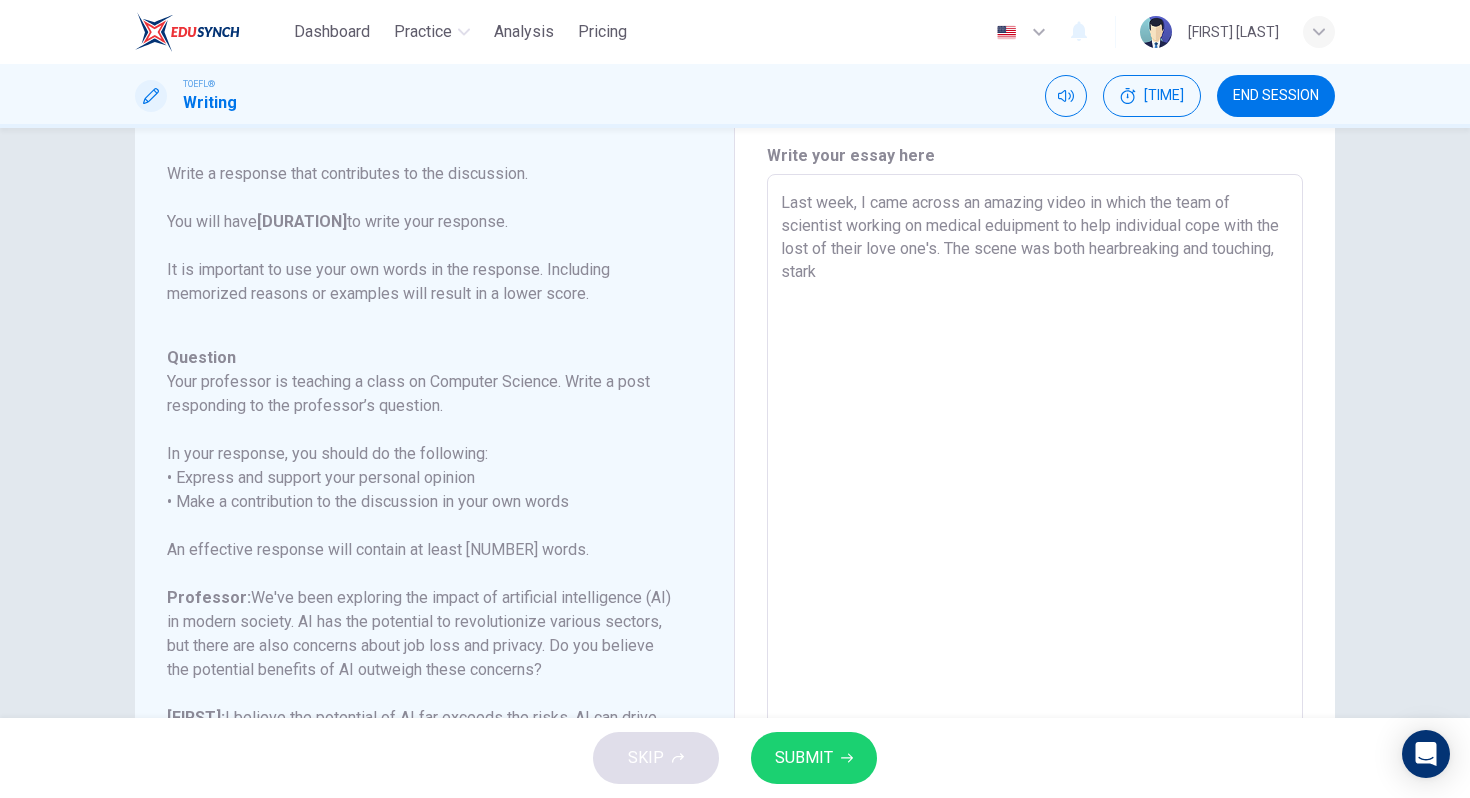 click on "Last week, I came across an amazing video in which the team of scientist working on medical eduipment to help individual cope with the lost of their love one's. The scene was both hearbreaking and touching, stark" at bounding box center [1035, 508] 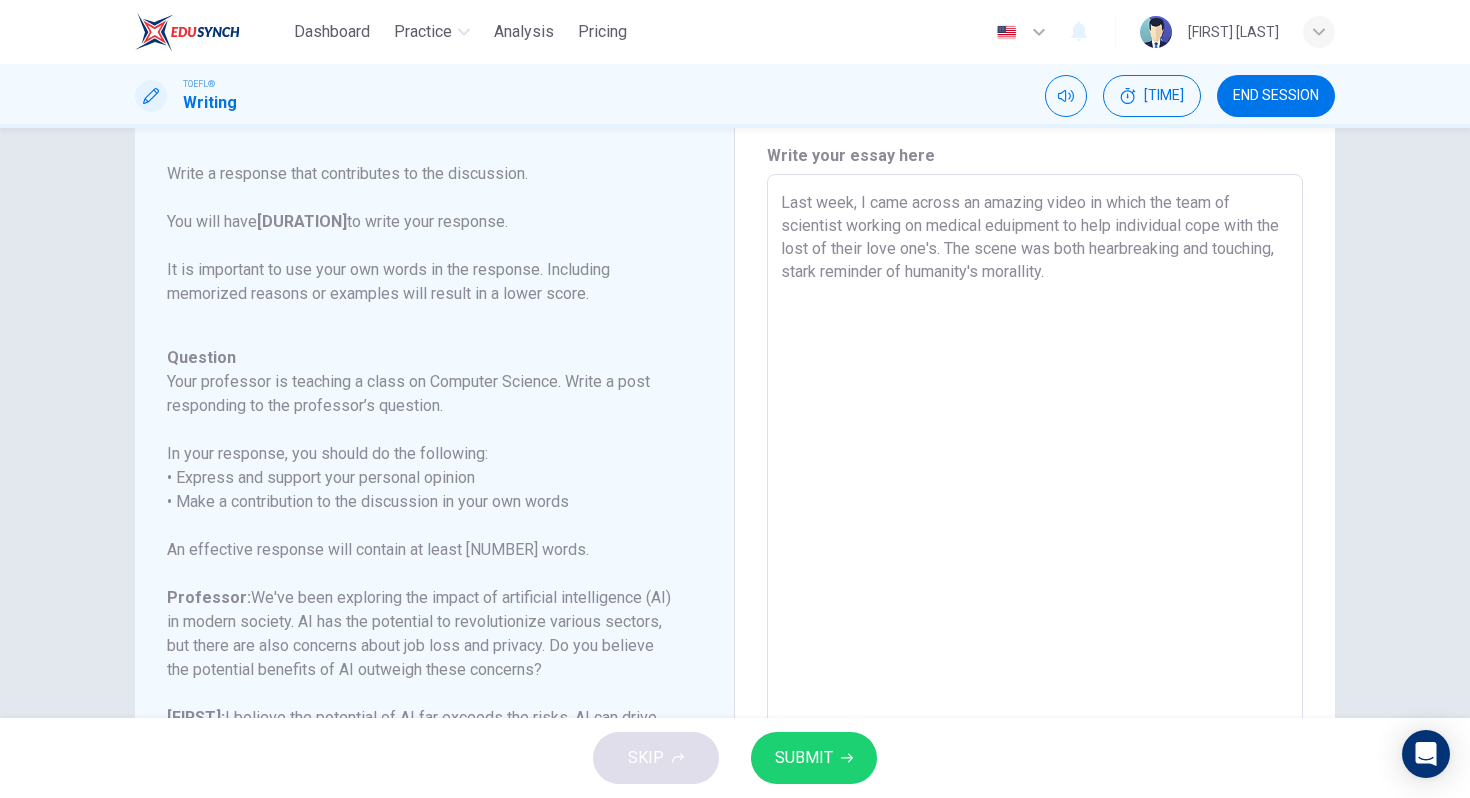 drag, startPoint x: 1115, startPoint y: 283, endPoint x: 1060, endPoint y: 276, distance: 55.443665 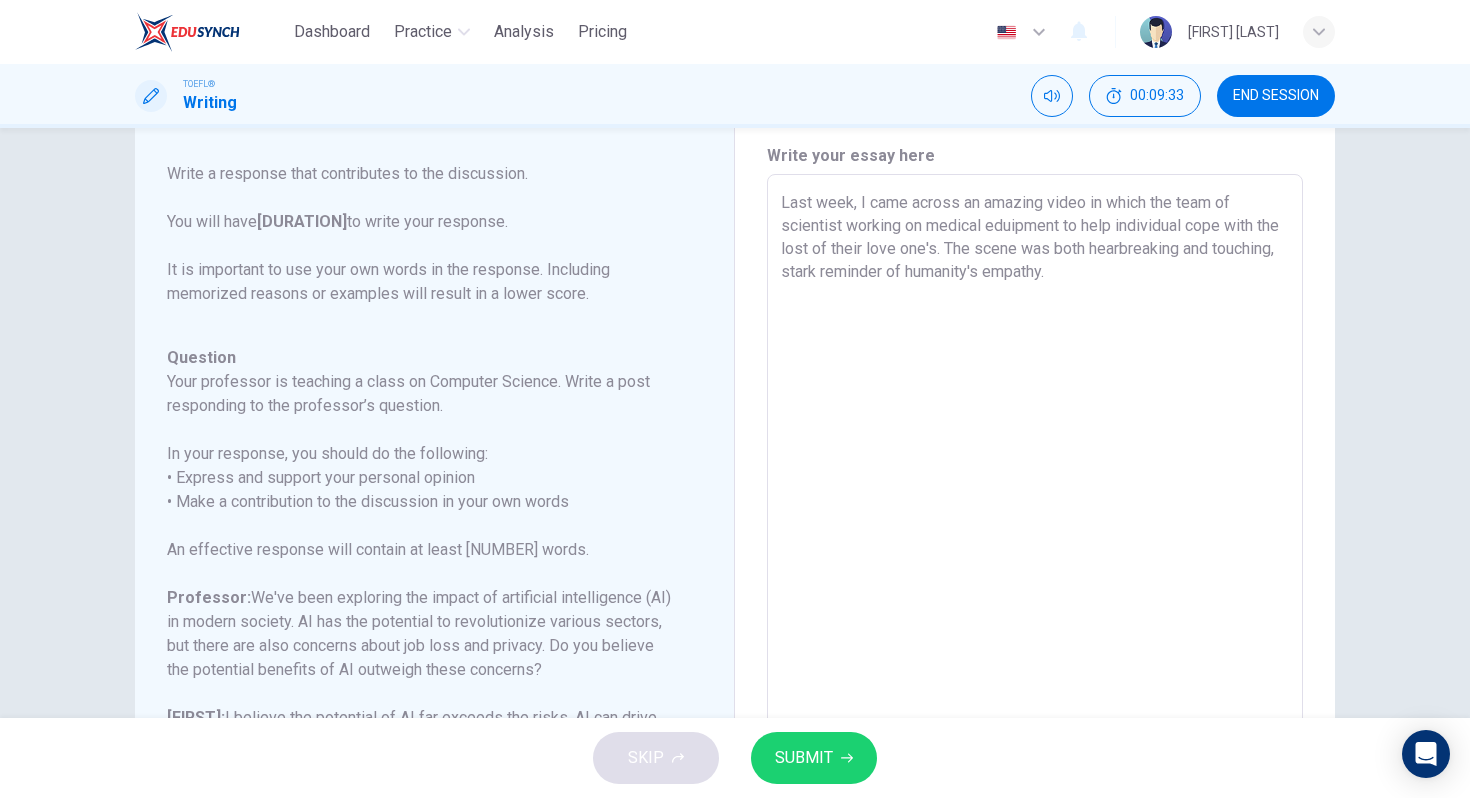 click on "Last week, I came across an amazing video in which the team of scientist working on medical eduipment to help individual cope with the lost of their love one's. The scene was both hearbreaking and touching, stark reminder of humanity's empathy." at bounding box center (1035, 508) 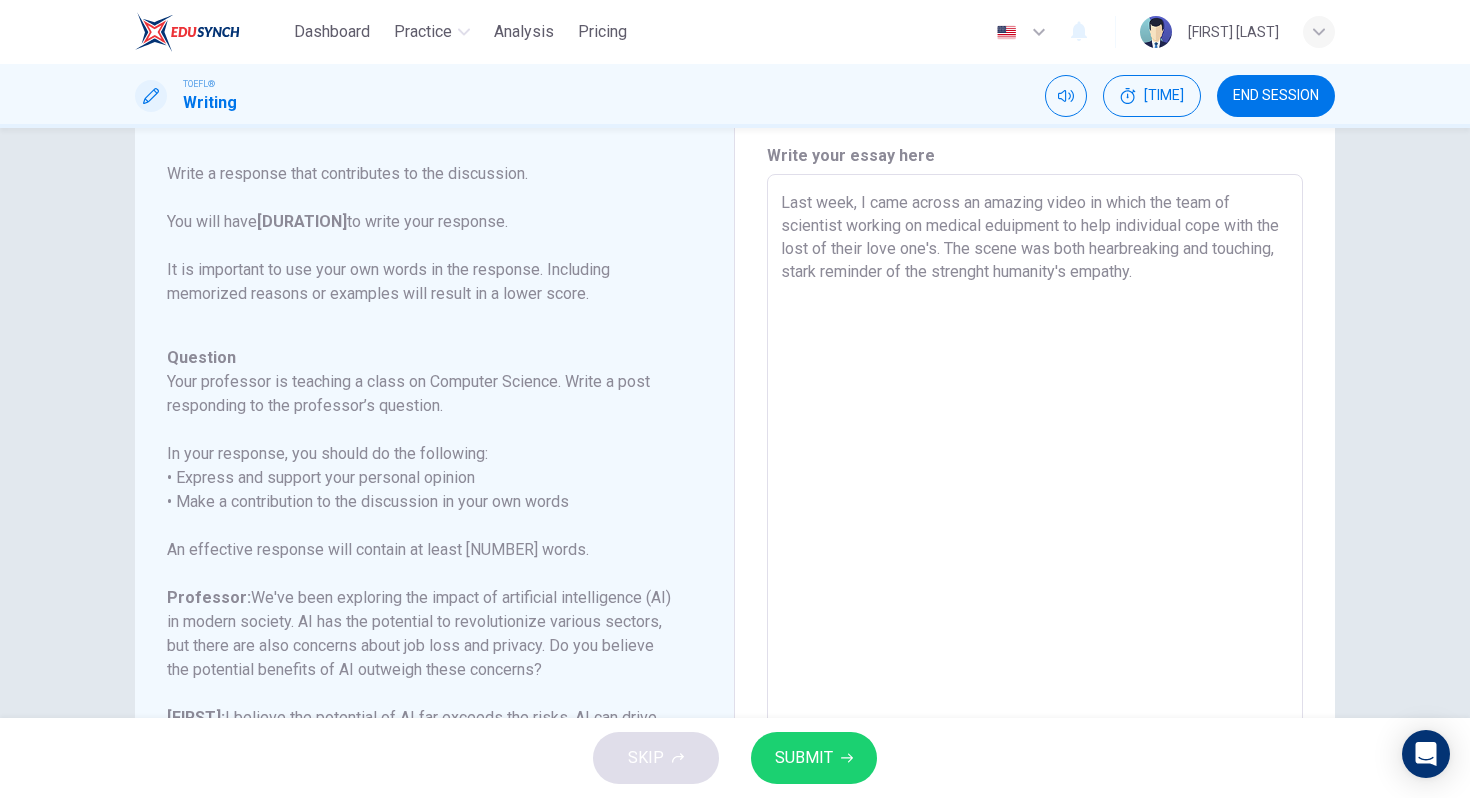 click on "Last week, I came across an amazing video in which the team of scientist working on medical eduipment to help individual cope with the lost of their love one's. The scene was both hearbreaking and touching, stark reminder of the strenght humanity's empathy." at bounding box center [1035, 508] 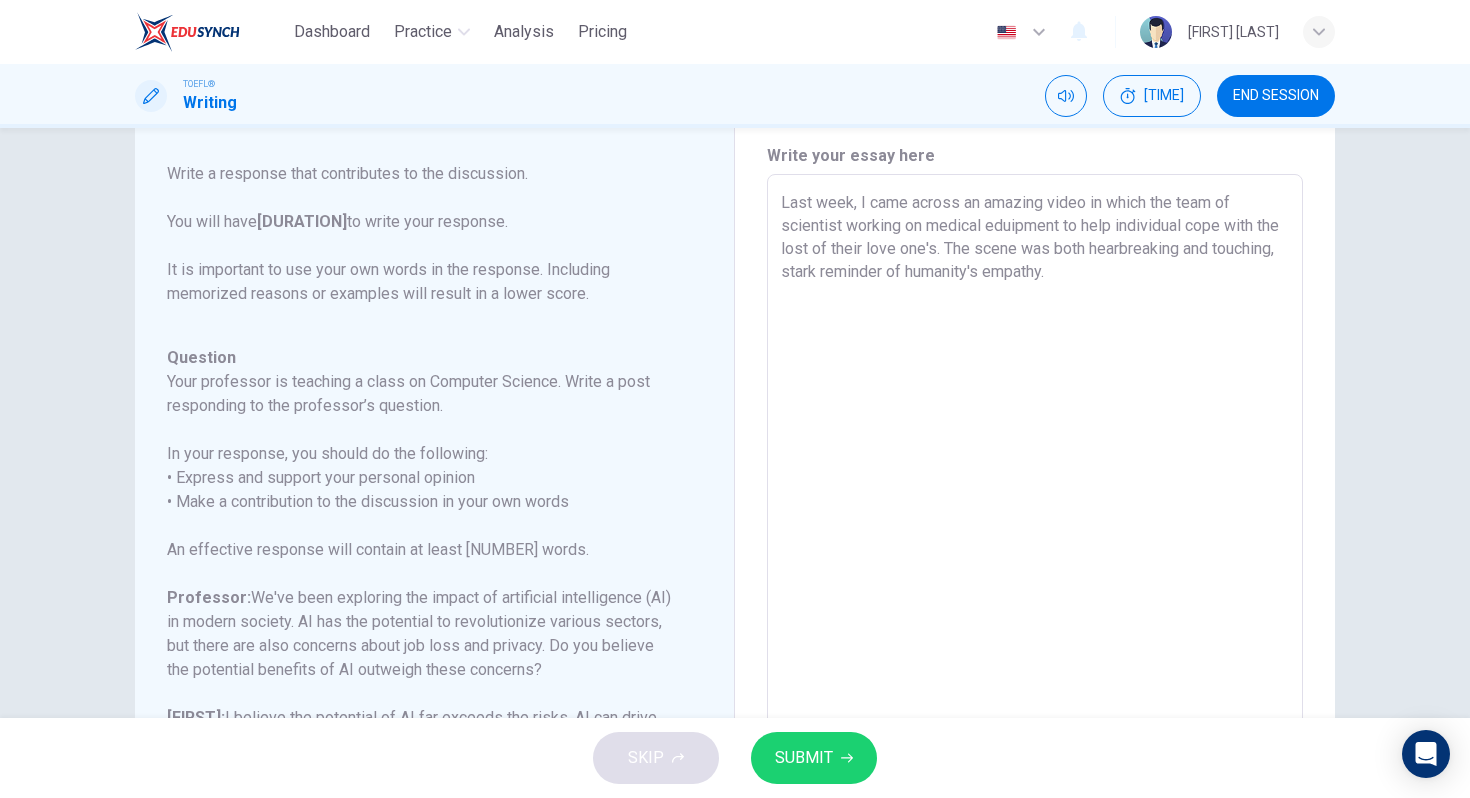 click on "Last week, I came across an amazing video in which the team of scientist working on medical eduipment to help individual cope with the lost of their love one's. The scene was both hearbreaking and touching, stark reminder of humanity's empathy." at bounding box center (1035, 508) 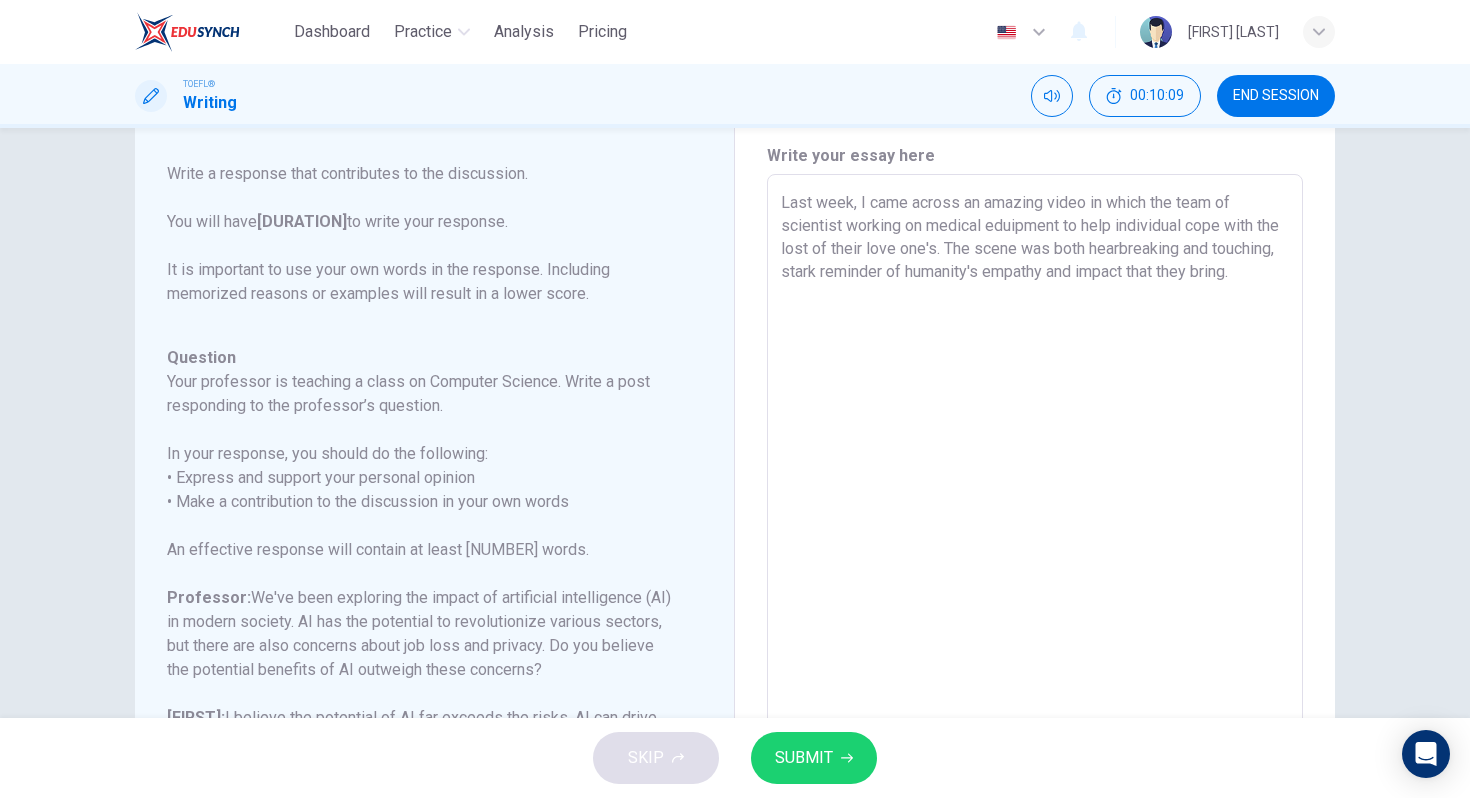 click on "Last week, I came across an amazing video in which the team of scientist working on medical eduipment to help individual cope with the lost of their love one's. The scene was both hearbreaking and touching, stark reminder of humanity's empathy and impact that they bring." at bounding box center [1035, 508] 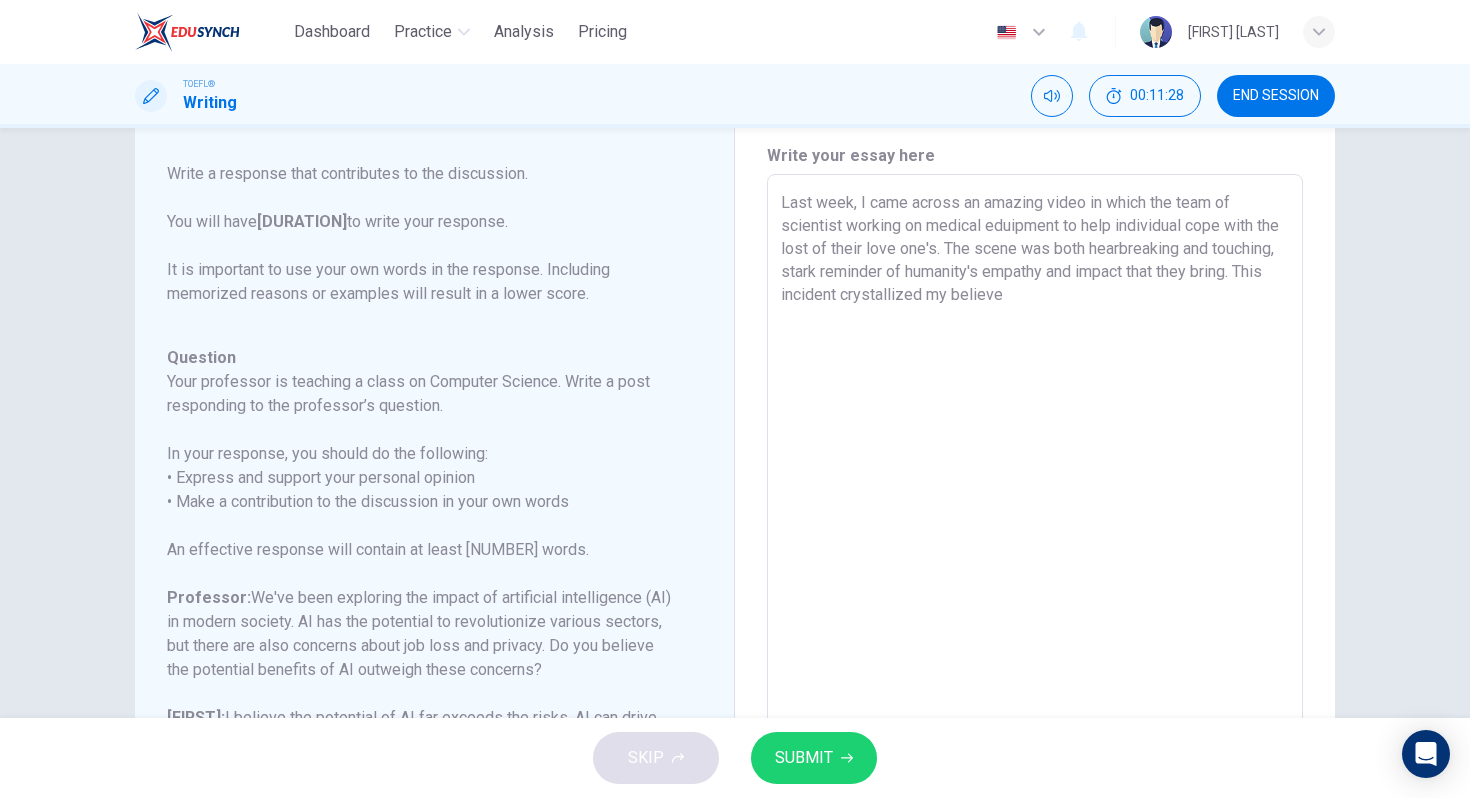 click on "Last week, I came across an amazing video in which the team of scientist working on medical eduipment to help individual cope with the lost of their love one's. The scene was both hearbreaking and touching, stark reminder of humanity's empathy and impact that they bring. This incident crystallized my believe" at bounding box center (1035, 508) 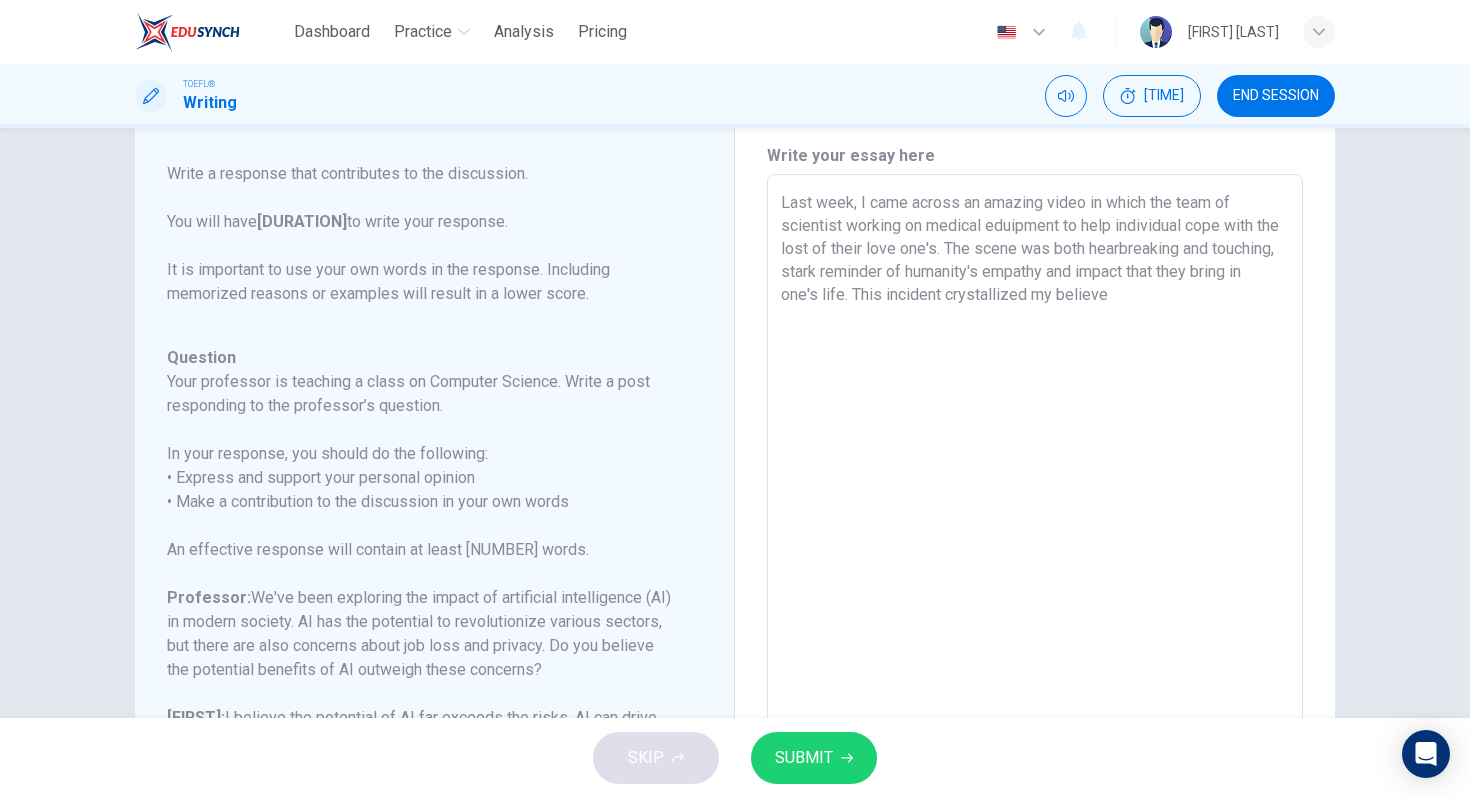 click on "Last week, I came across an amazing video in which the team of scientist working on medical eduipment to help individual cope with the lost of their love one's. The scene was both hearbreaking and touching, stark reminder of humanity's empathy and impact that they bring in one's life. This incident crystallized my believe" at bounding box center (1035, 508) 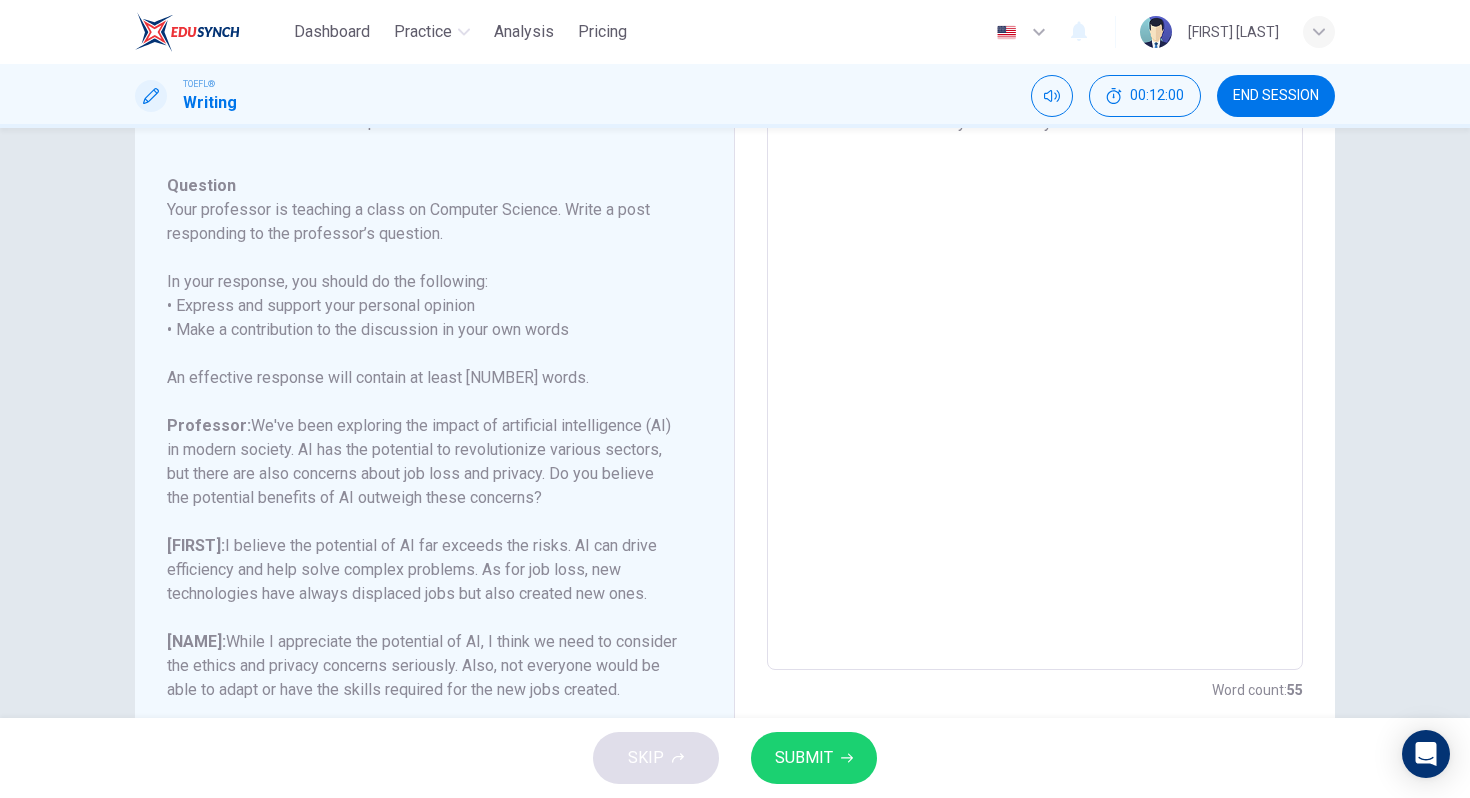 scroll, scrollTop: 237, scrollLeft: 0, axis: vertical 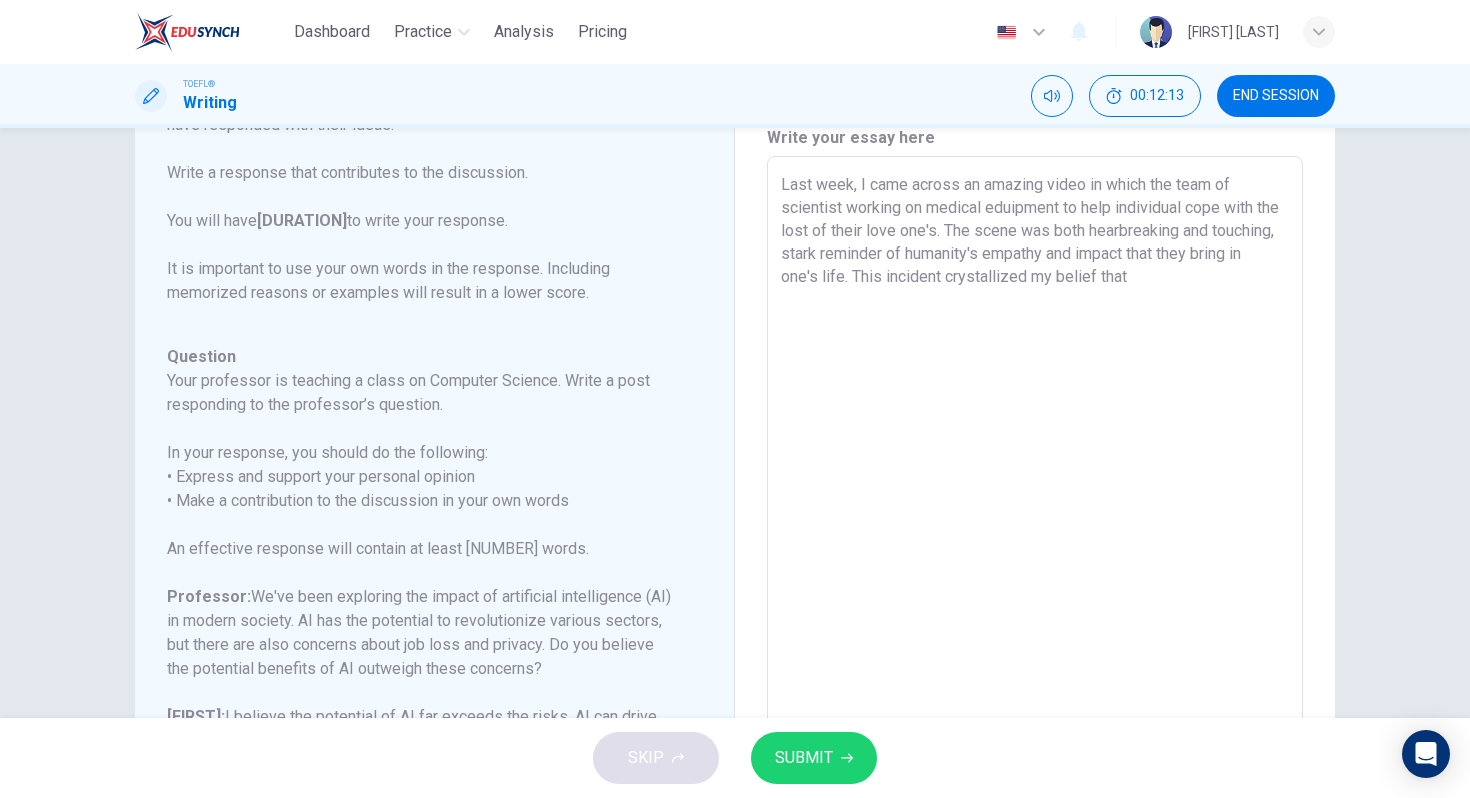 click on "Last week, I came across an amazing video in which the team of scientist working on medical eduipment to help individual cope with the lost of their love one's. The scene was both hearbreaking and touching, stark reminder of humanity's empathy and impact that they bring in one's life. This incident crystallized my belief that" at bounding box center [1035, 490] 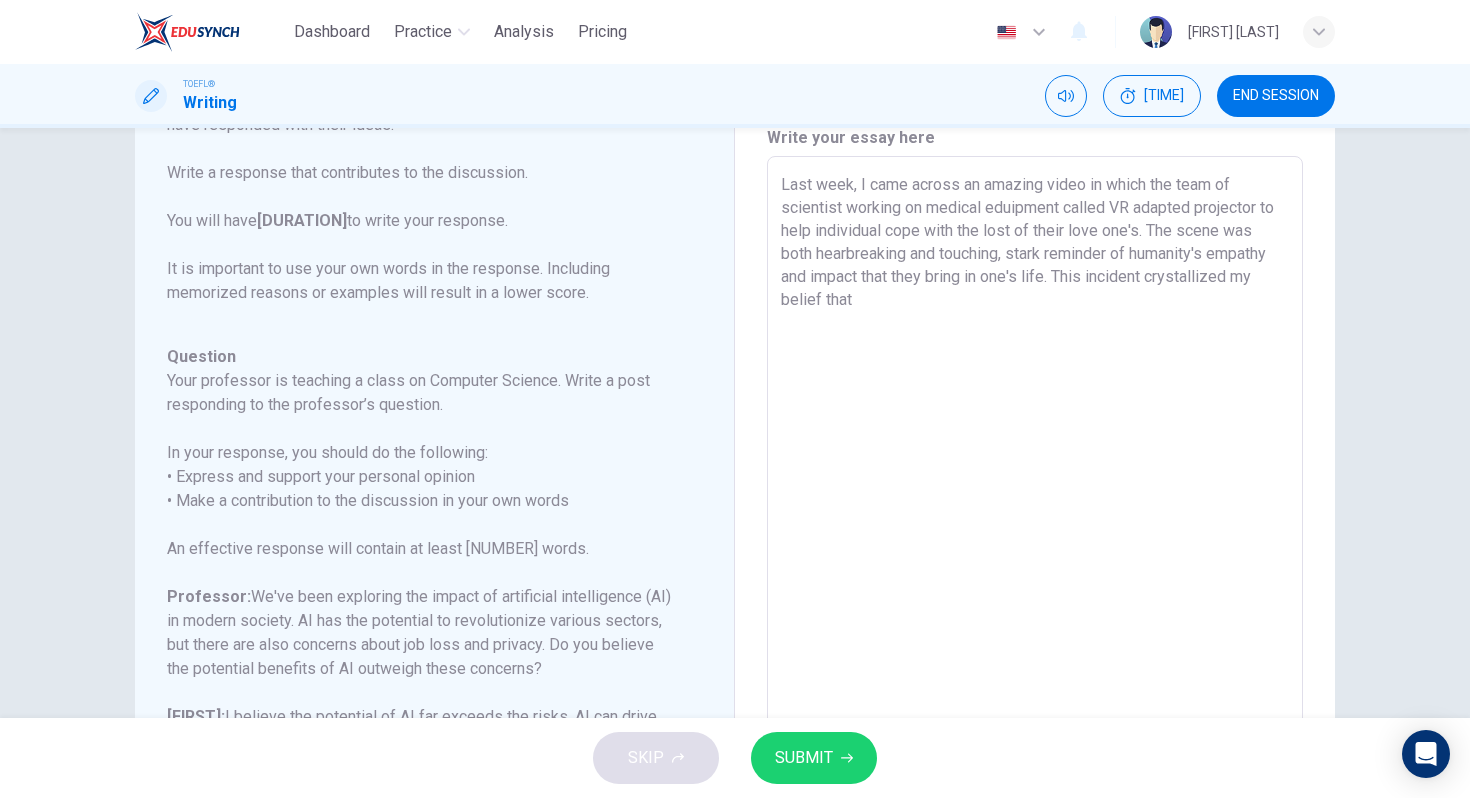 click on "Last week, I came across an amazing video in which the team of scientist working on medical eduipment called VR adapted projector to help individual cope with the lost of their love one's. The scene was both hearbreaking and touching, stark reminder of humanity's empathy and impact that they bring in one's life. This incident crystallized my belief that" at bounding box center [1035, 490] 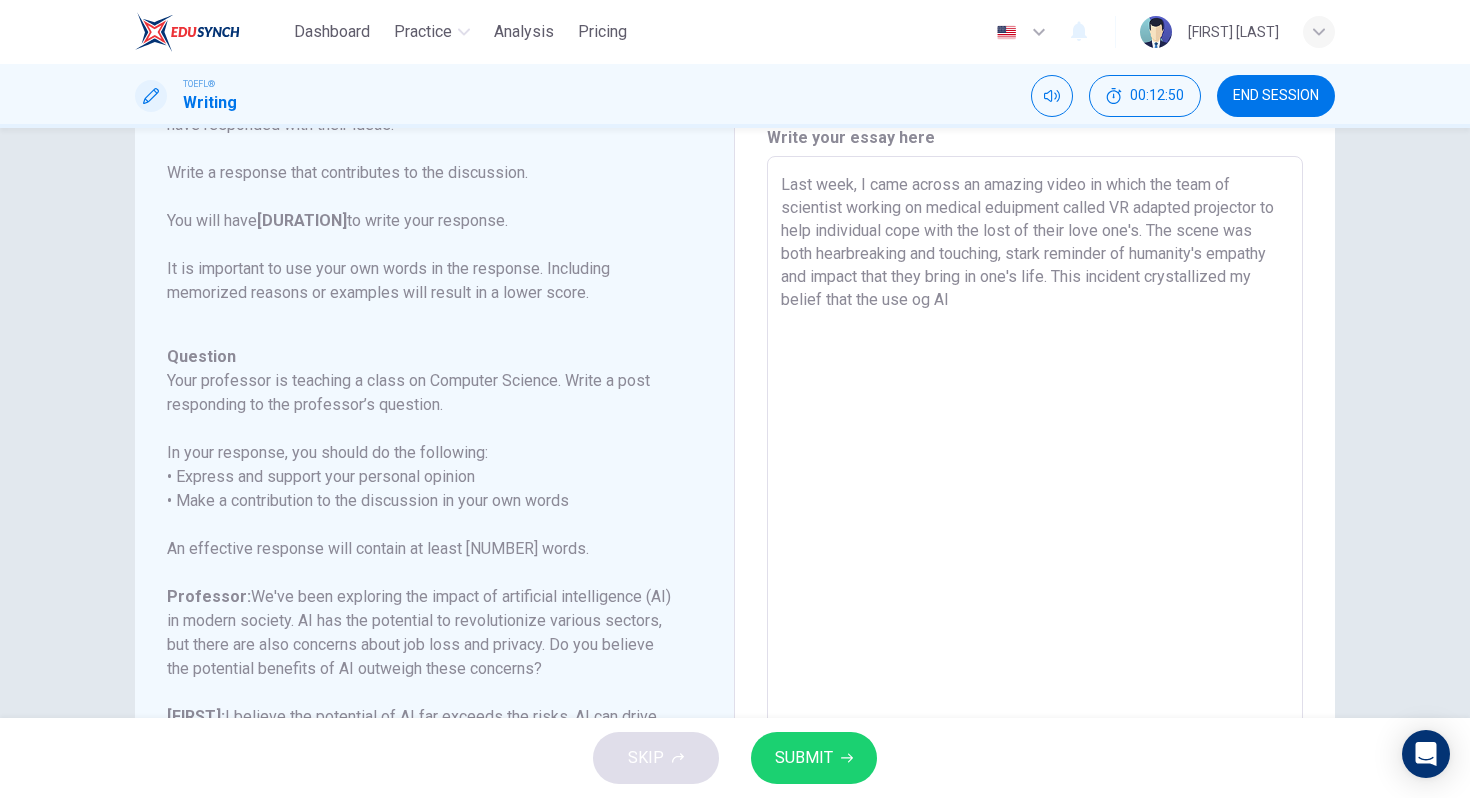 click on "Last week, I came across an amazing video in which the team of scientist working on medical eduipment called VR adapted projector to help individual cope with the lost of their love one's. The scene was both hearbreaking and touching, stark reminder of humanity's empathy and impact that they bring in one's life. This incident crystallized my belief that the use og AI" at bounding box center [1035, 490] 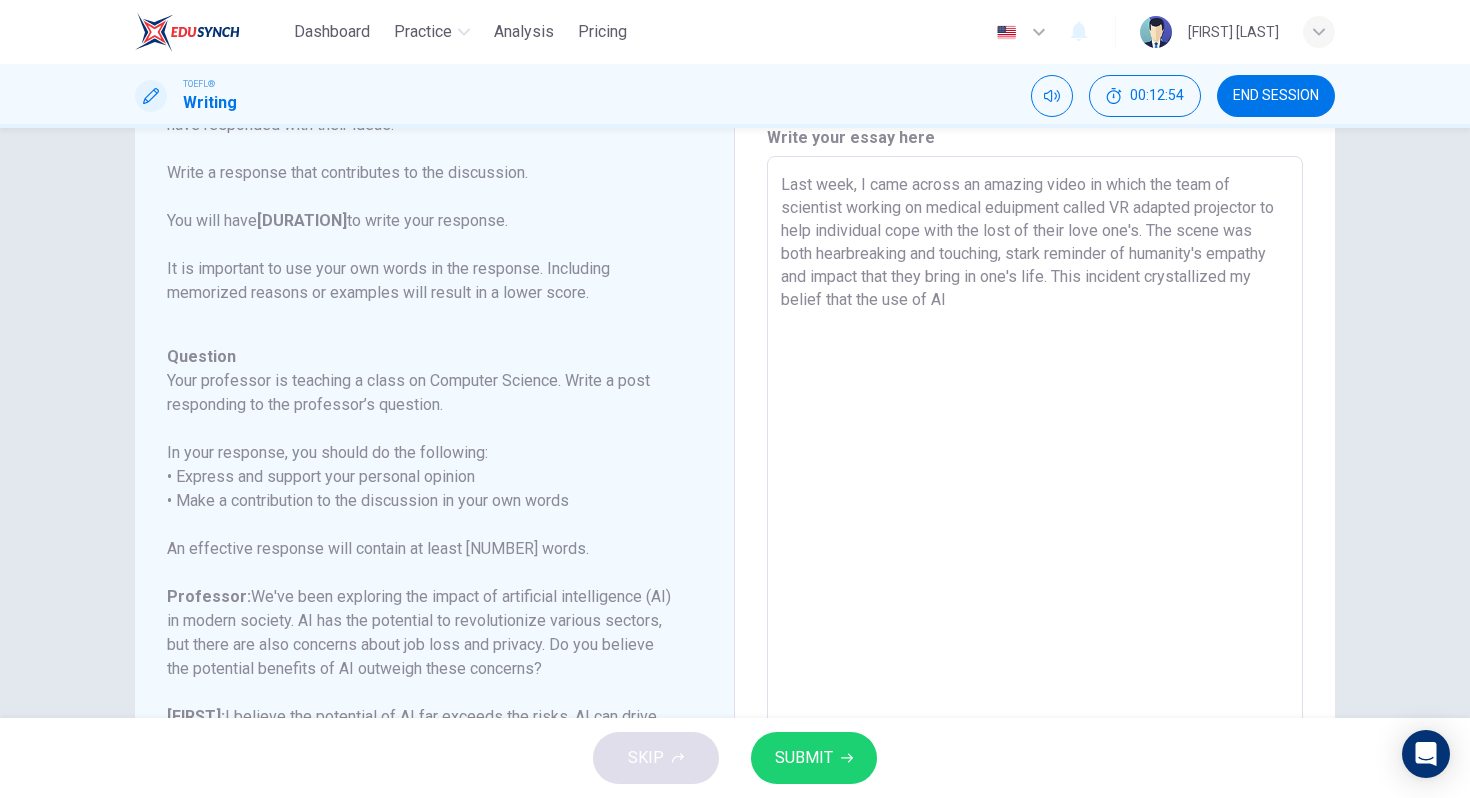 click on "Last week, I came across an amazing video in which the team of scientist working on medical eduipment called VR adapted projector to help individual cope with the lost of their love one's. The scene was both hearbreaking and touching, stark reminder of humanity's empathy and impact that they bring in one's life. This incident crystallized my belief that the use of AI" at bounding box center (1035, 490) 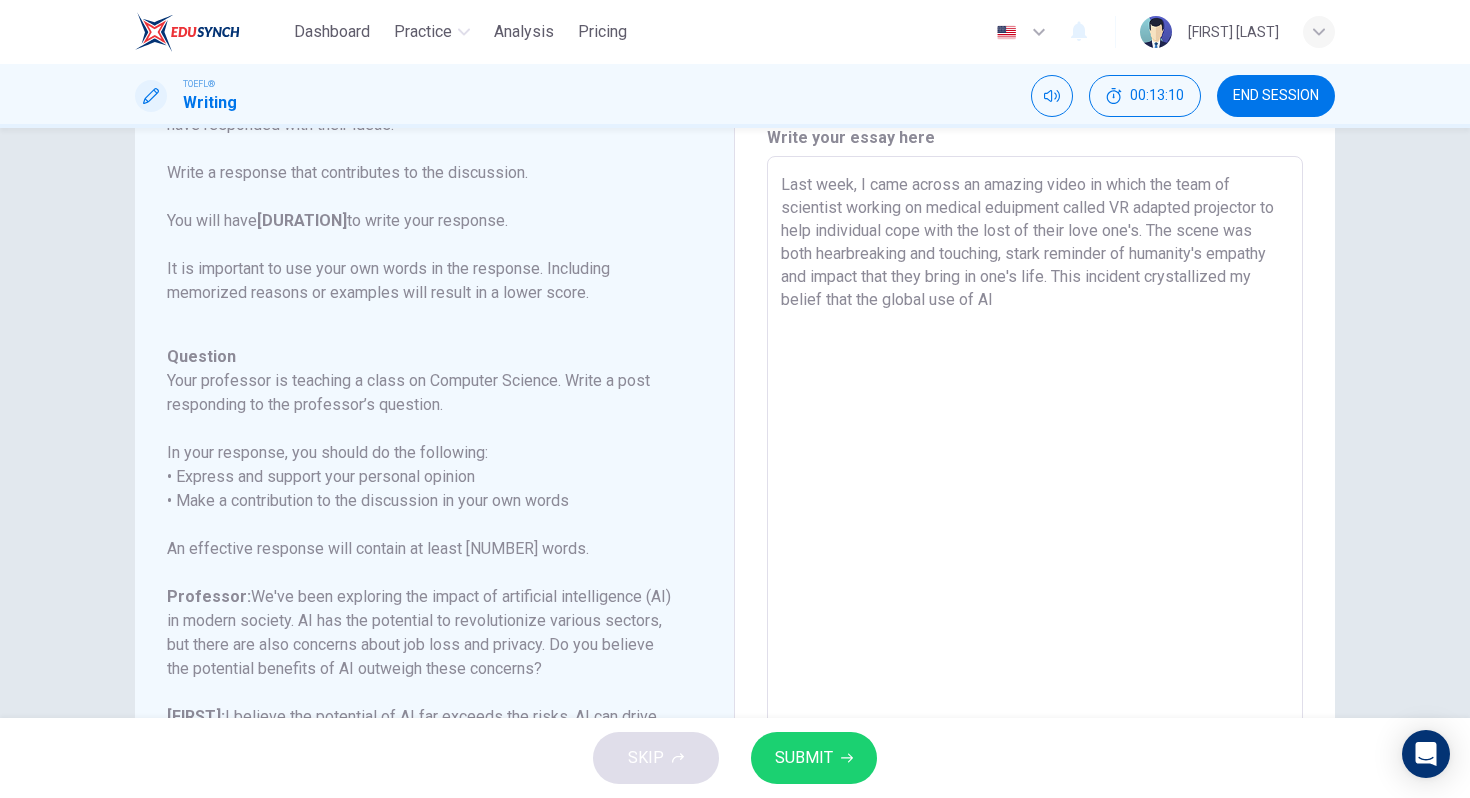 click on "Last week, I came across an amazing video in which the team of scientist working on medical eduipment called VR adapted projector to help individual cope with the lost of their love one's. The scene was both hearbreaking and touching, stark reminder of humanity's empathy and impact that they bring in one's life. This incident crystallized my belief that the global use of AI" at bounding box center [1035, 490] 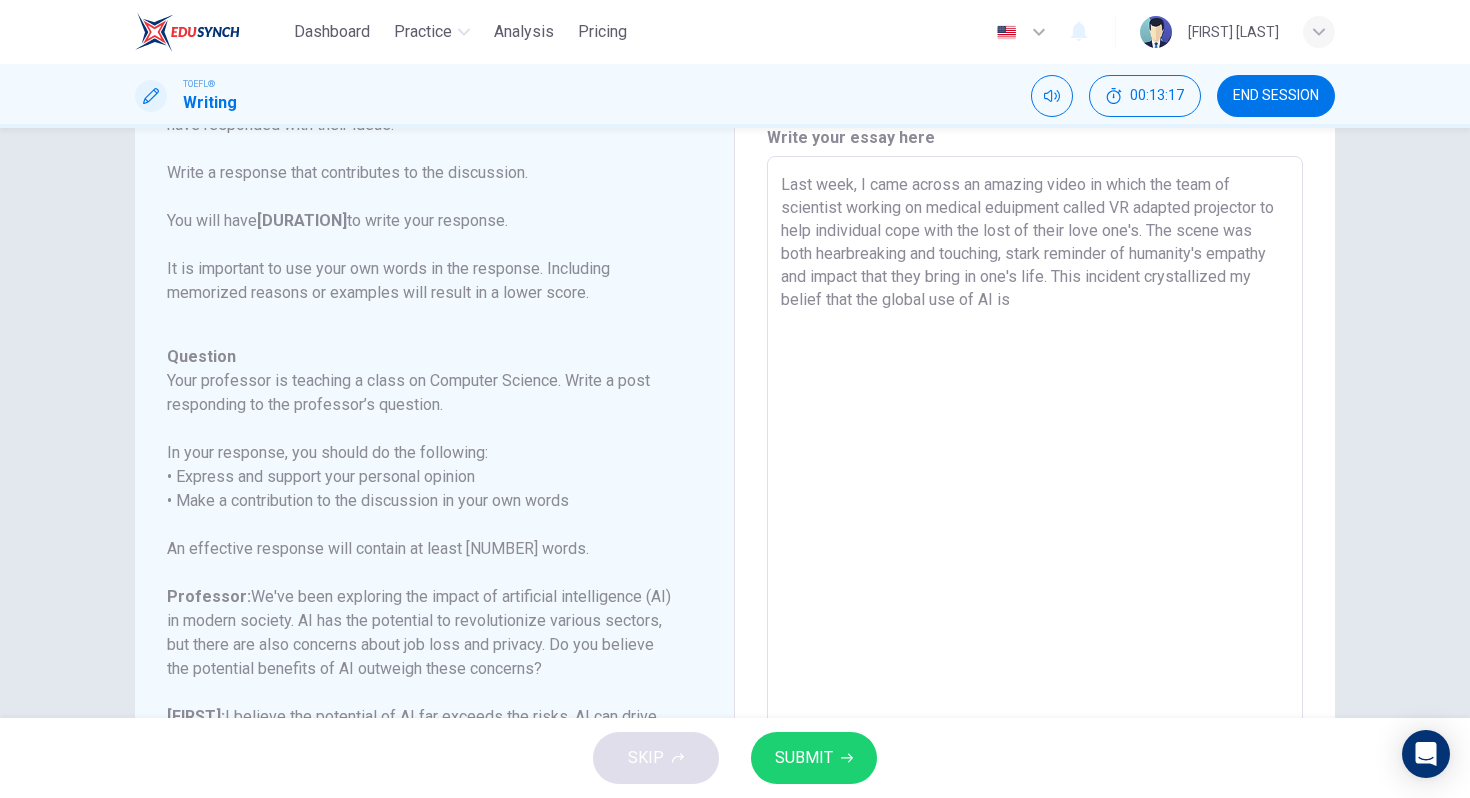 scroll, scrollTop: 222, scrollLeft: 0, axis: vertical 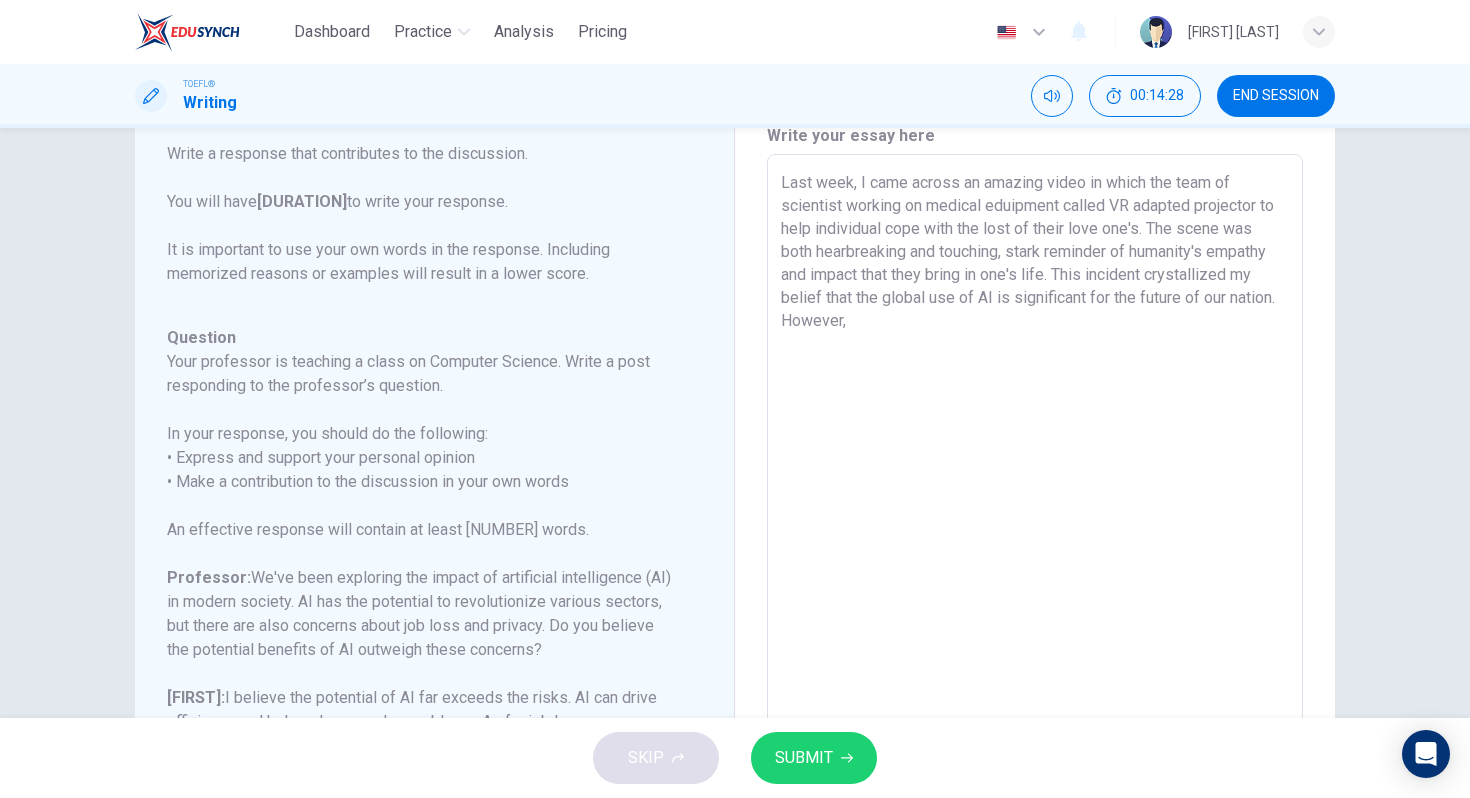 drag, startPoint x: 1024, startPoint y: 323, endPoint x: 935, endPoint y: 324, distance: 89.005615 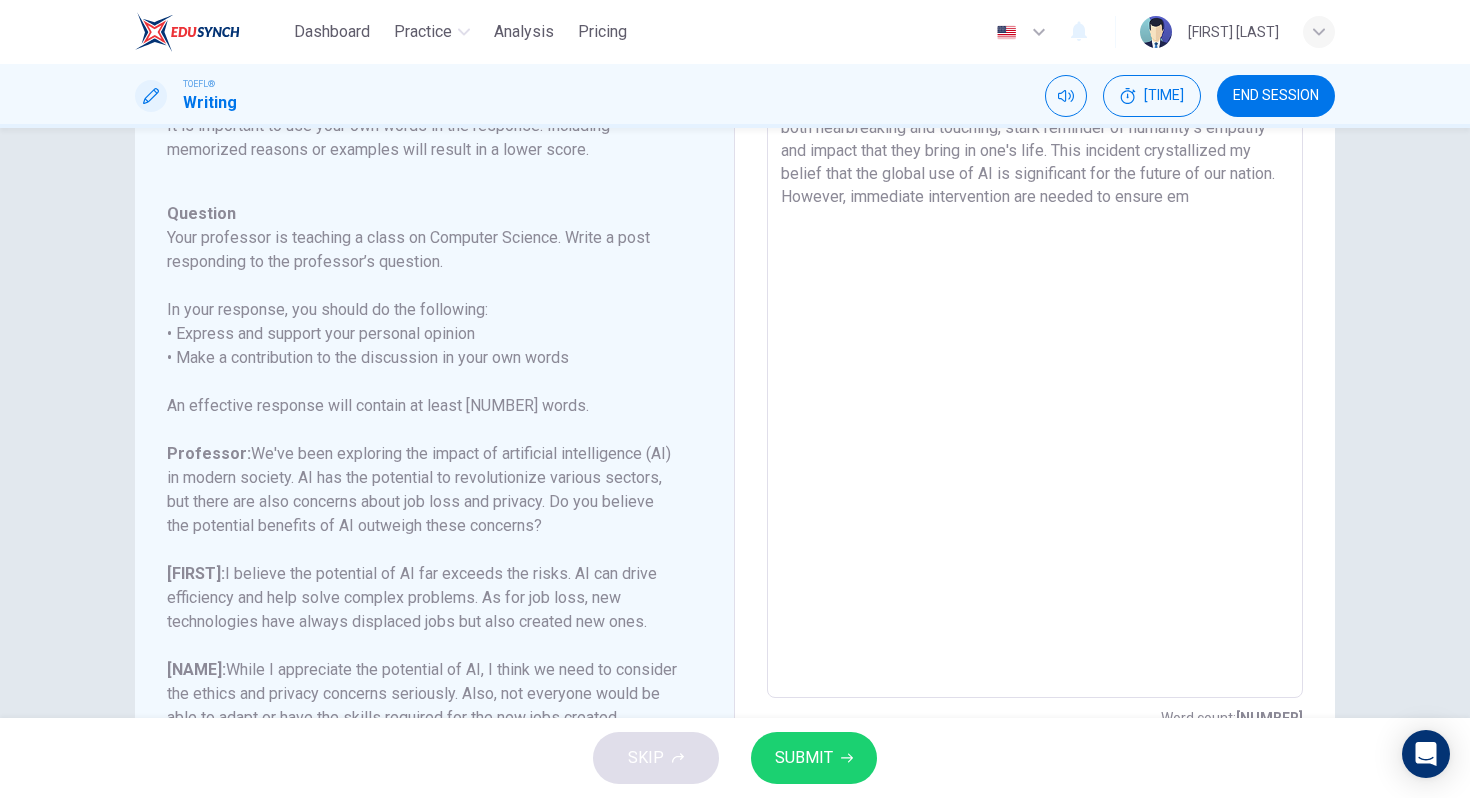 scroll, scrollTop: 216, scrollLeft: 0, axis: vertical 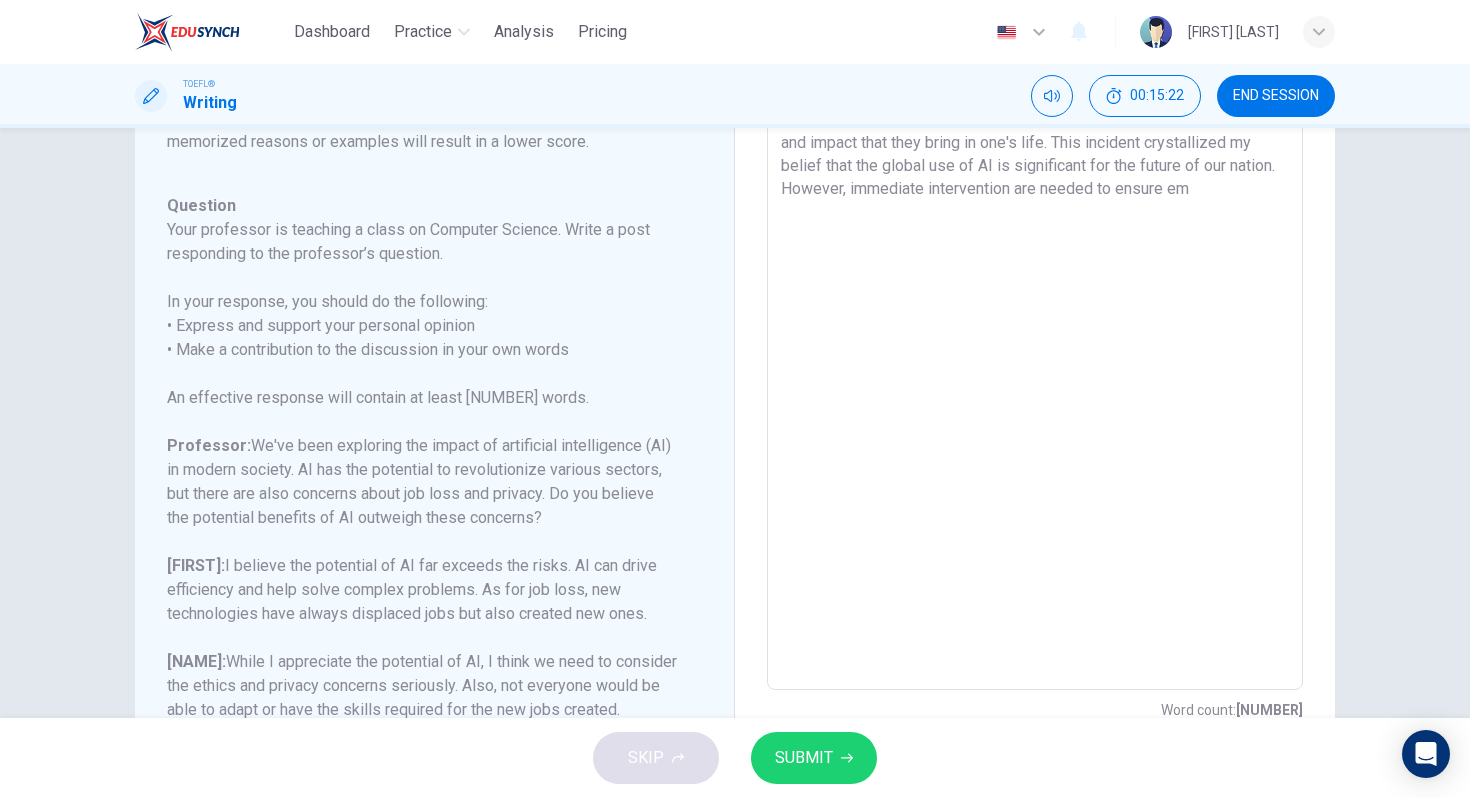 click on "Last week, I came across an amazing video in which the team of scientist working on medical eduipment called VR adapted projector to help individual cope with the lost of their love one's. The scene was both hearbreaking and touching, stark reminder of humanity's empathy and impact that they bring in one's life. This incident crystallized my belief that the global use of AI is significant for the future of our nation. However, immediate intervention are needed to ensure em" at bounding box center [1035, 356] 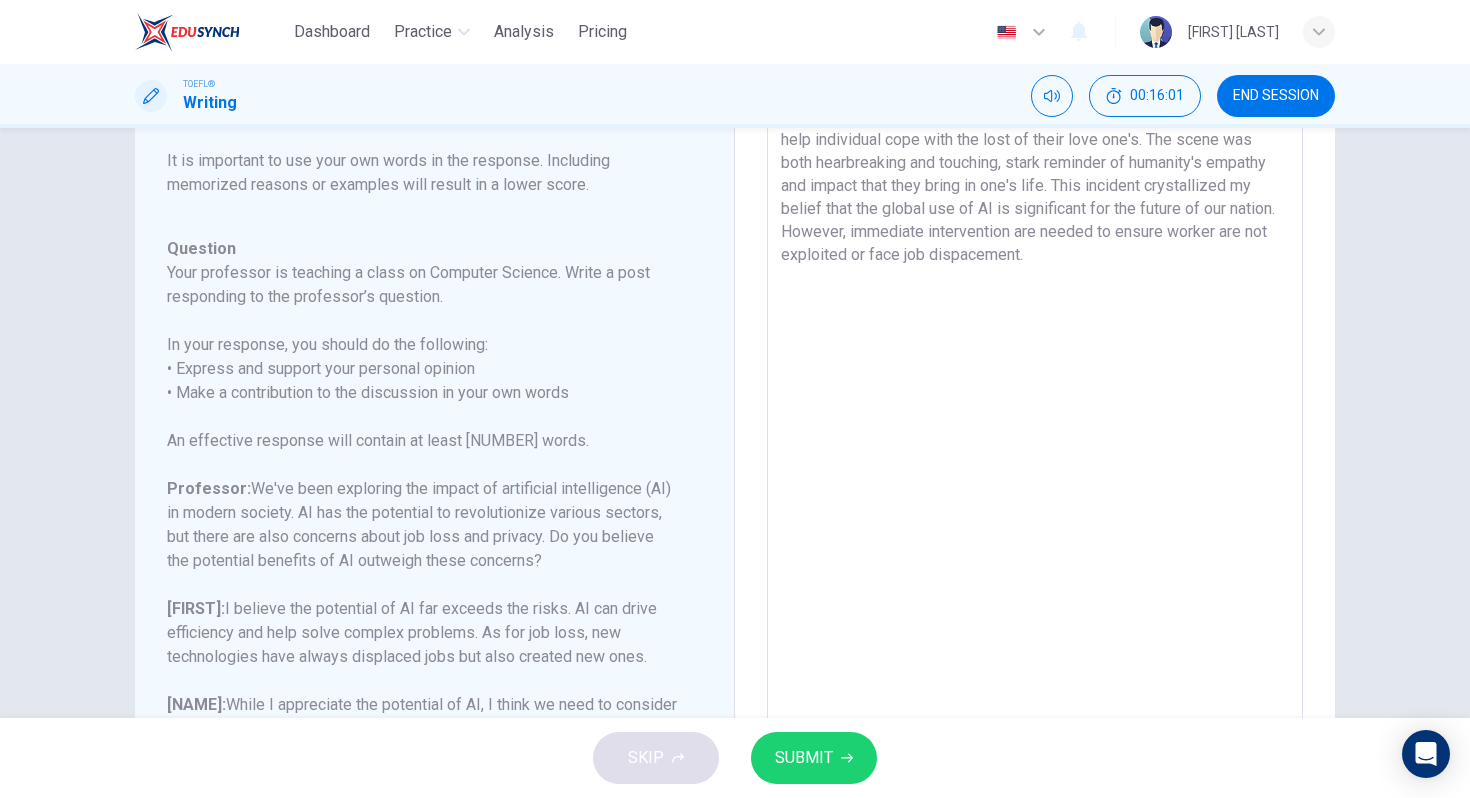 scroll, scrollTop: 182, scrollLeft: 0, axis: vertical 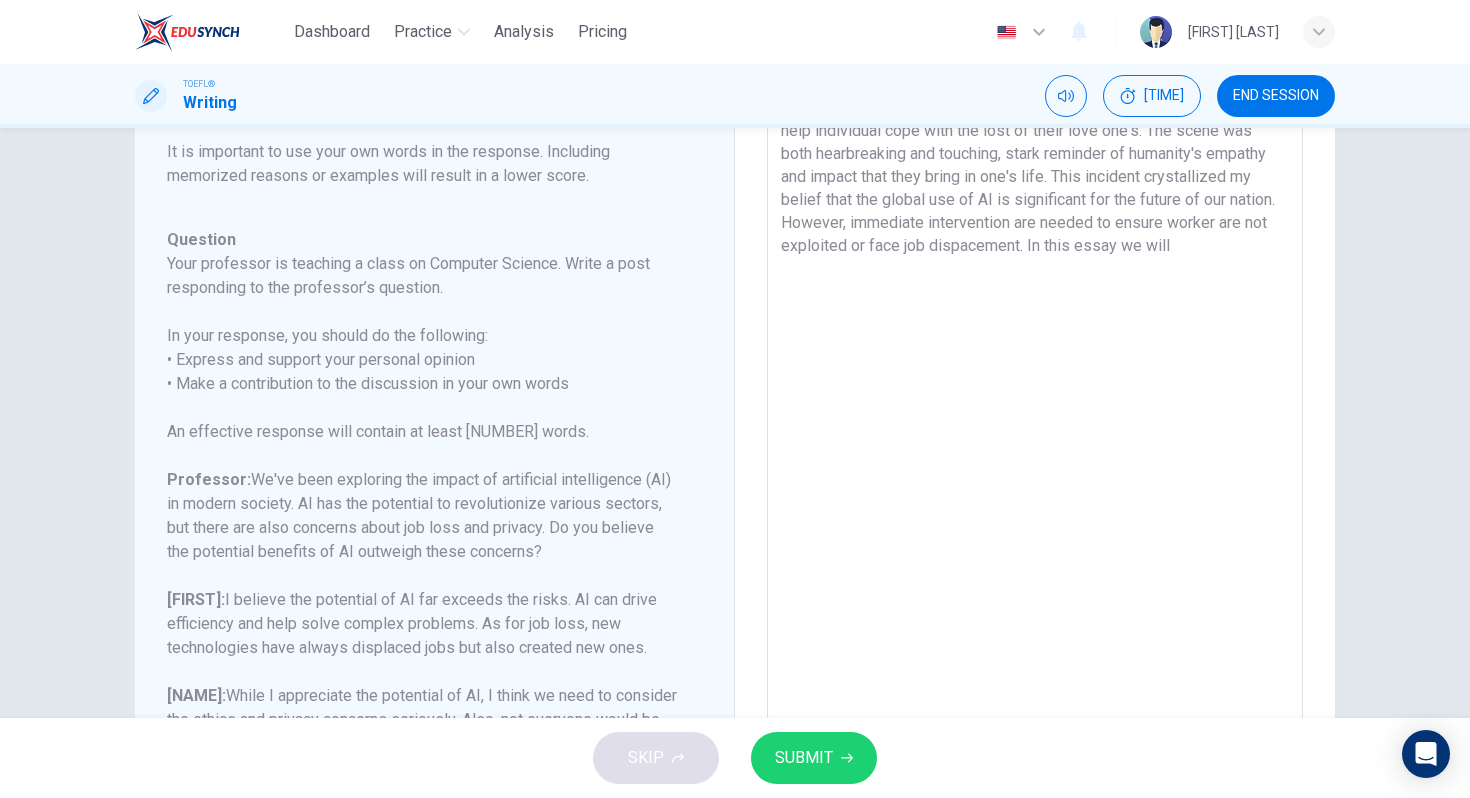drag, startPoint x: 1282, startPoint y: 249, endPoint x: 1234, endPoint y: 250, distance: 48.010414 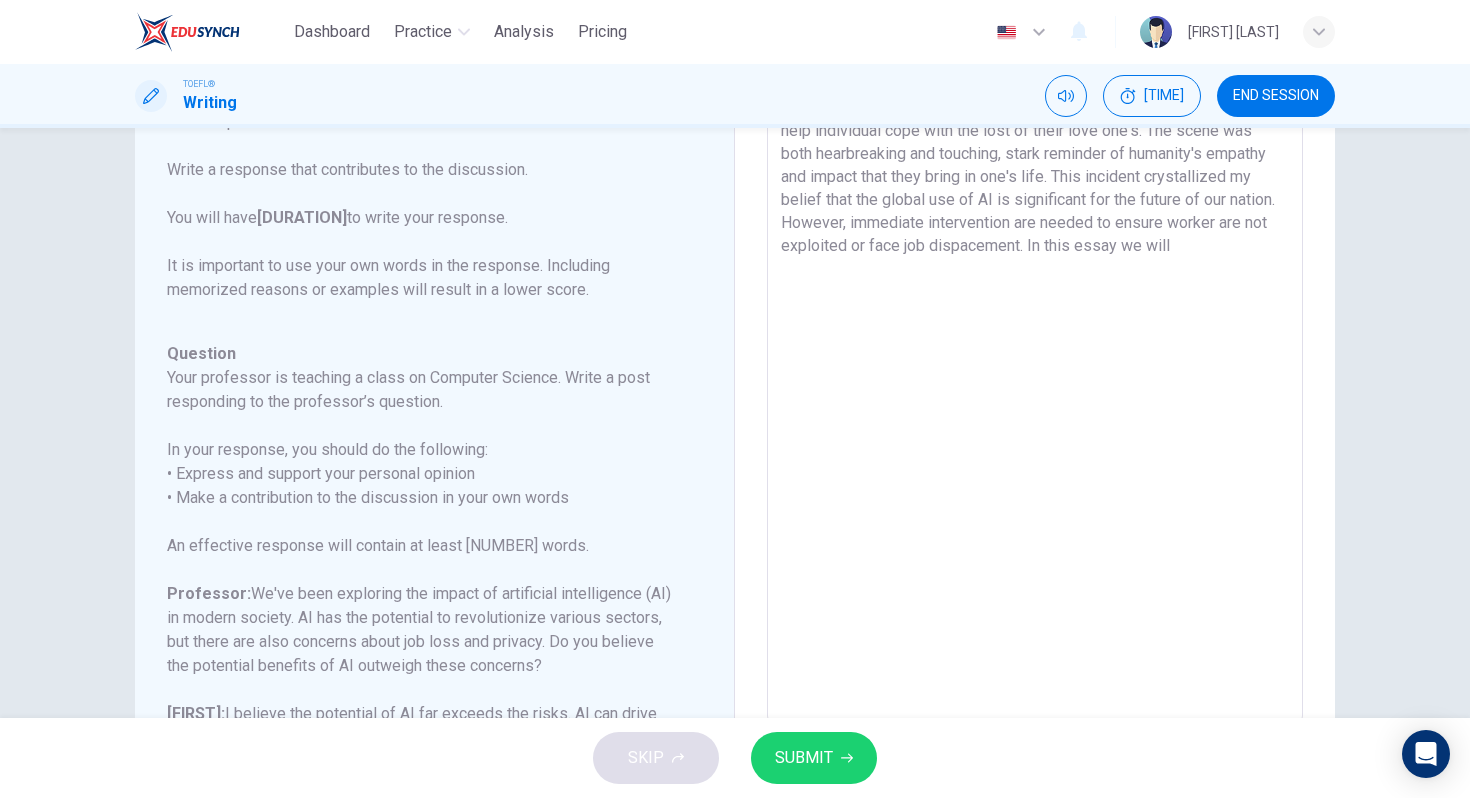 scroll, scrollTop: 0, scrollLeft: 0, axis: both 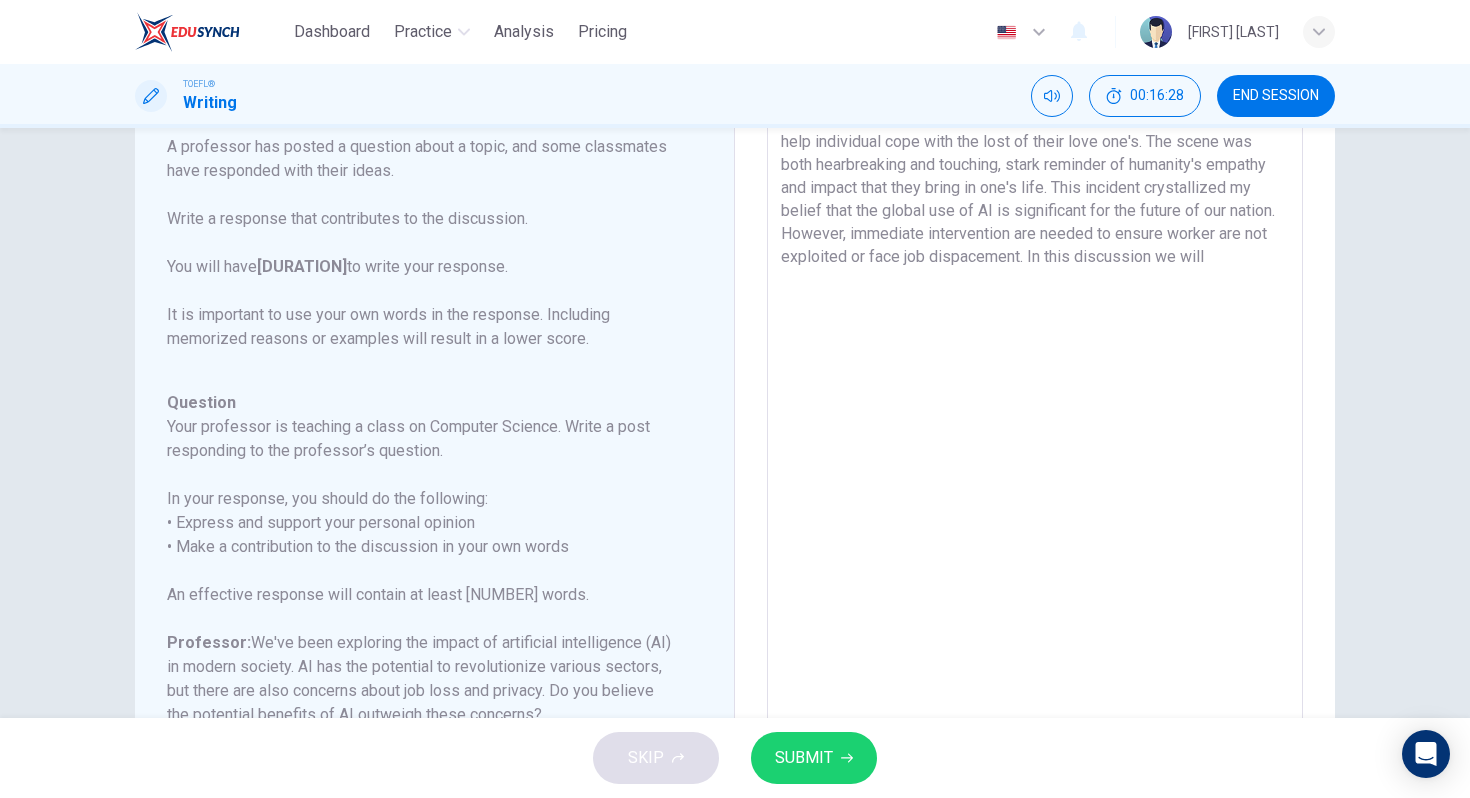click on "Last week, I came across an amazing video in which the team of scientist working on medical eduipment called VR adapted projector to help individual cope with the lost of their love one's. The scene was both hearbreaking and touching, stark reminder of humanity's empathy and impact that they bring in one's life. This incident crystallized my belief that the global use of AI is significant for the future of our nation. However, immediate intervention are needed to ensure worker are not exploited or face job dispacement. In this discussion we will" at bounding box center [1035, 401] 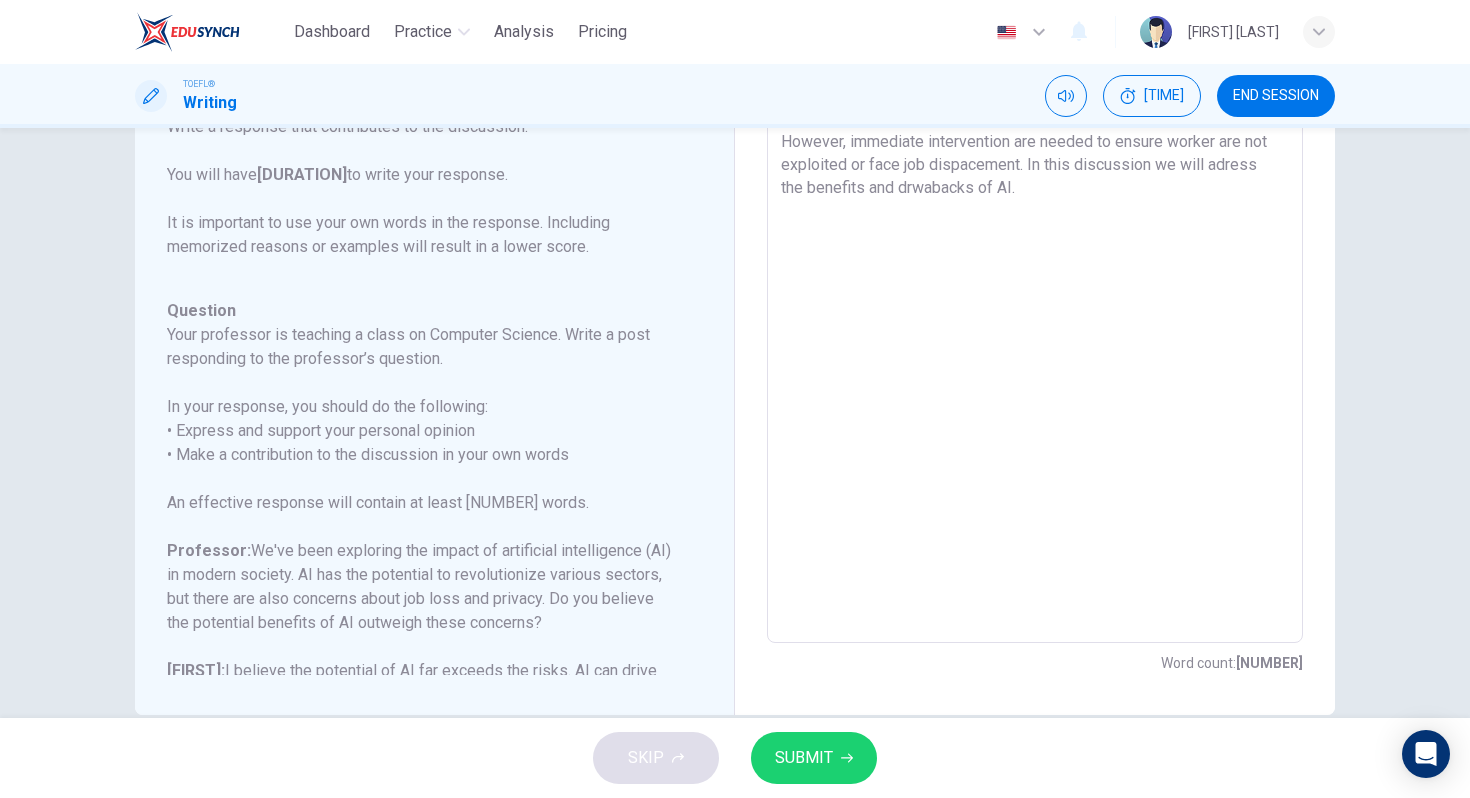 scroll, scrollTop: 259, scrollLeft: 0, axis: vertical 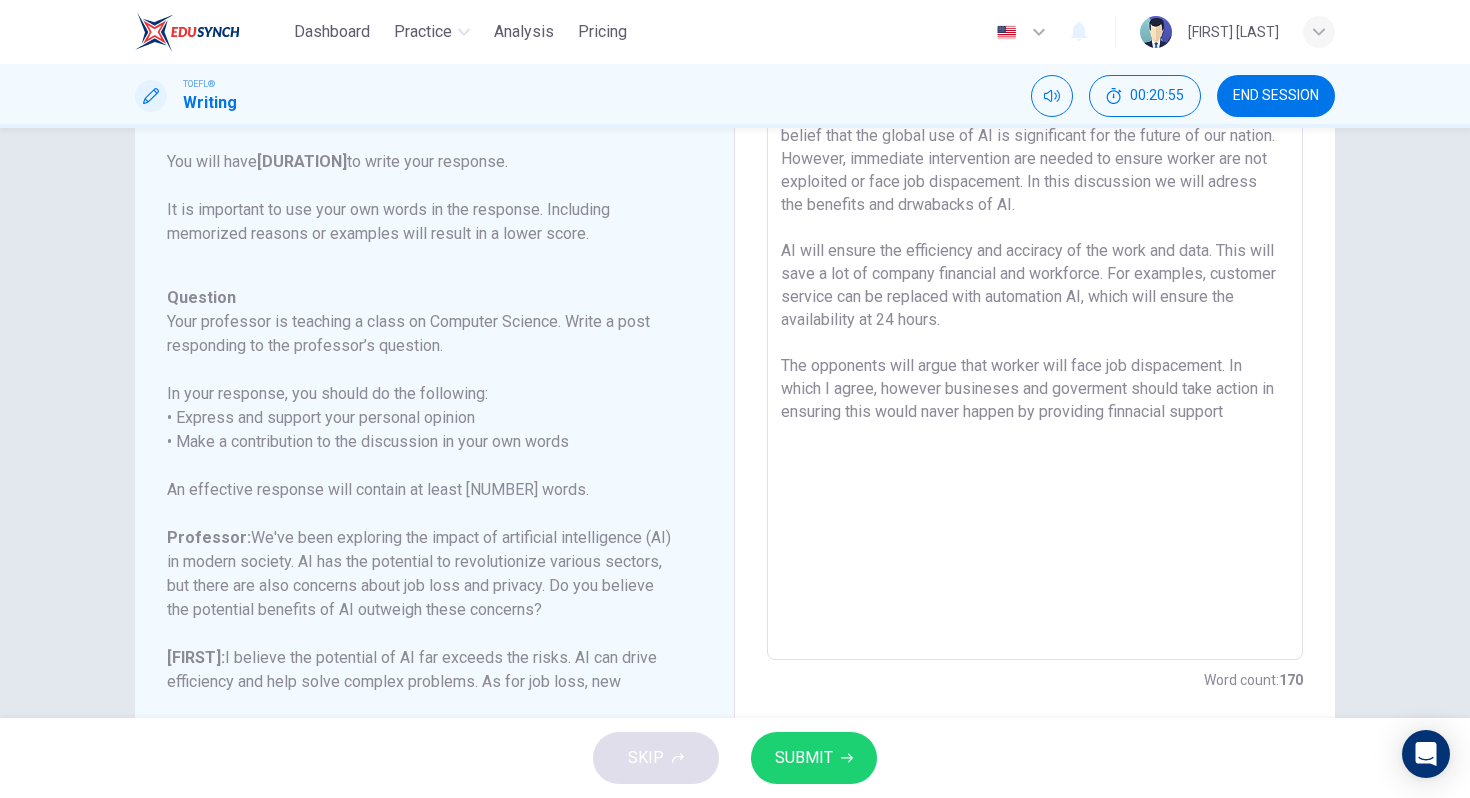 click at bounding box center (1035, 326) 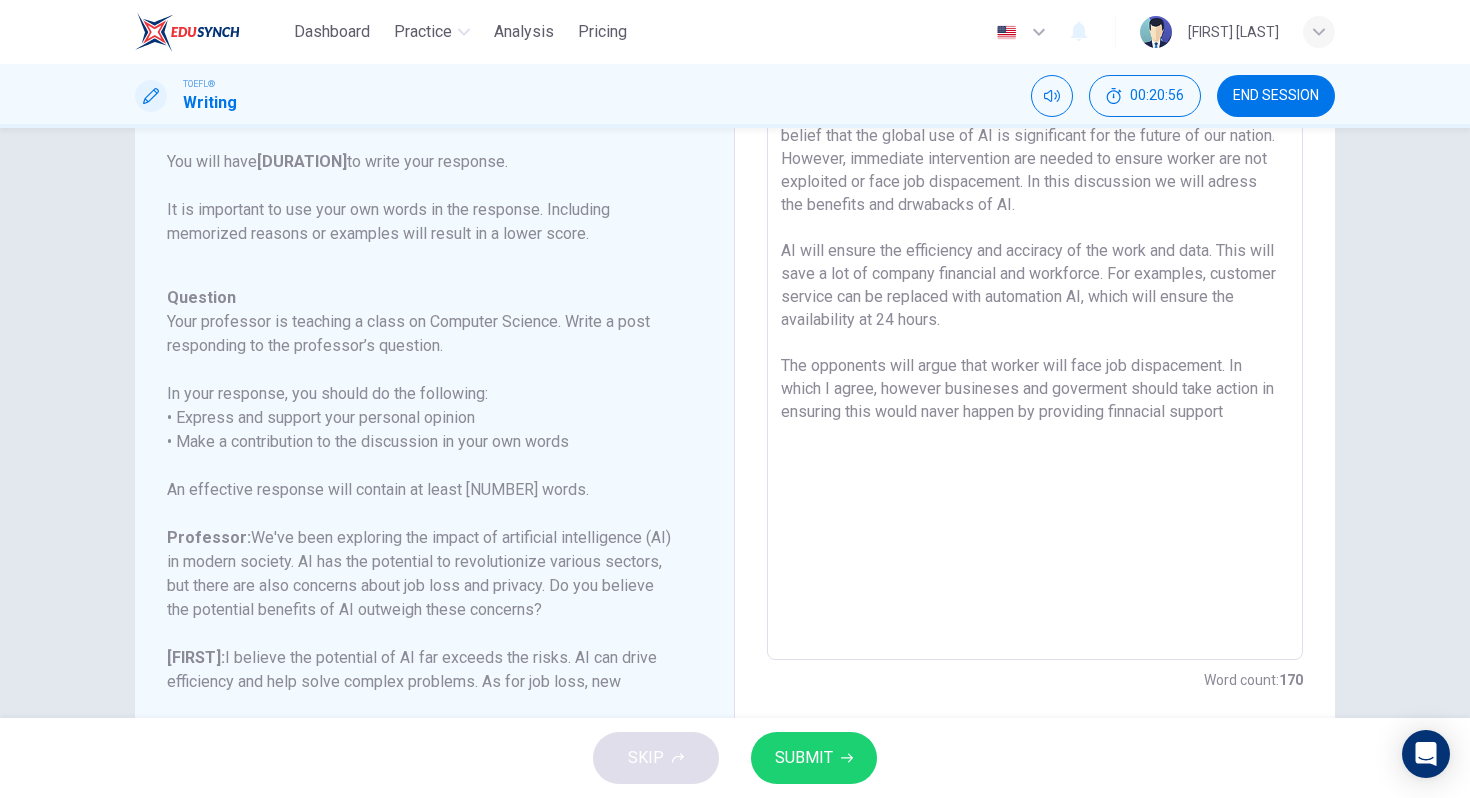click at bounding box center (1035, 326) 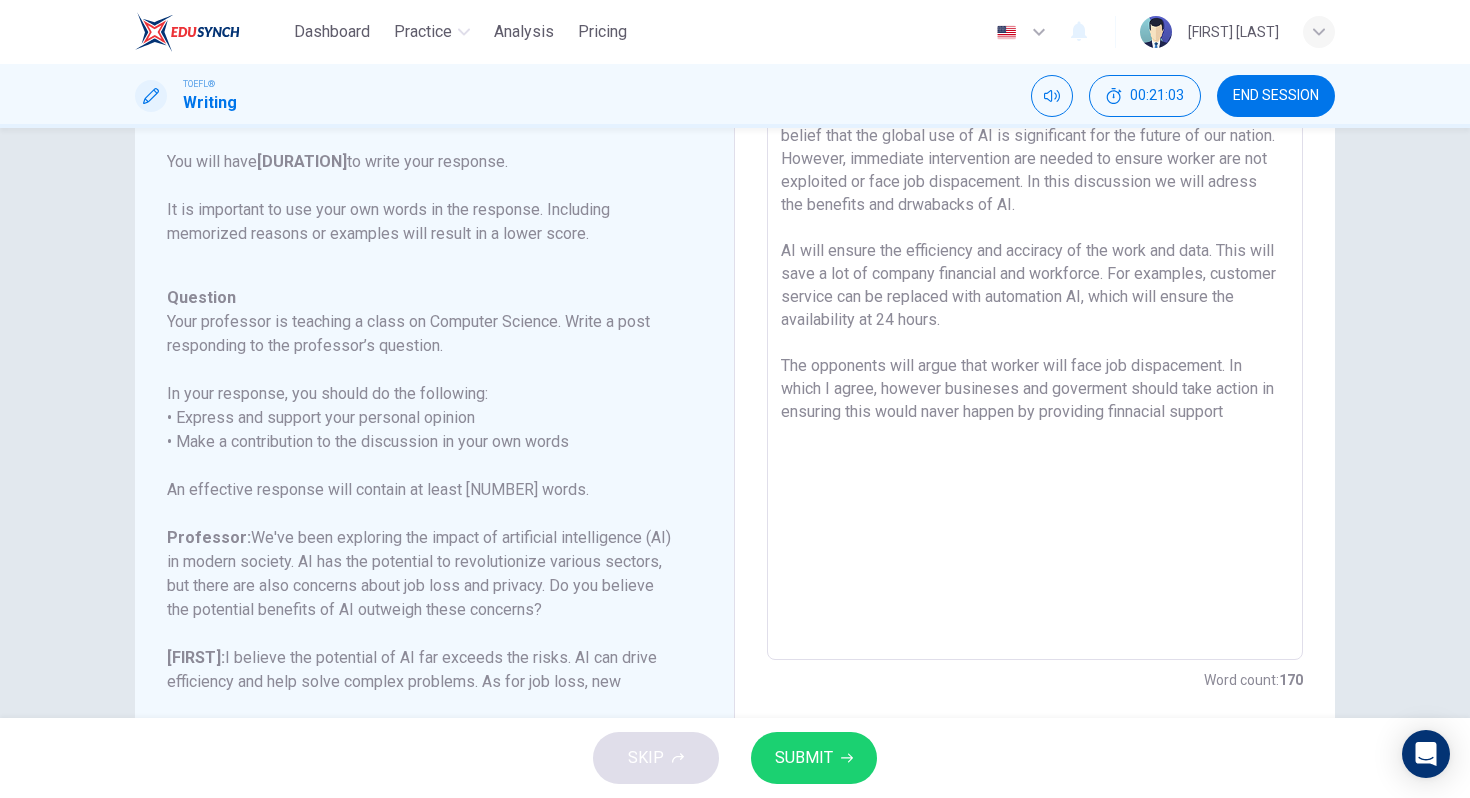 drag, startPoint x: 1173, startPoint y: 414, endPoint x: 1114, endPoint y: 412, distance: 59.03389 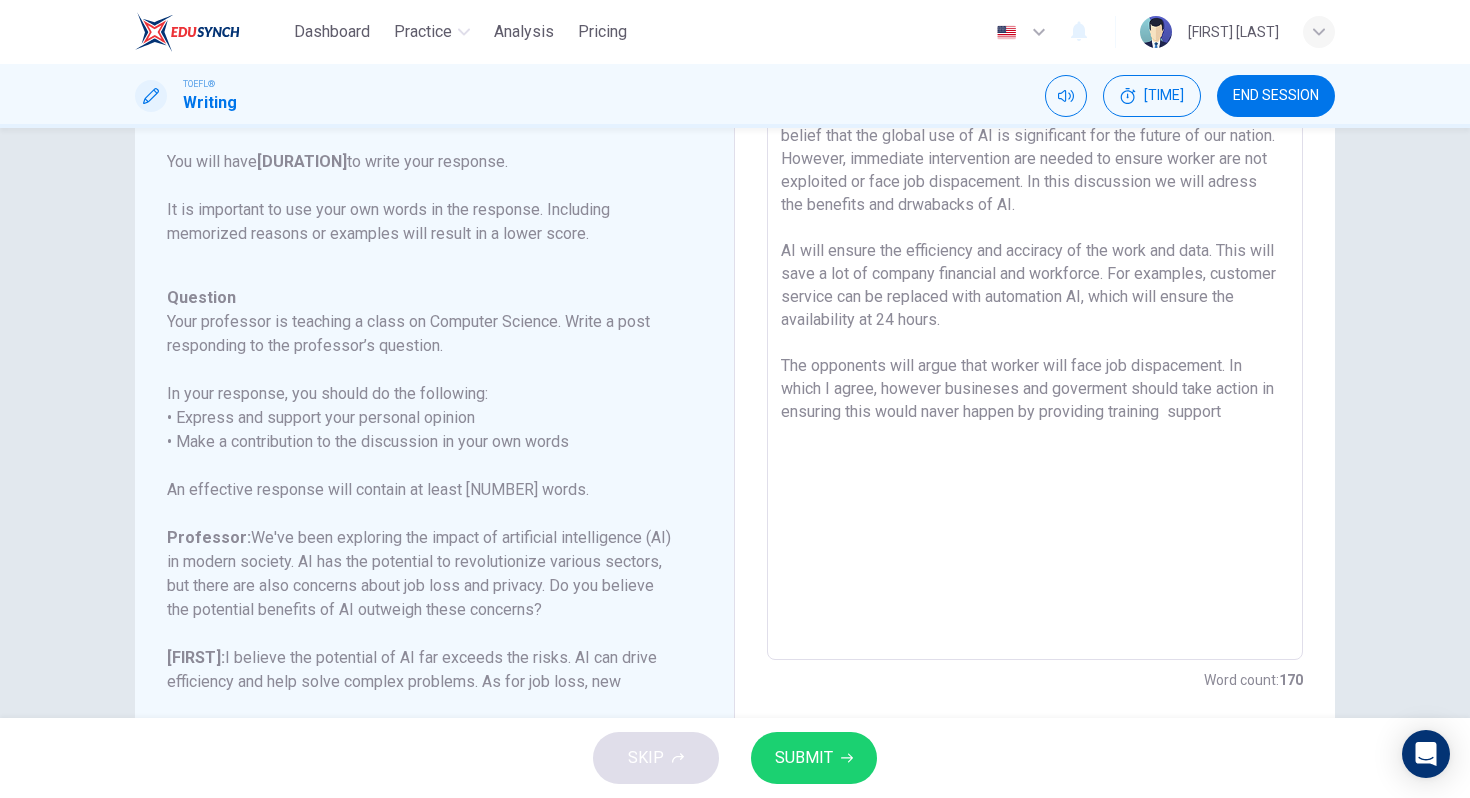 click at bounding box center [1035, 326] 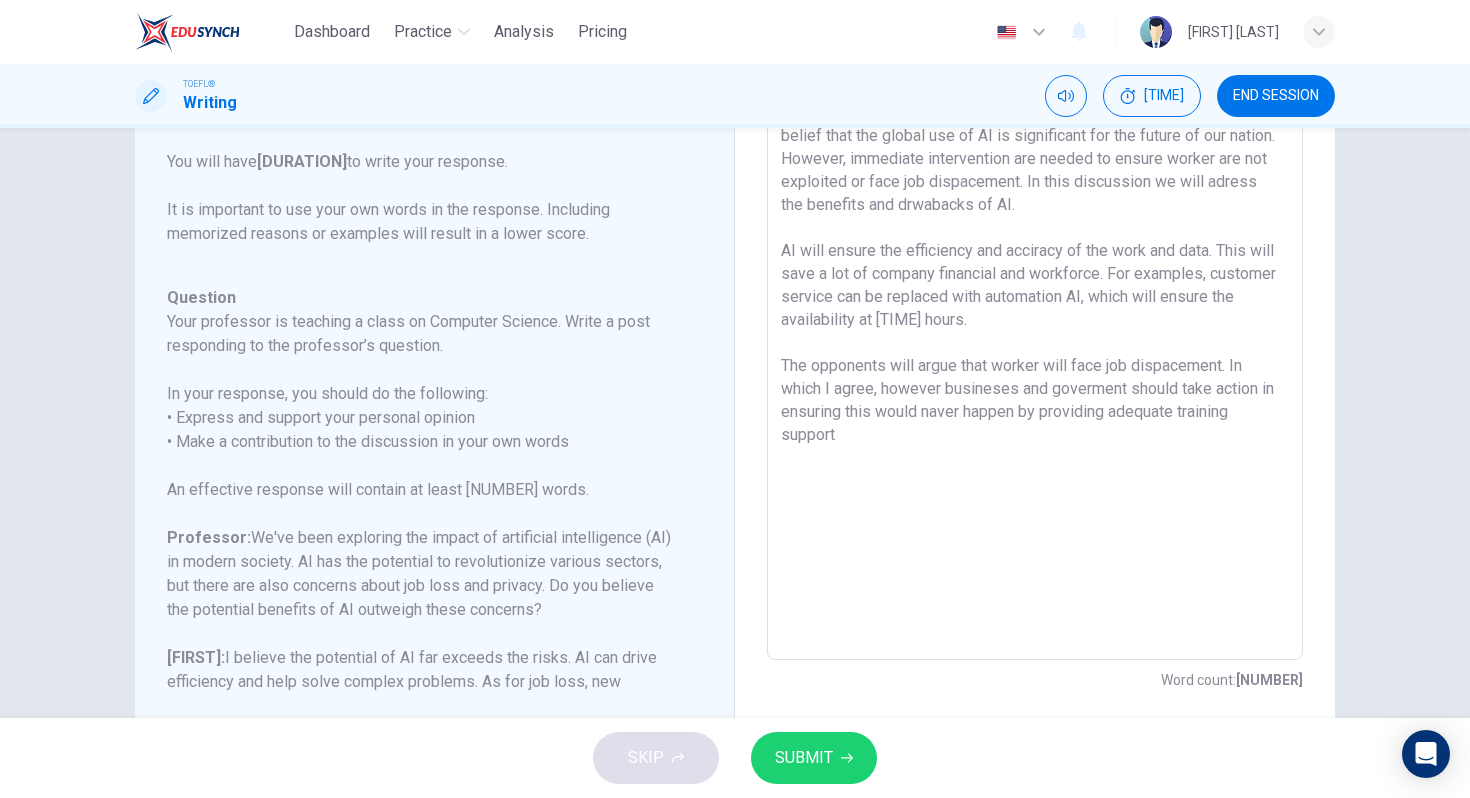 click at bounding box center [1035, 326] 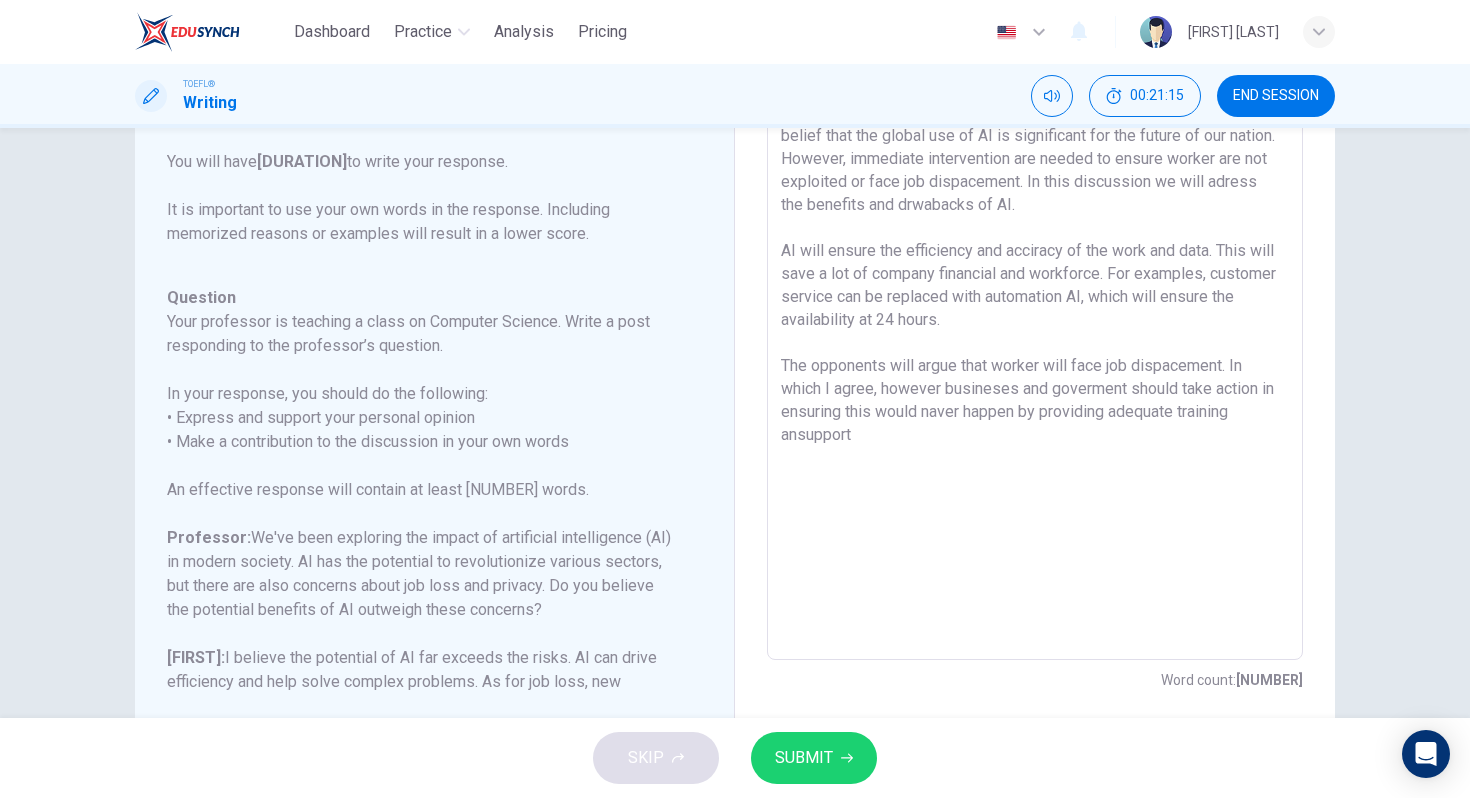 click at bounding box center [1035, 326] 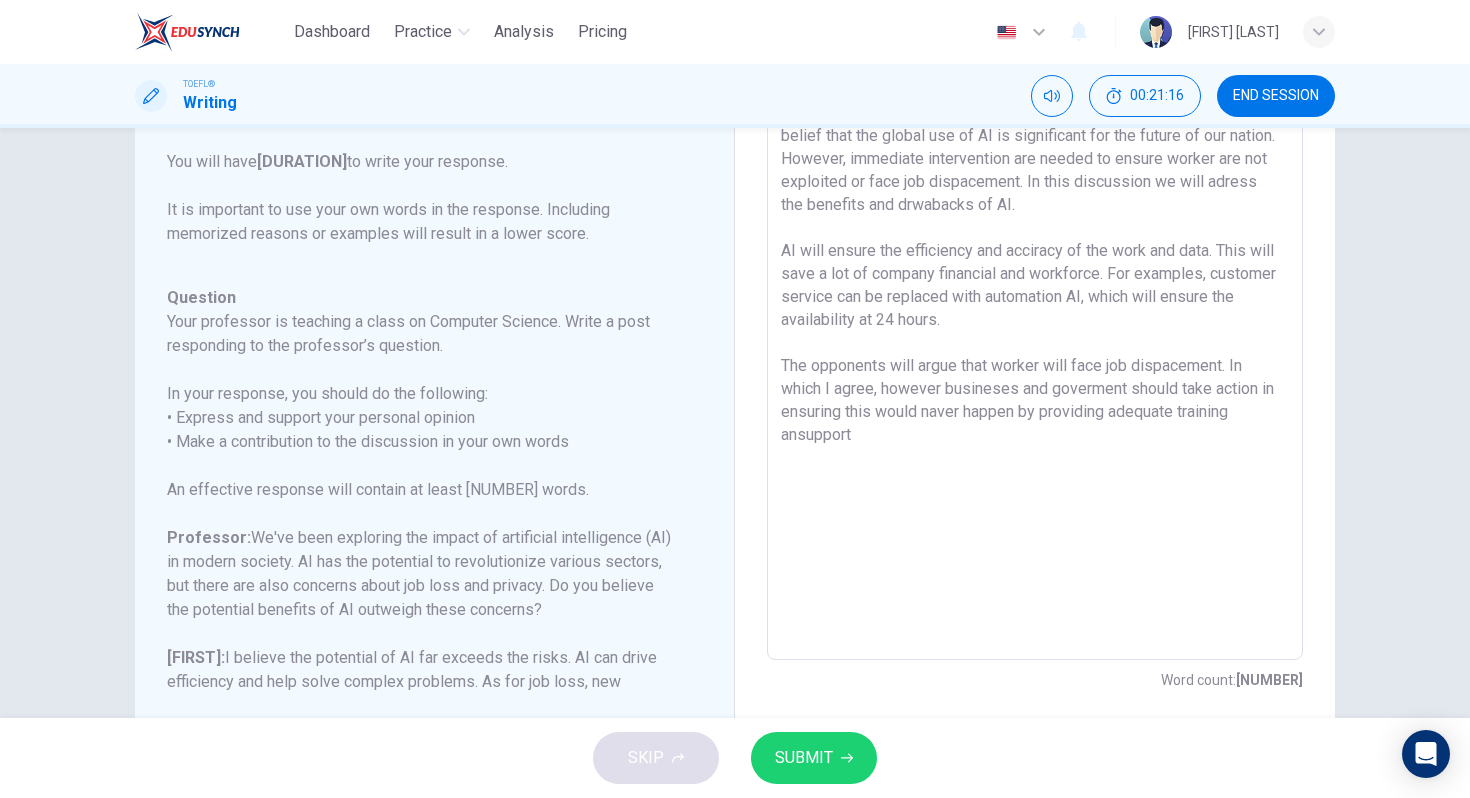 click at bounding box center (1035, 326) 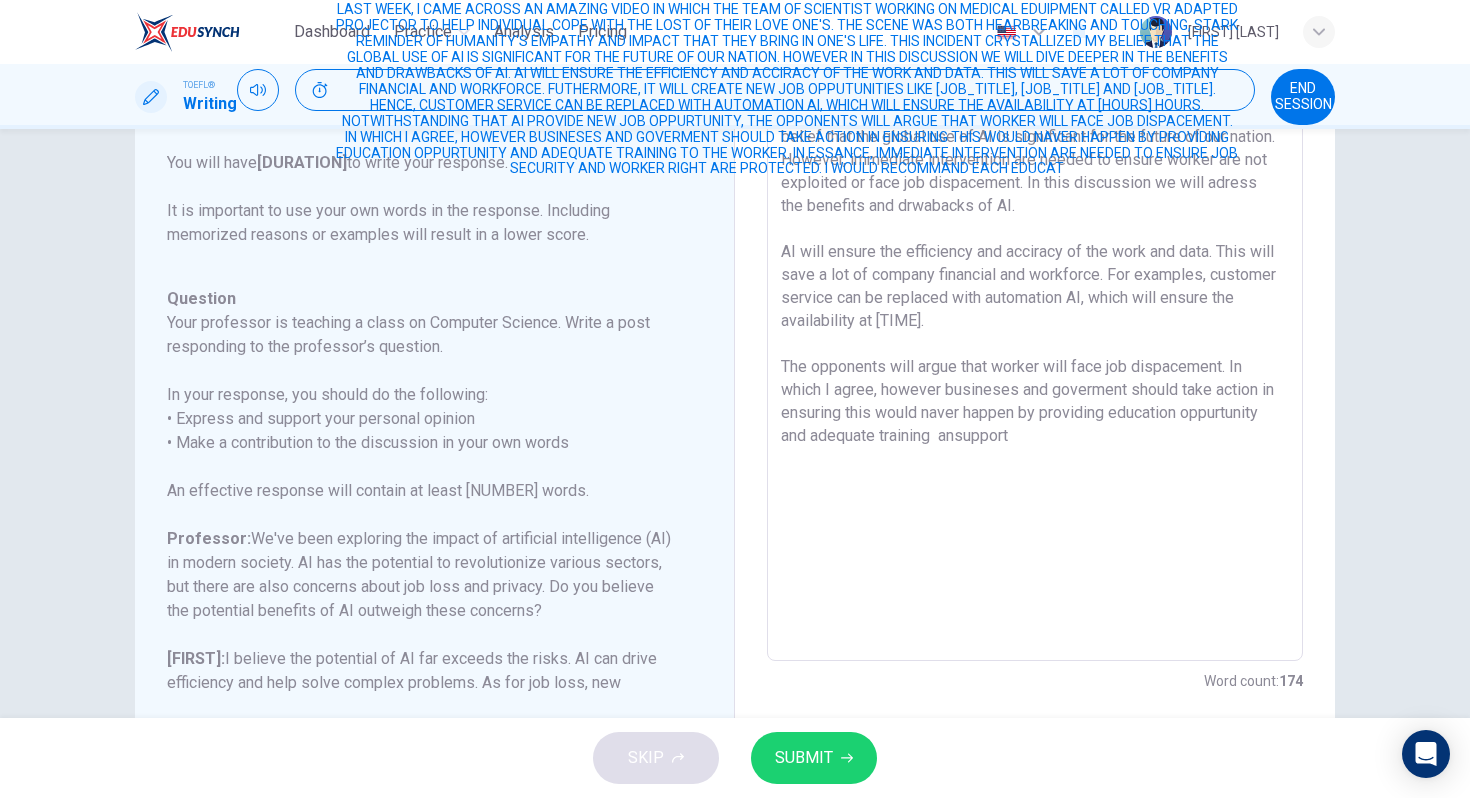 drag, startPoint x: 1049, startPoint y: 433, endPoint x: 882, endPoint y: 435, distance: 167.01198 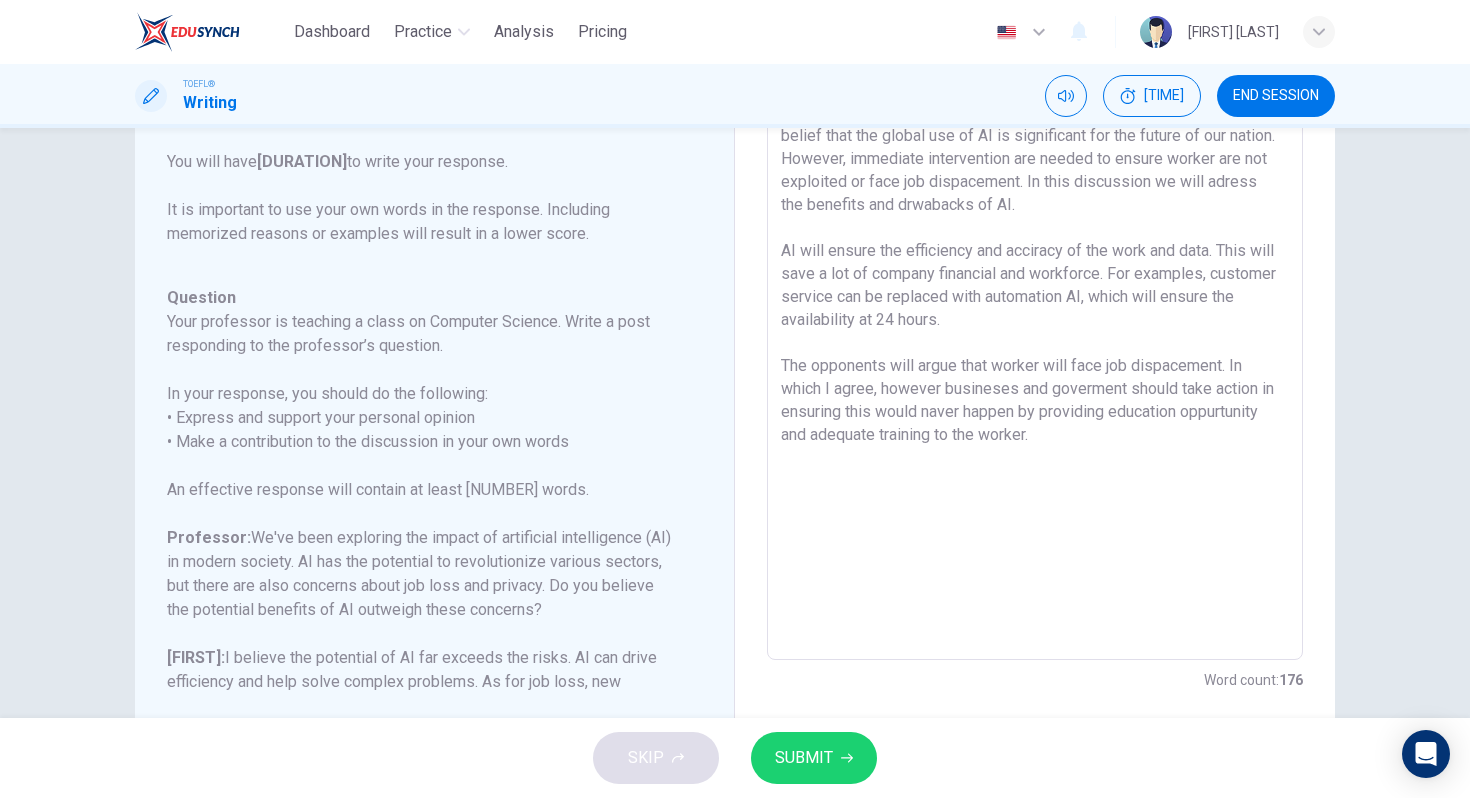 click at bounding box center [1035, 326] 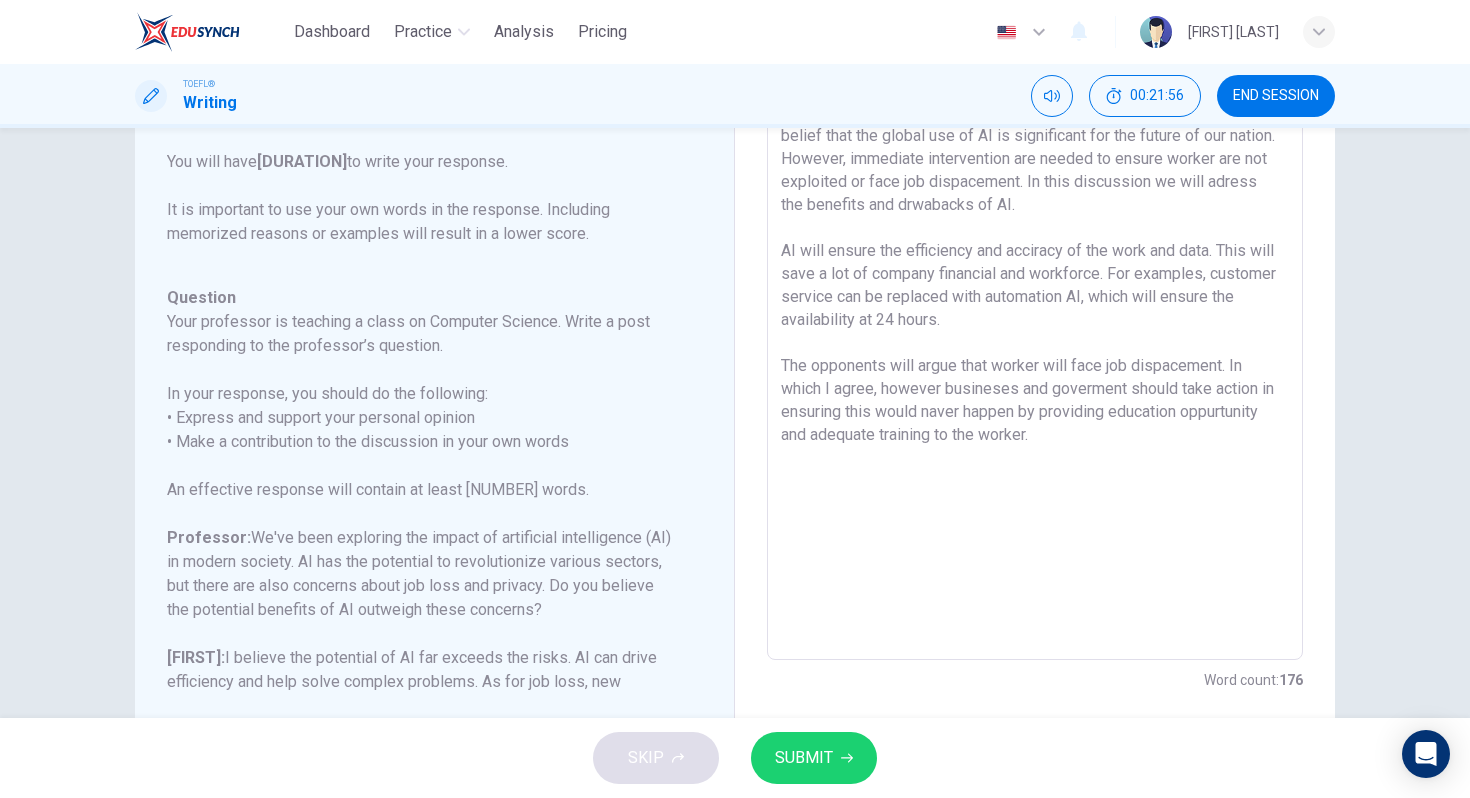 click at bounding box center (1035, 326) 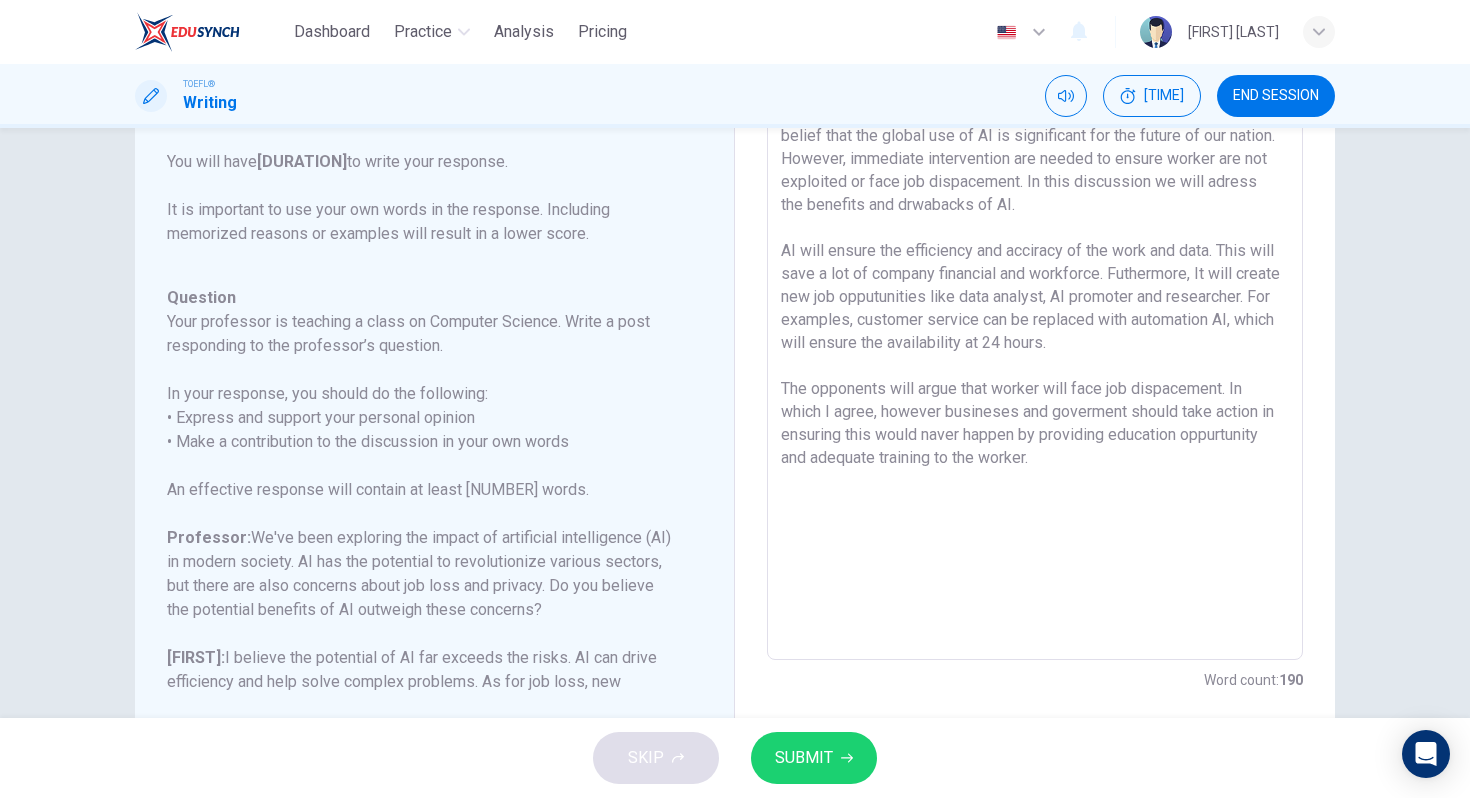 click at bounding box center (1035, 326) 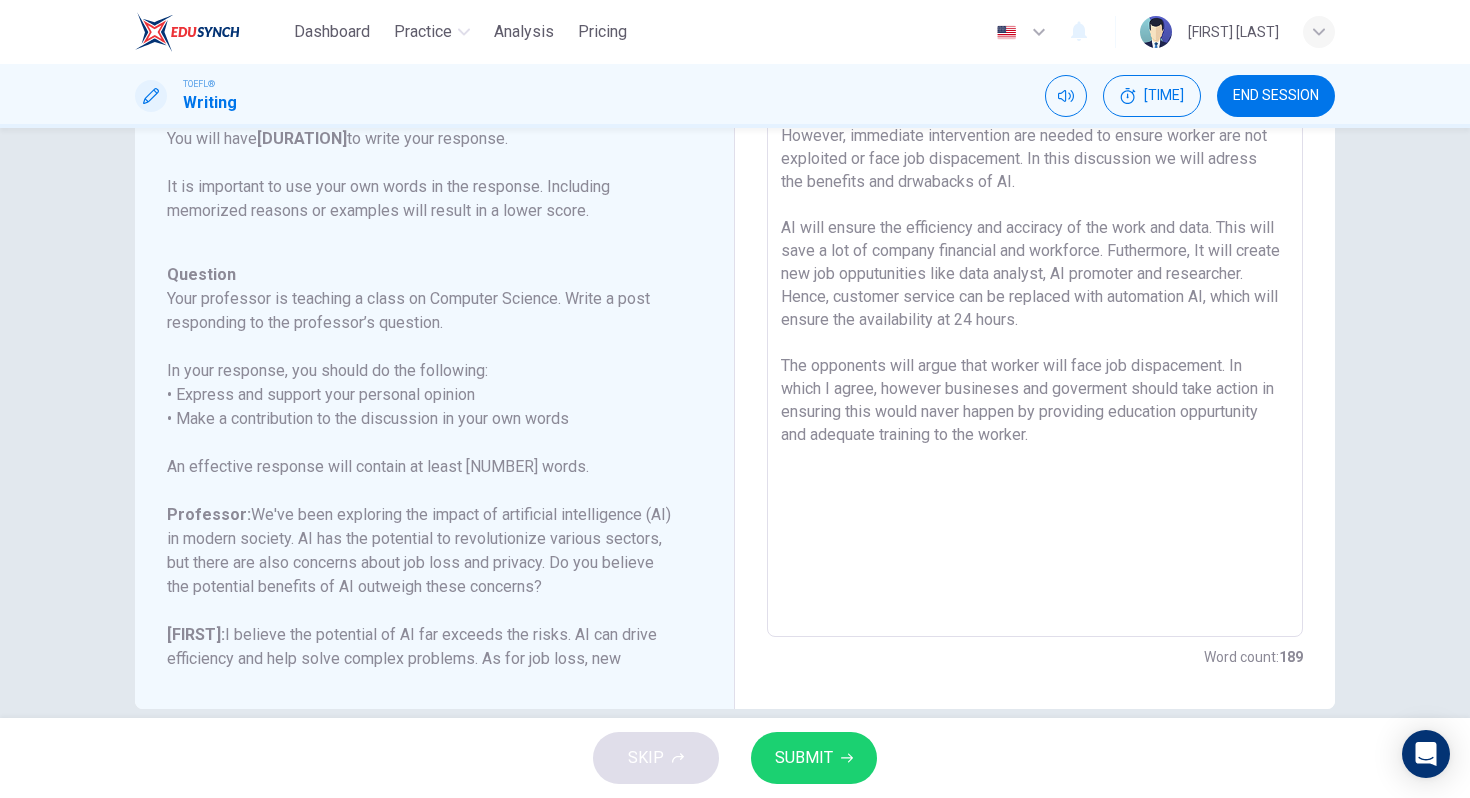 scroll, scrollTop: 275, scrollLeft: 0, axis: vertical 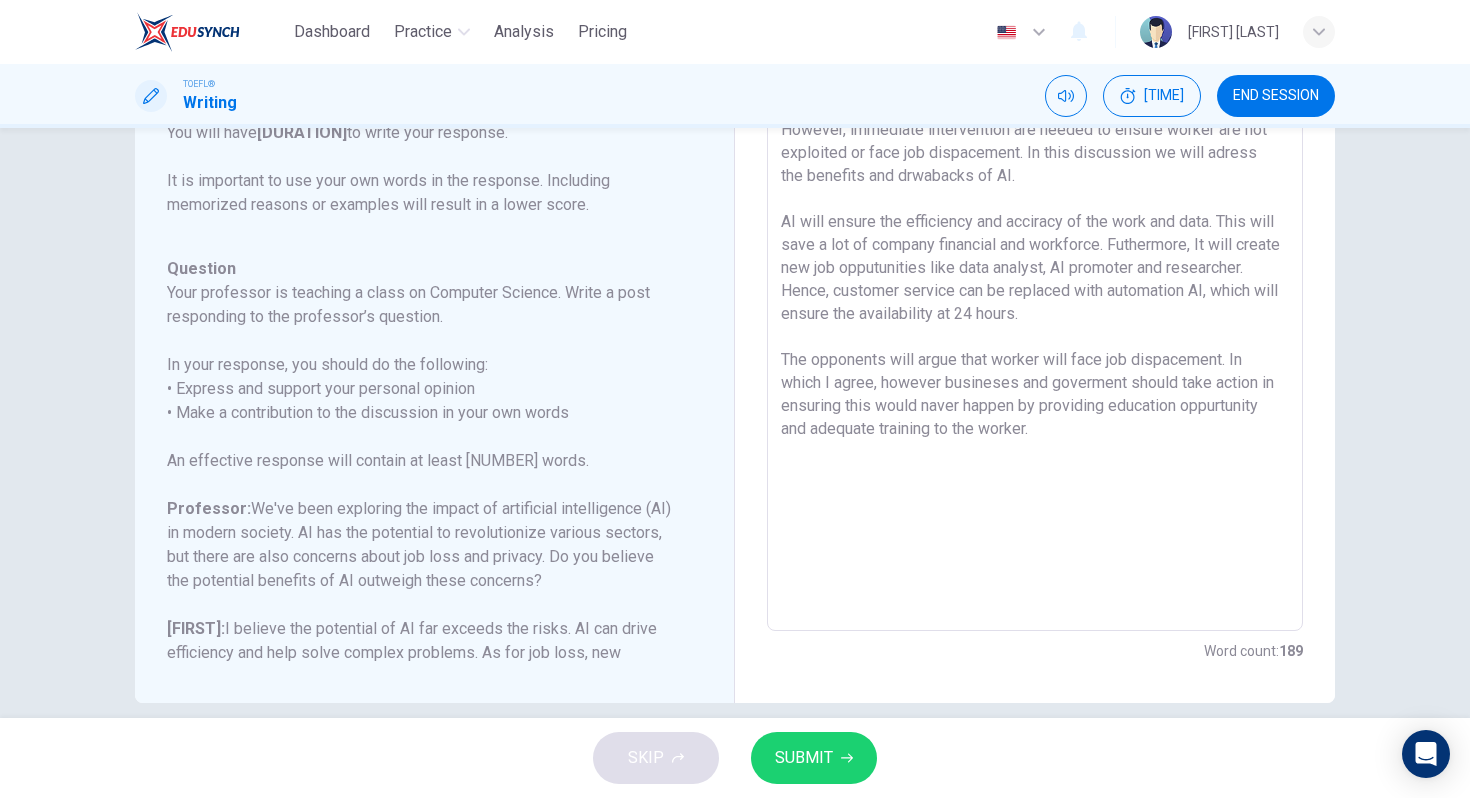 click at bounding box center (1035, 297) 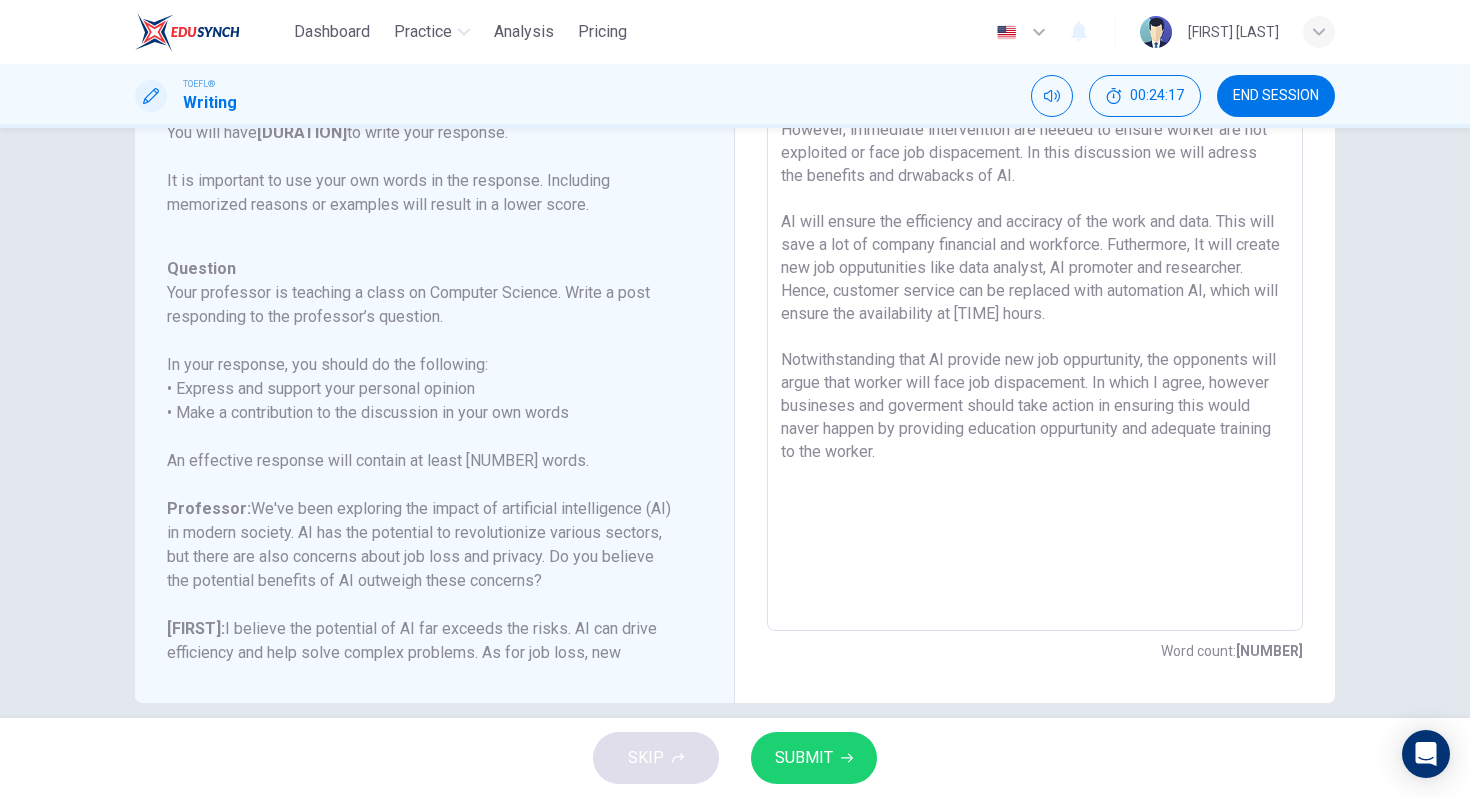 click at bounding box center [1035, 297] 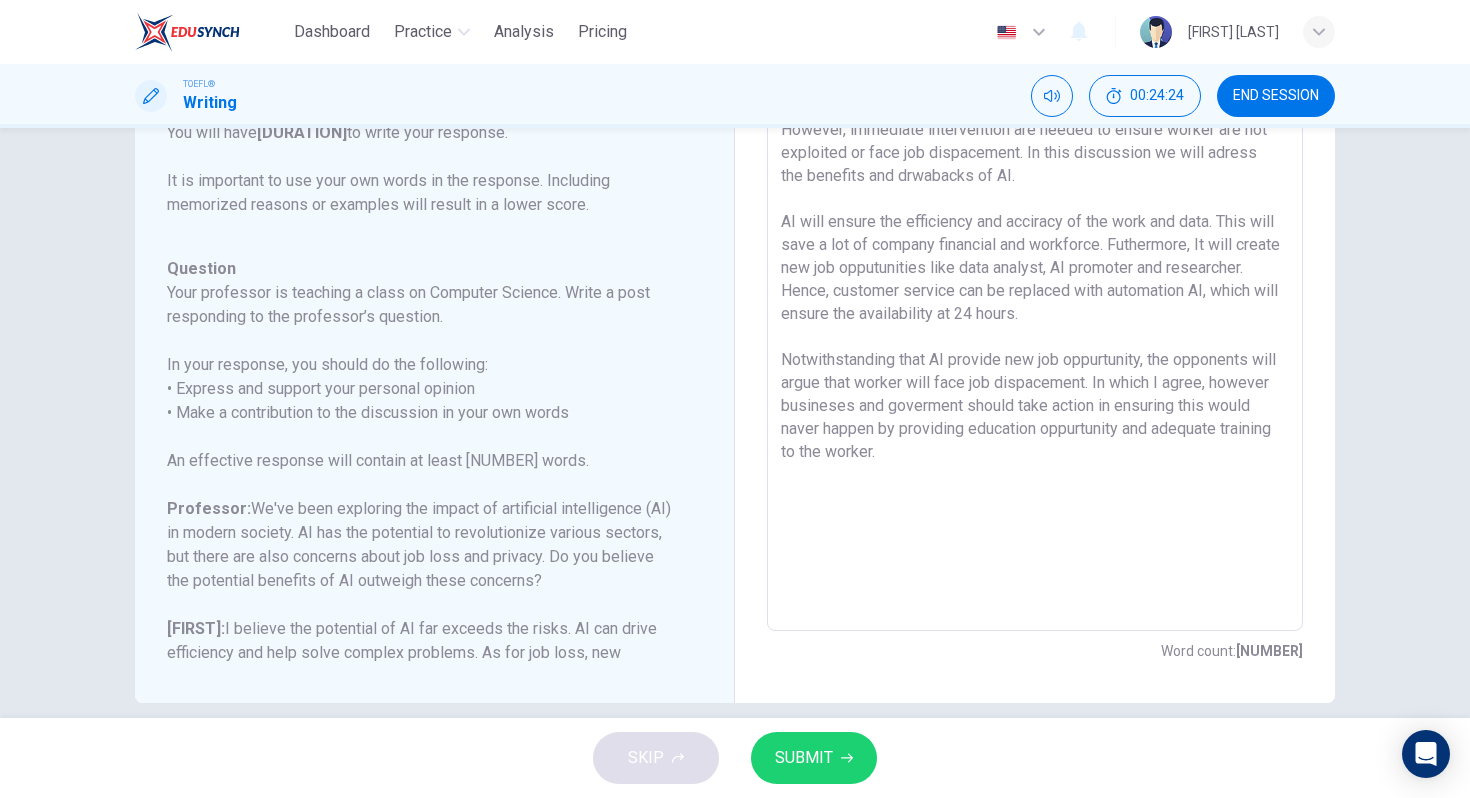 click at bounding box center [1035, 297] 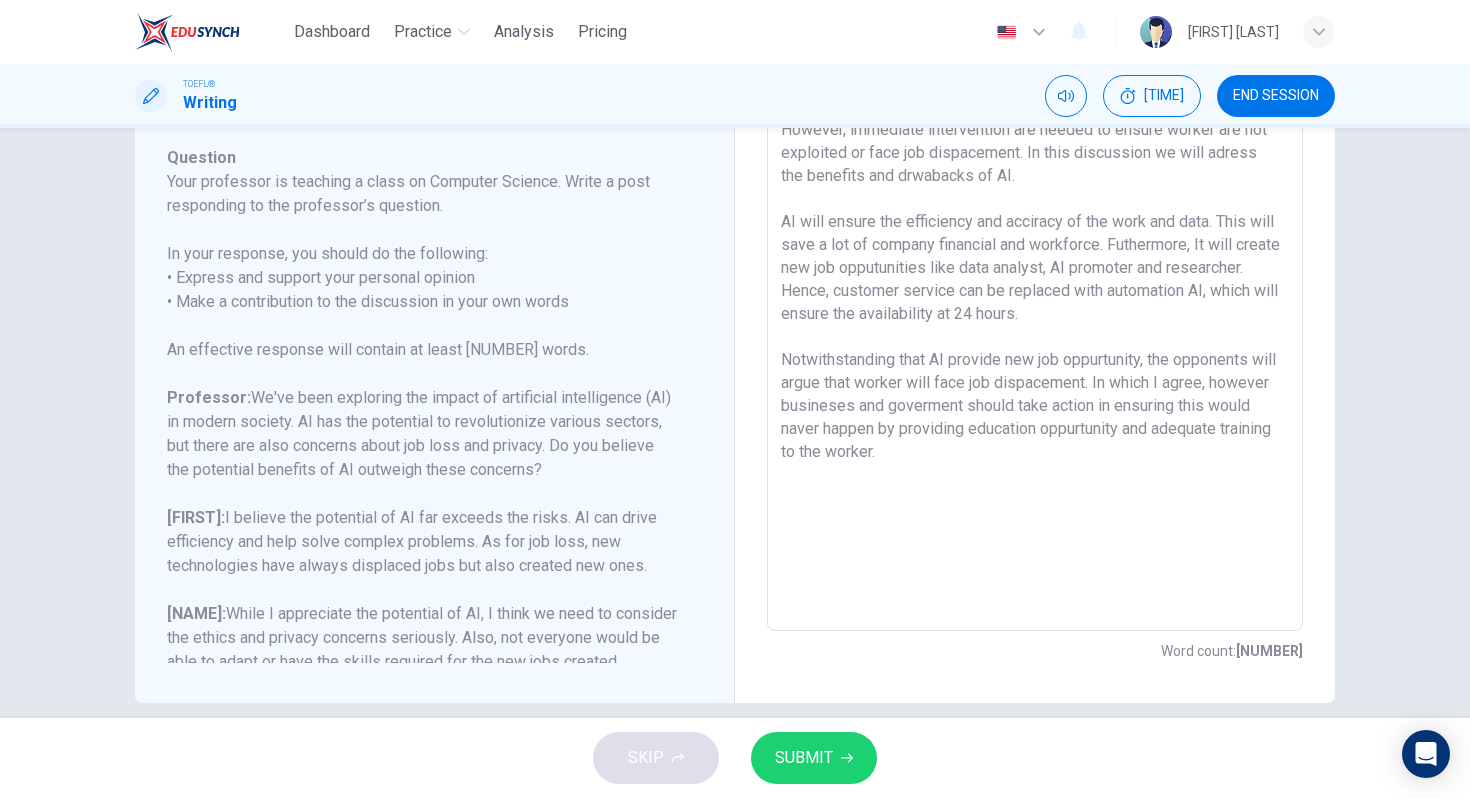 scroll, scrollTop: 222, scrollLeft: 0, axis: vertical 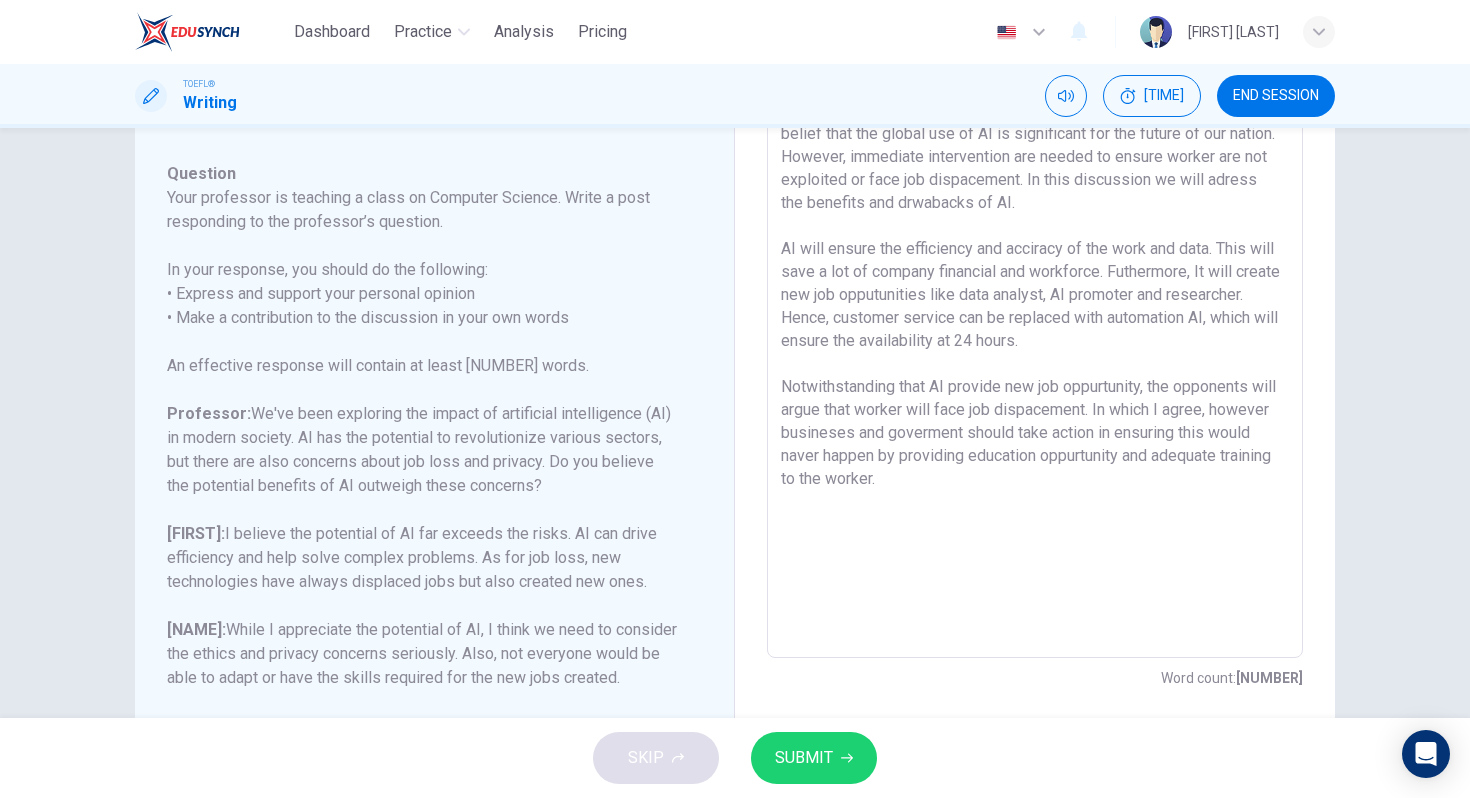 drag, startPoint x: 856, startPoint y: 320, endPoint x: 783, endPoint y: 320, distance: 73 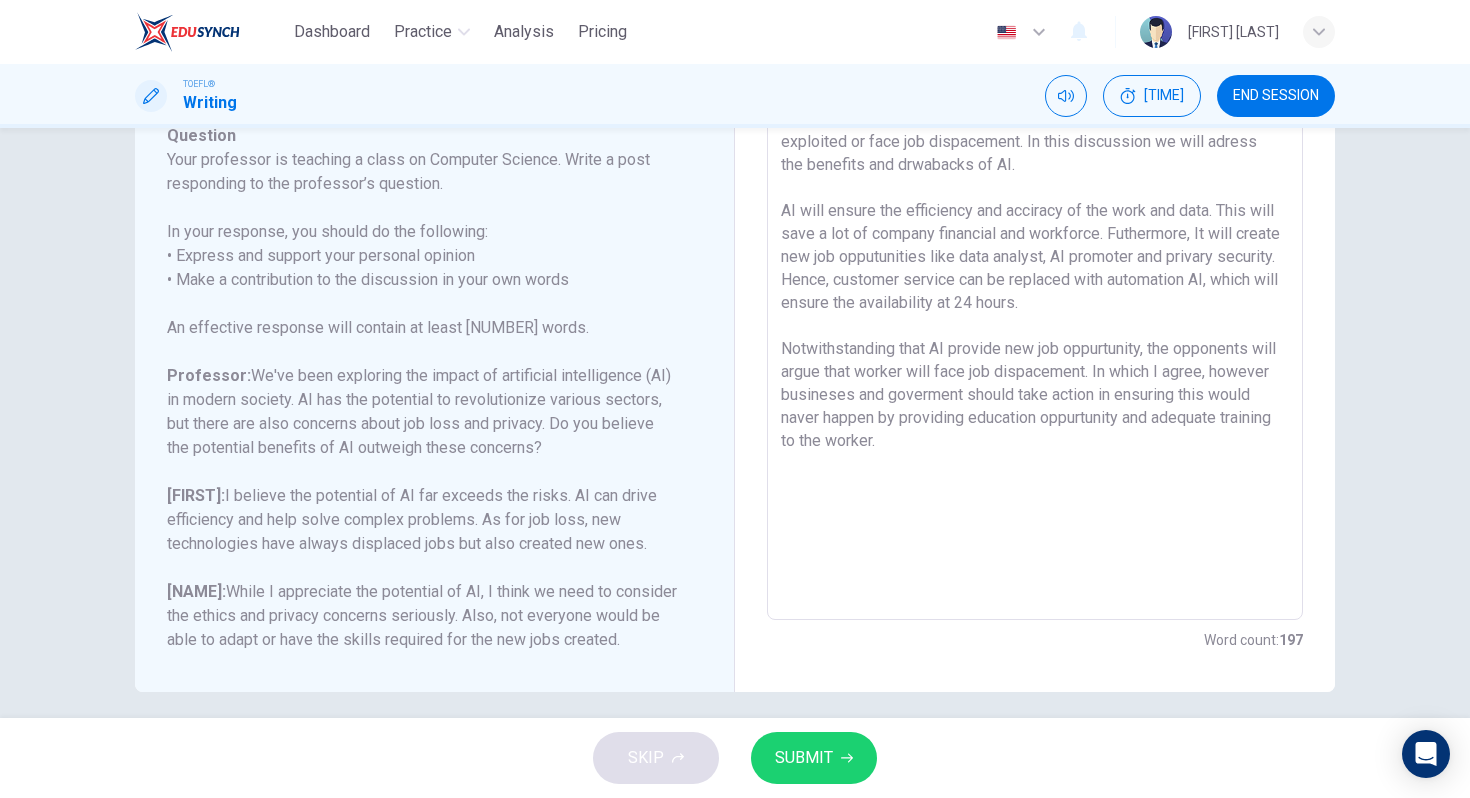 scroll, scrollTop: 289, scrollLeft: 0, axis: vertical 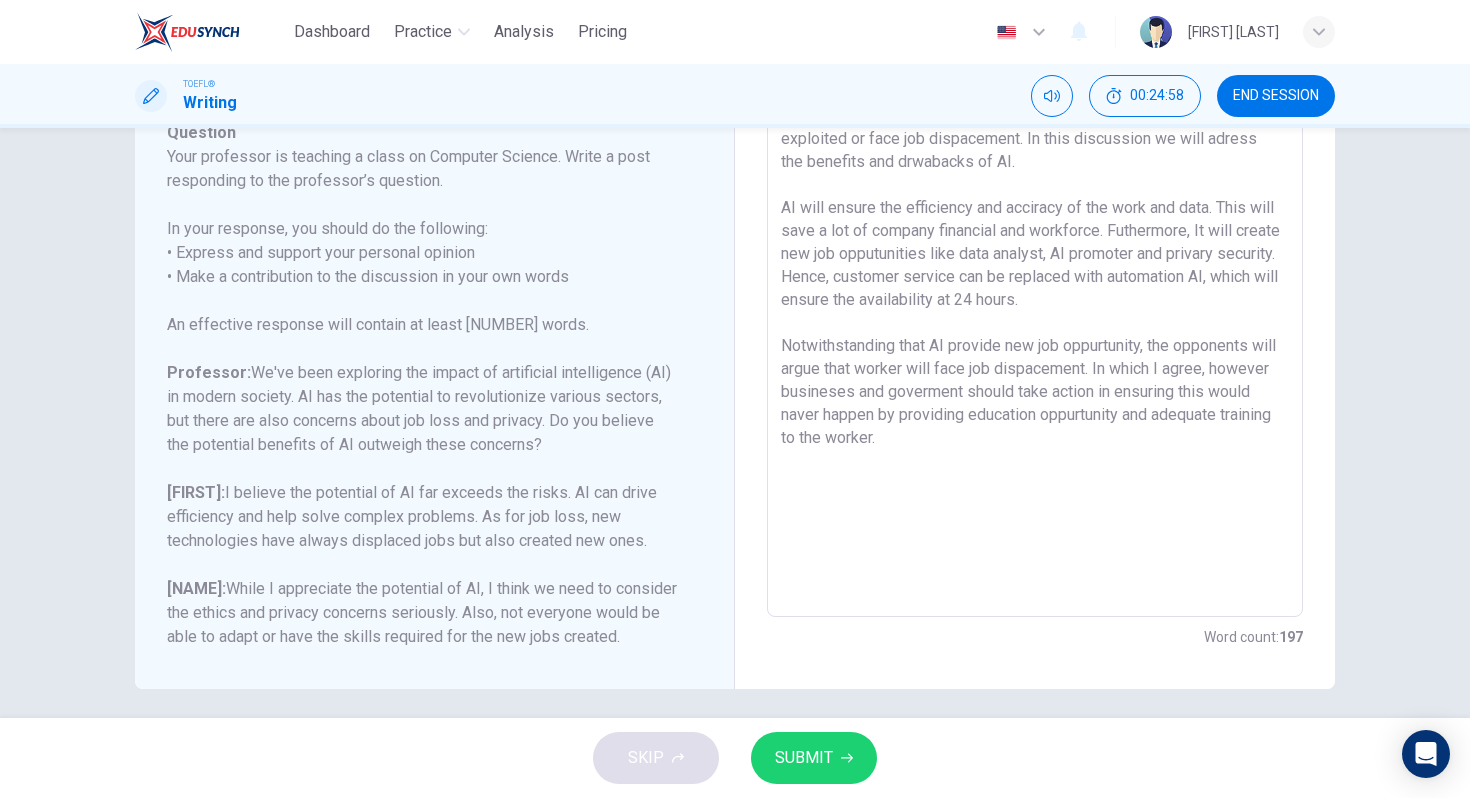 click at bounding box center [1035, 283] 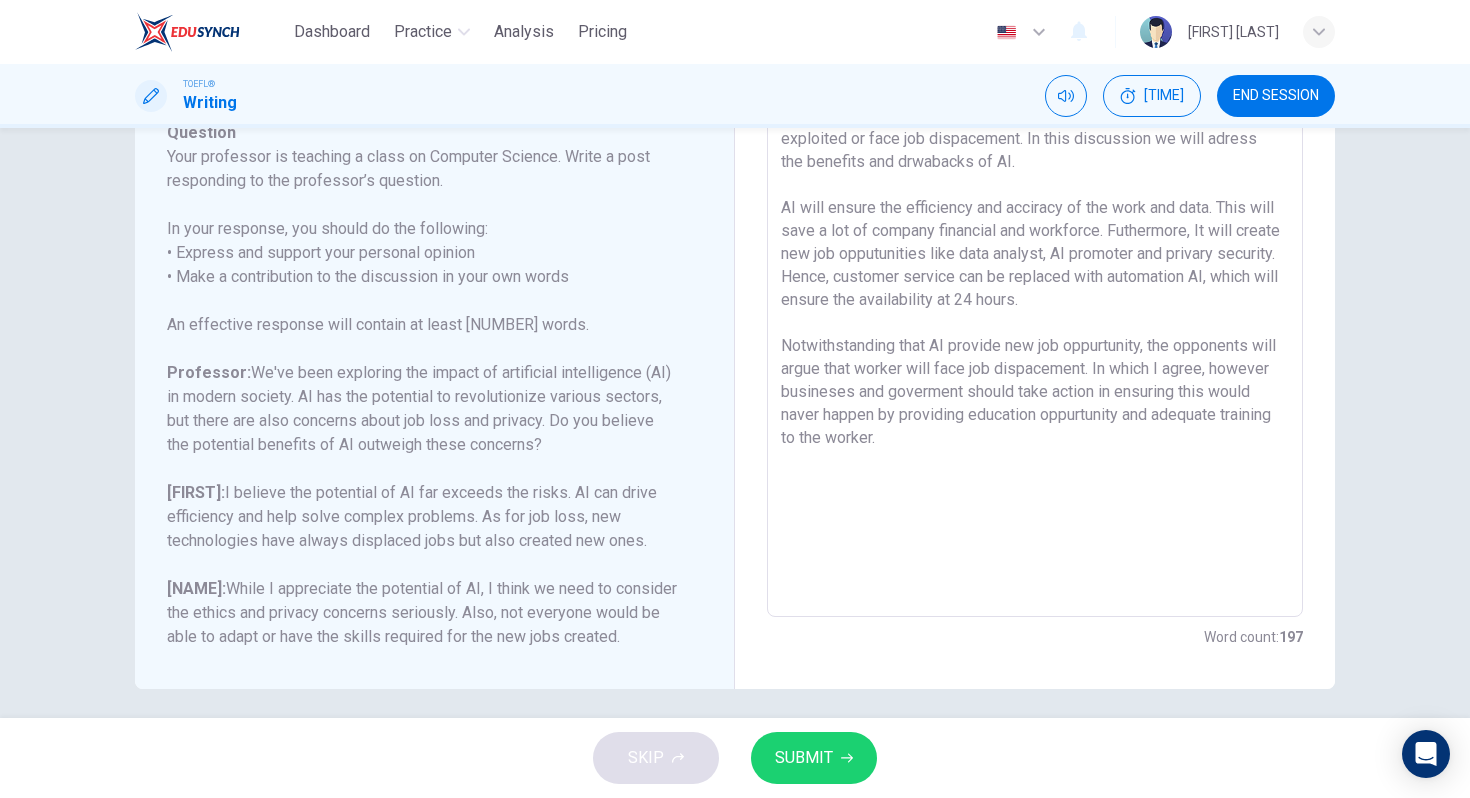 scroll, scrollTop: 300, scrollLeft: 0, axis: vertical 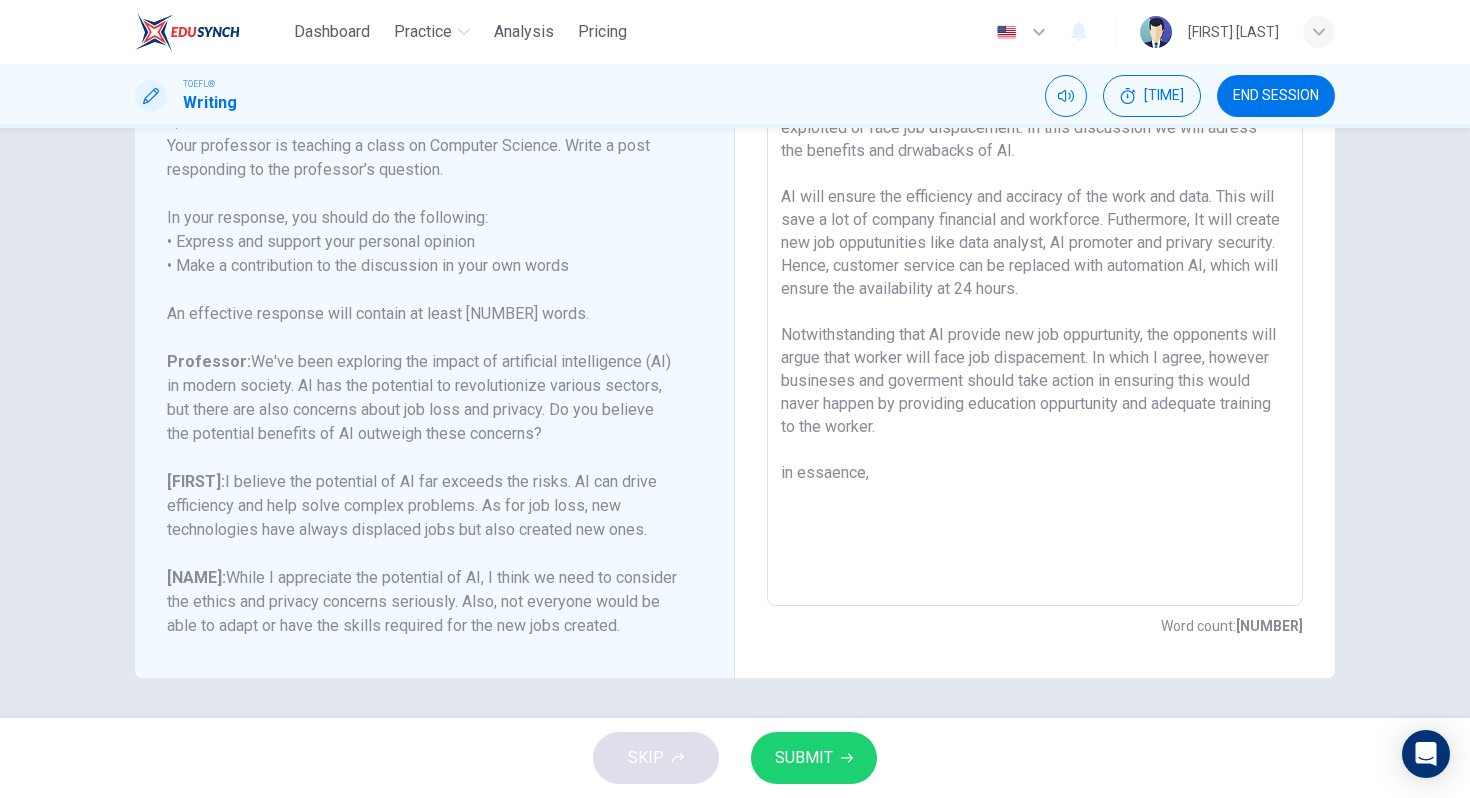 click at bounding box center [1035, 272] 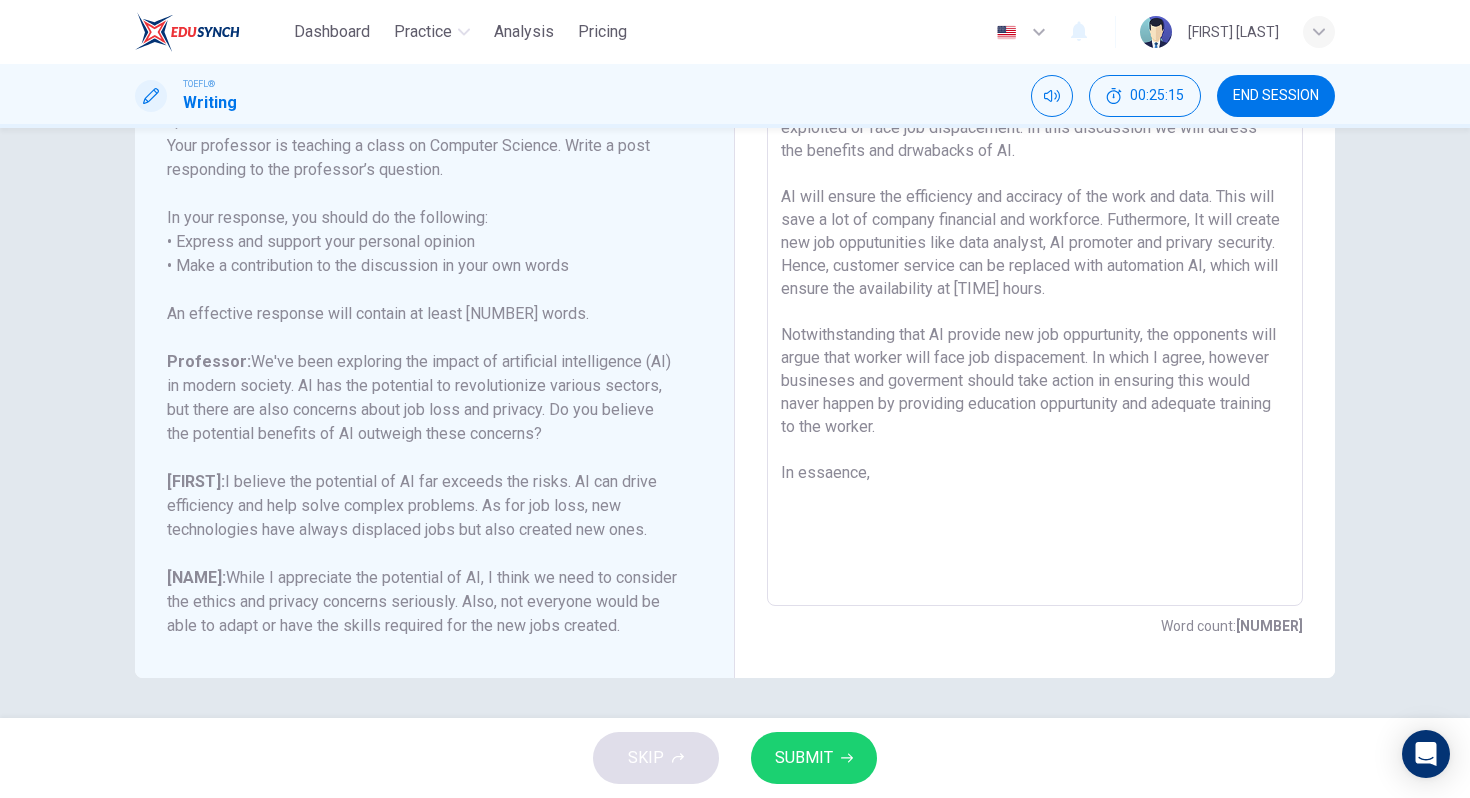 click at bounding box center (1035, 272) 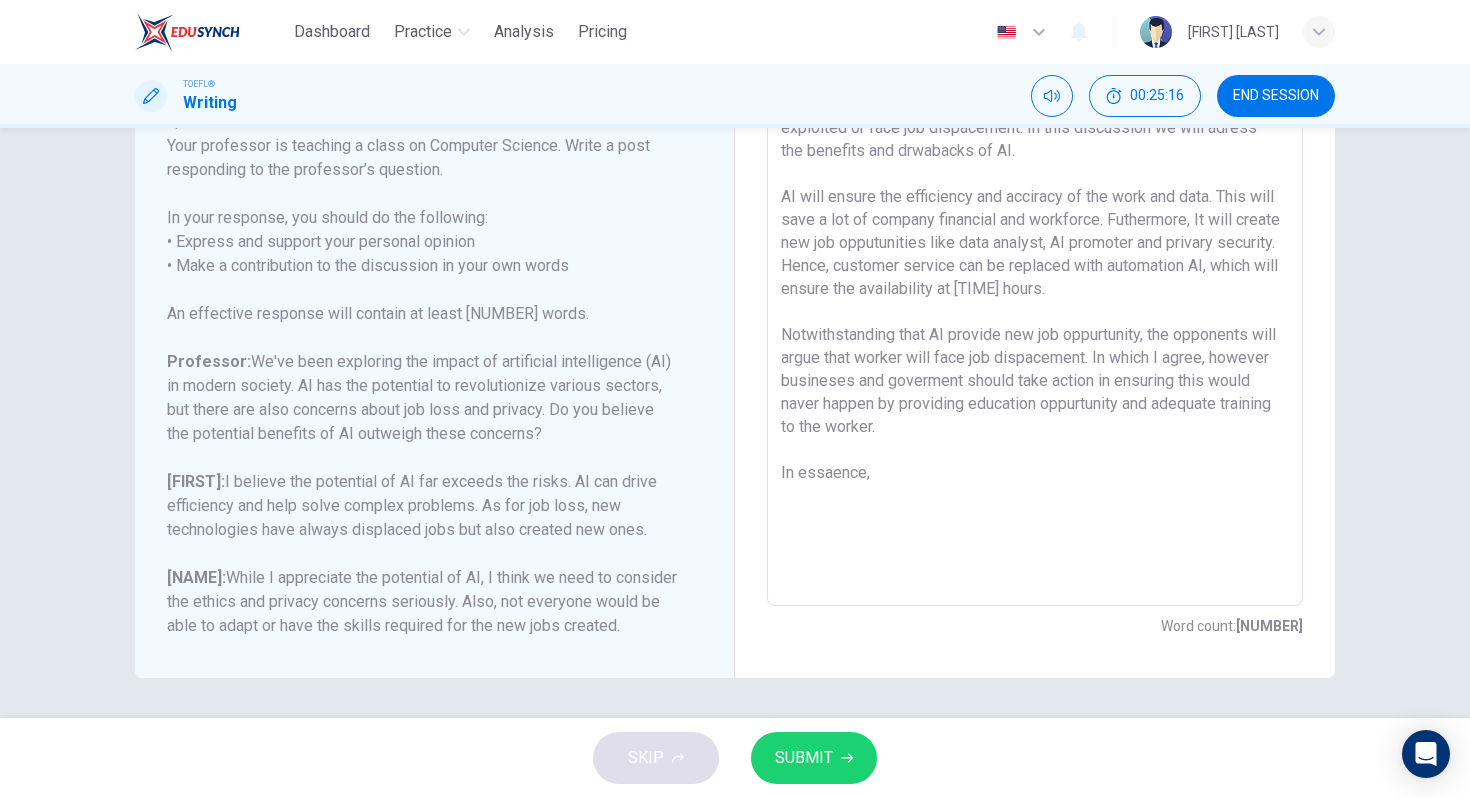 click at bounding box center (1035, 272) 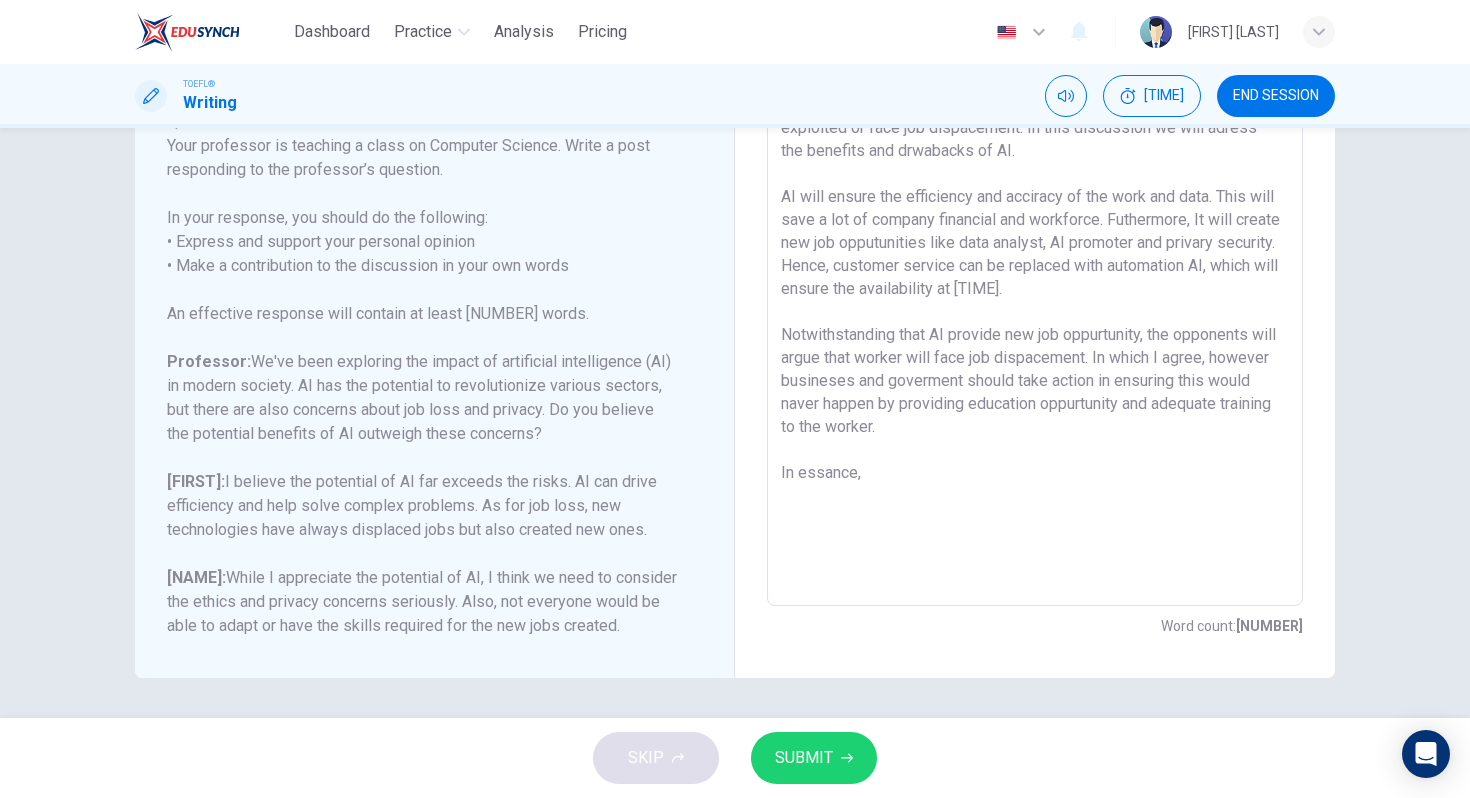 click at bounding box center (1035, 272) 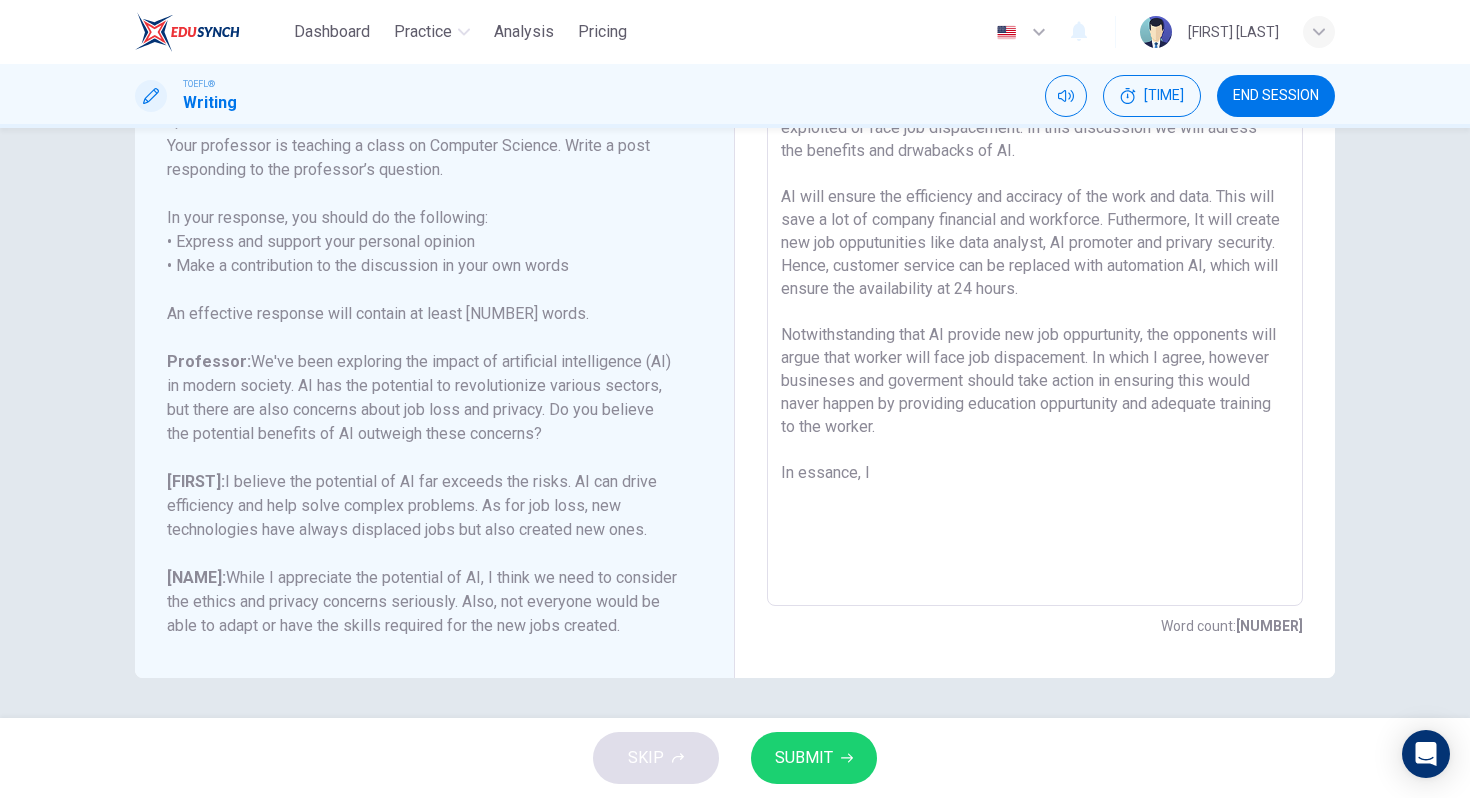 scroll, scrollTop: 0, scrollLeft: 0, axis: both 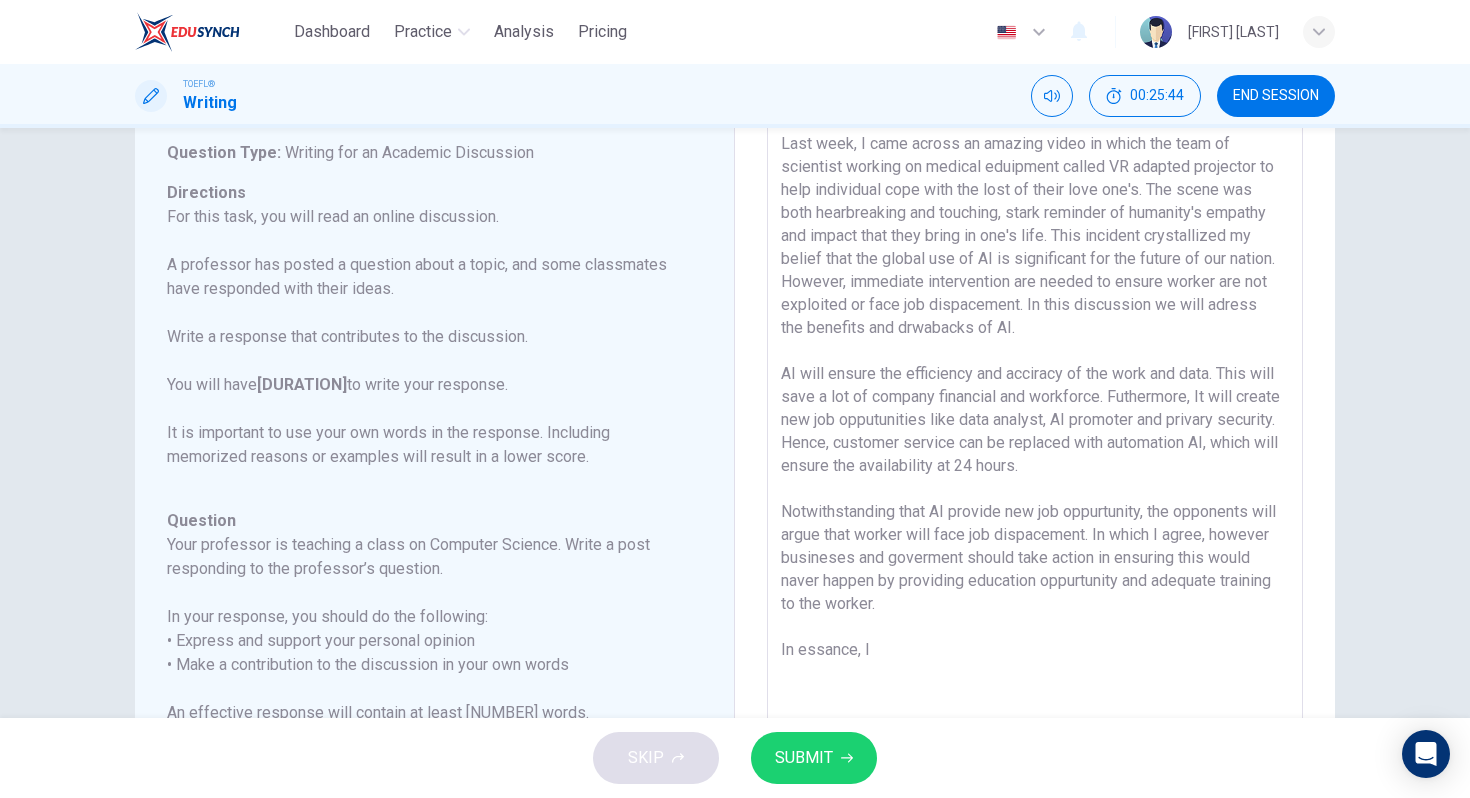 drag, startPoint x: 925, startPoint y: 281, endPoint x: 1186, endPoint y: 306, distance: 262.19458 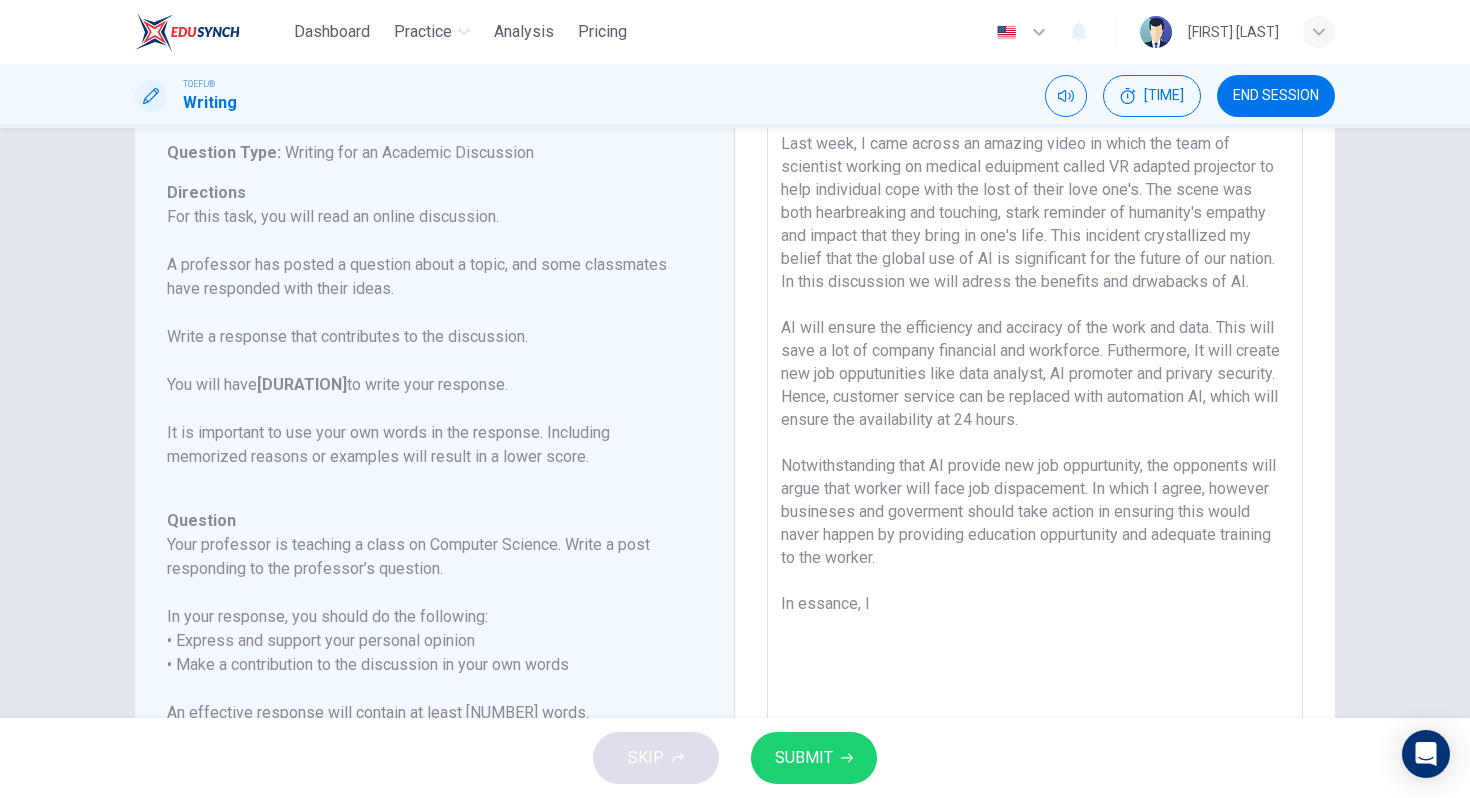 click at bounding box center [1035, 449] 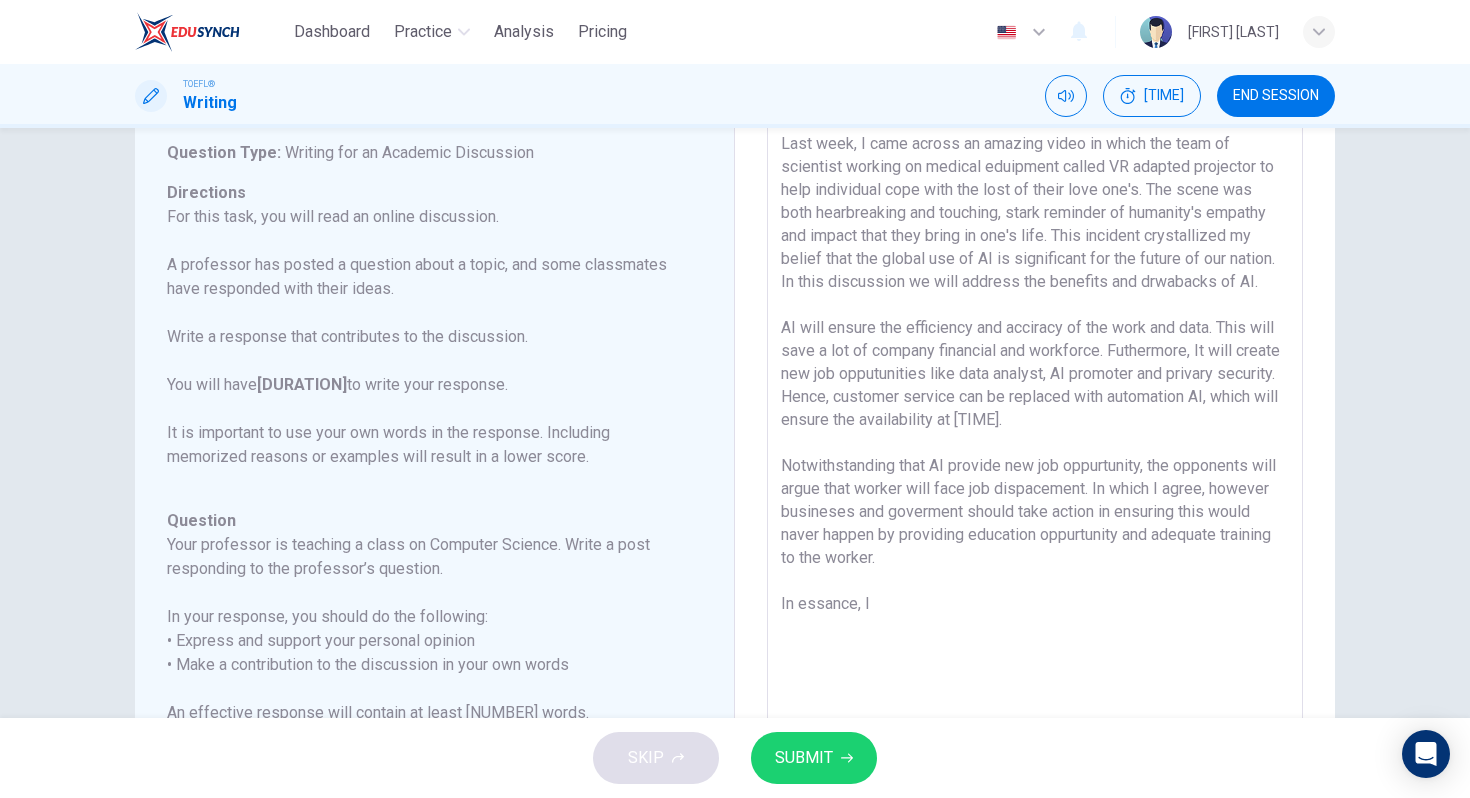 click at bounding box center (1035, 449) 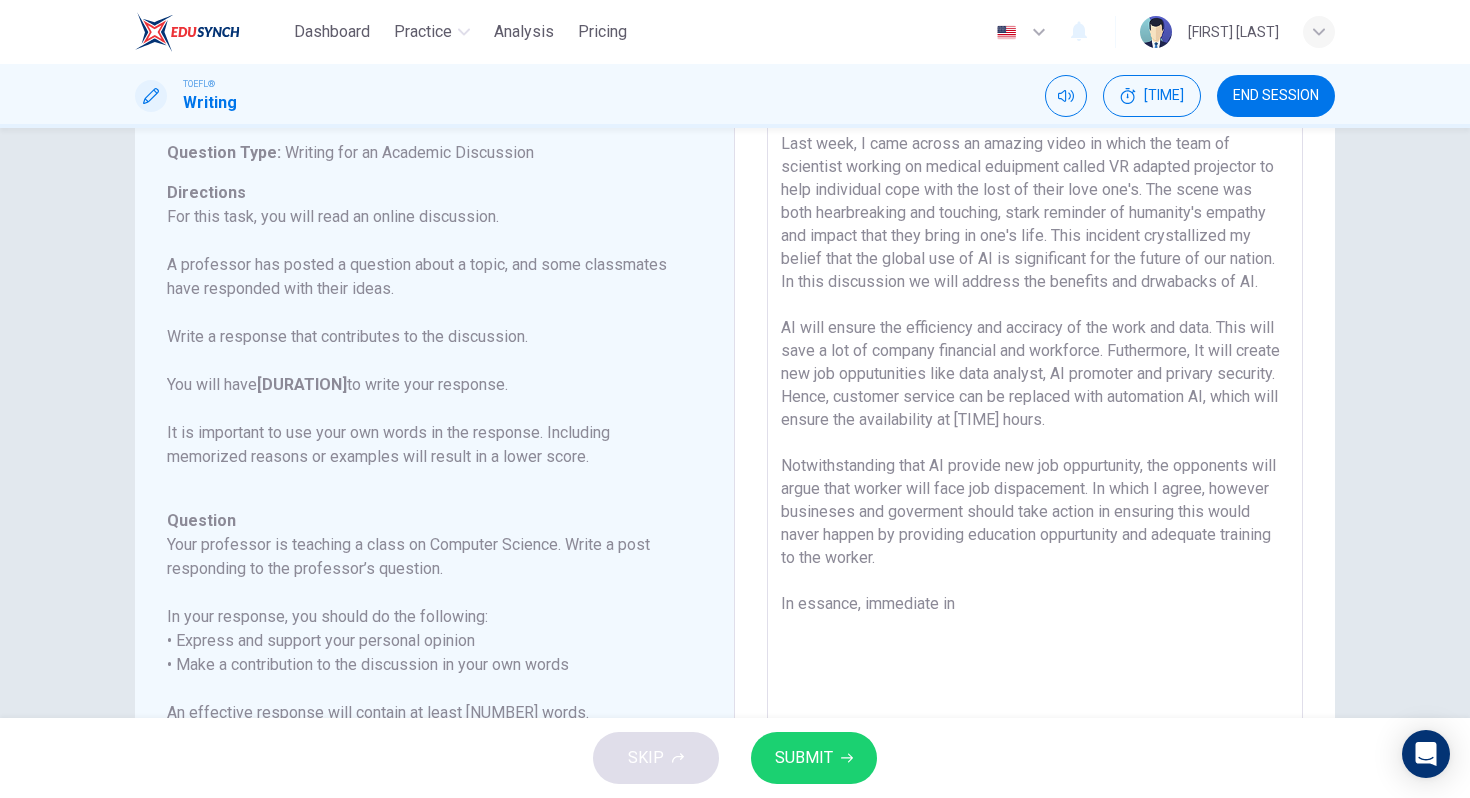 click at bounding box center (1035, 449) 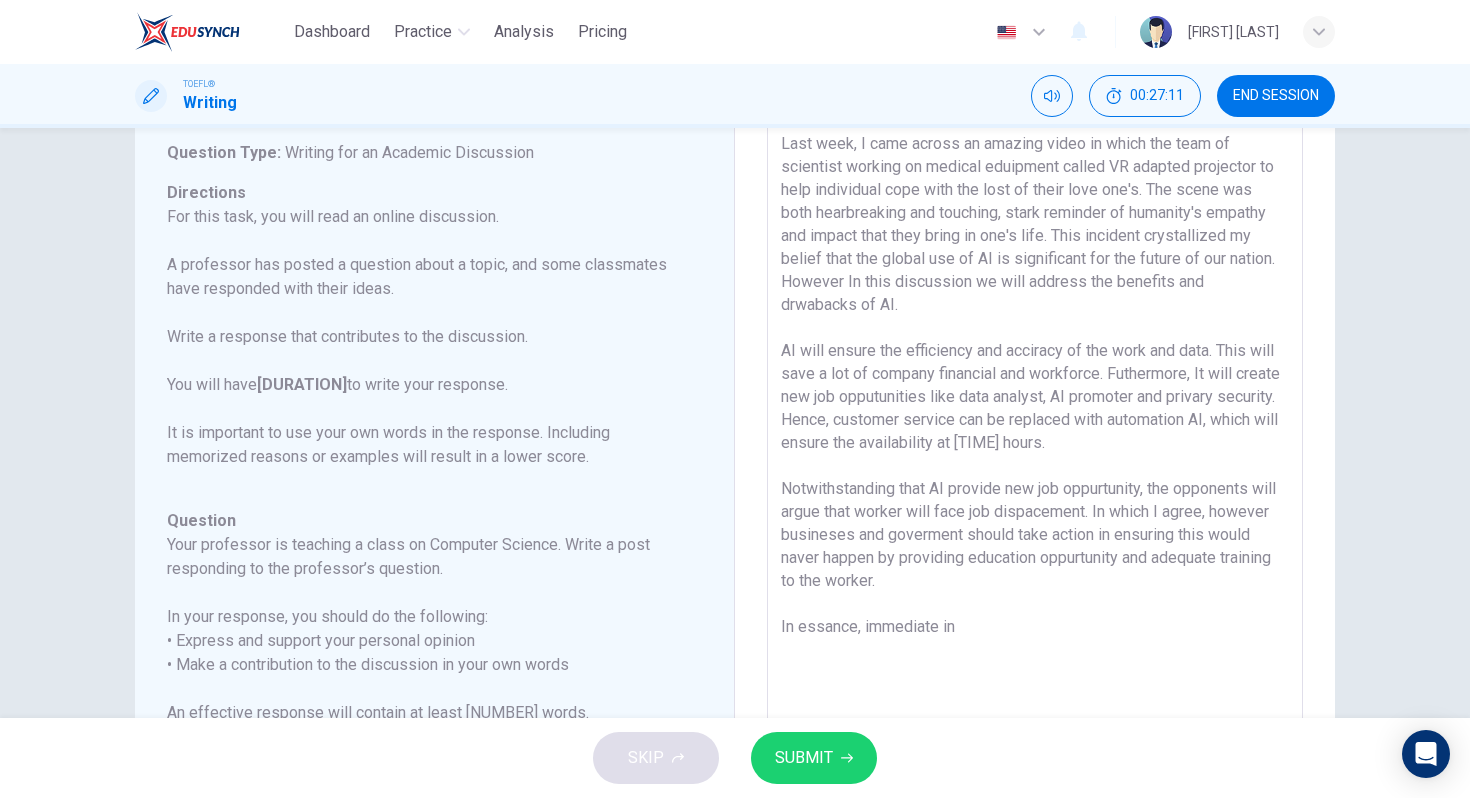 drag, startPoint x: 1149, startPoint y: 287, endPoint x: 1229, endPoint y: 290, distance: 80.05623 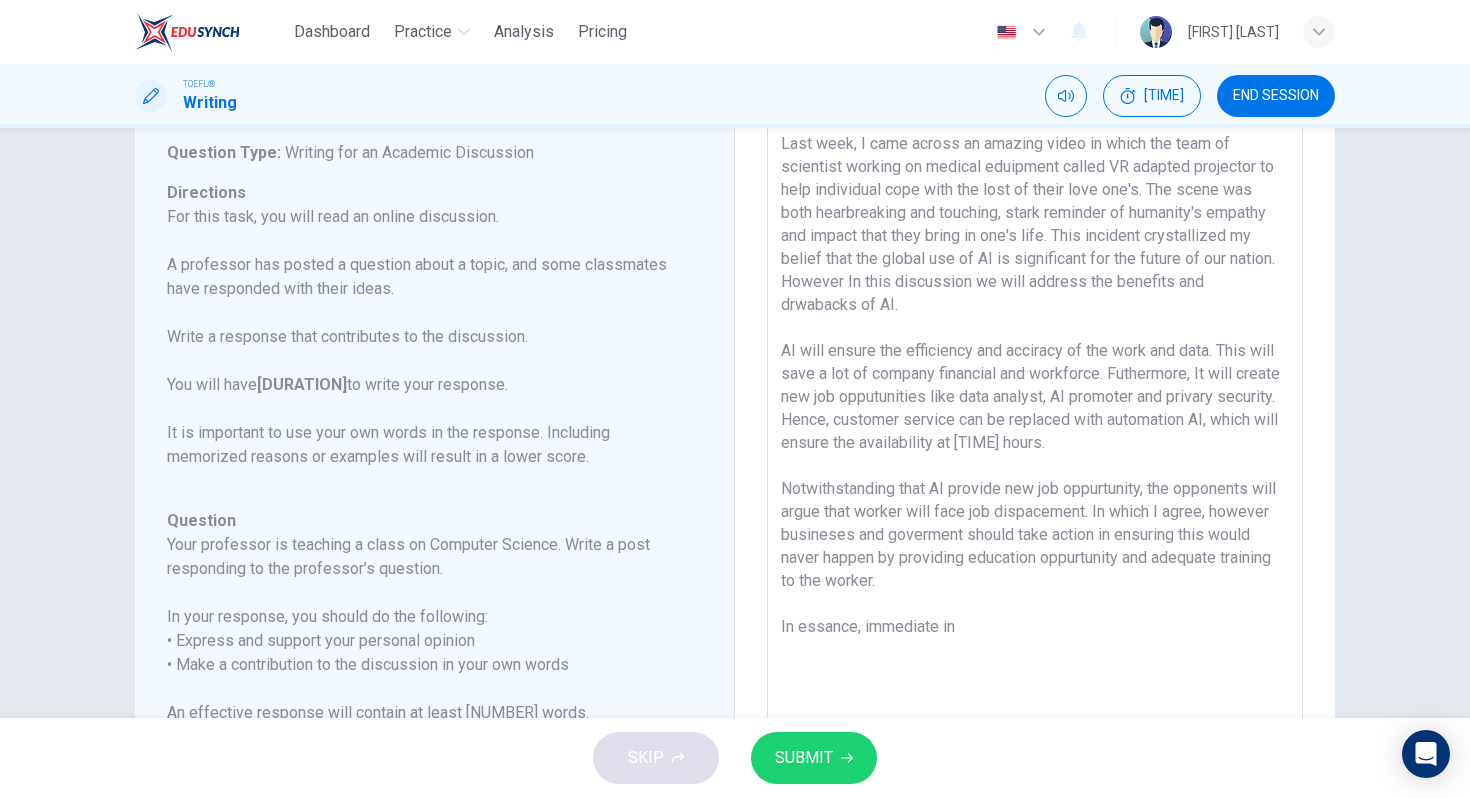 click at bounding box center (1035, 449) 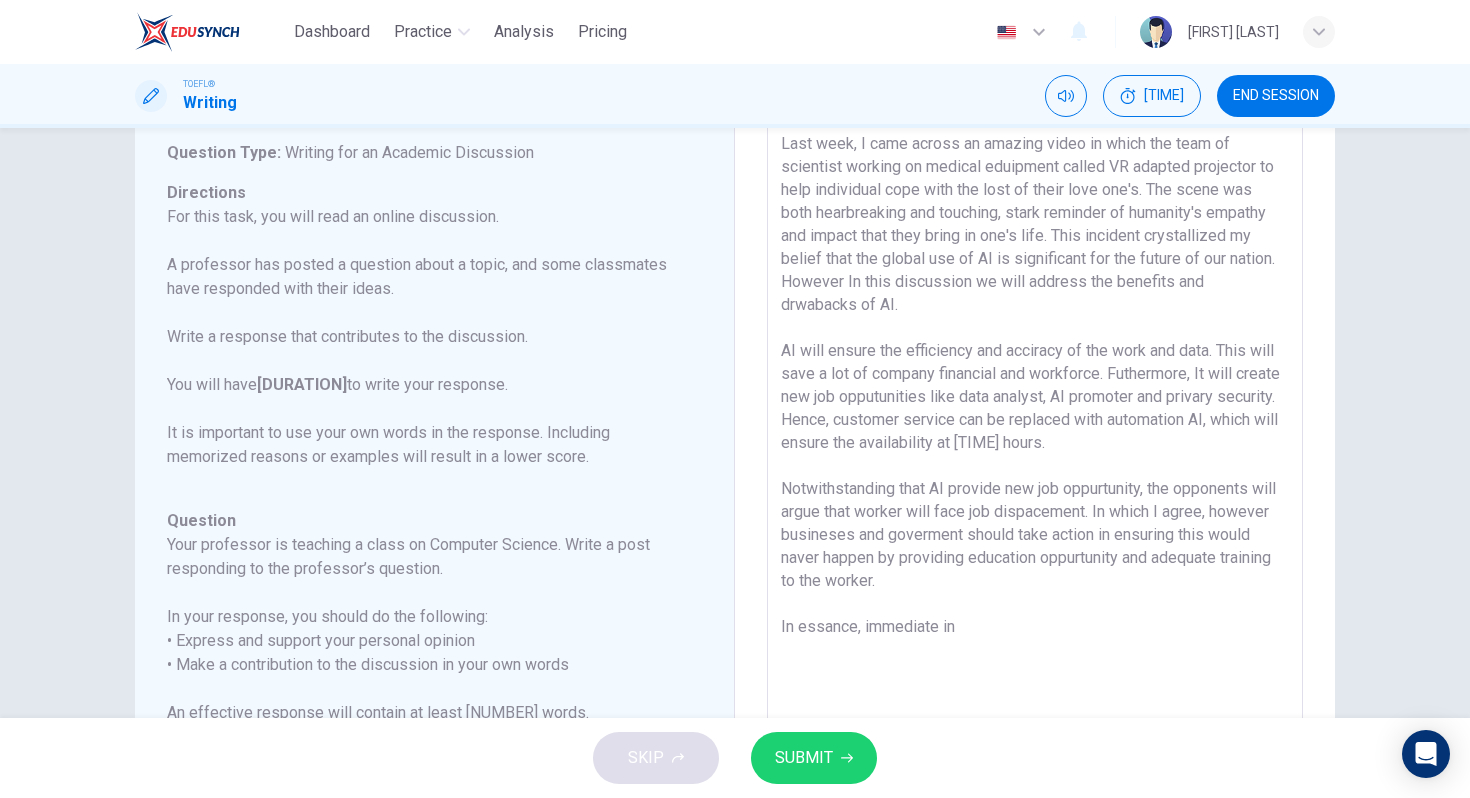 drag, startPoint x: 1176, startPoint y: 283, endPoint x: 1227, endPoint y: 284, distance: 51.009804 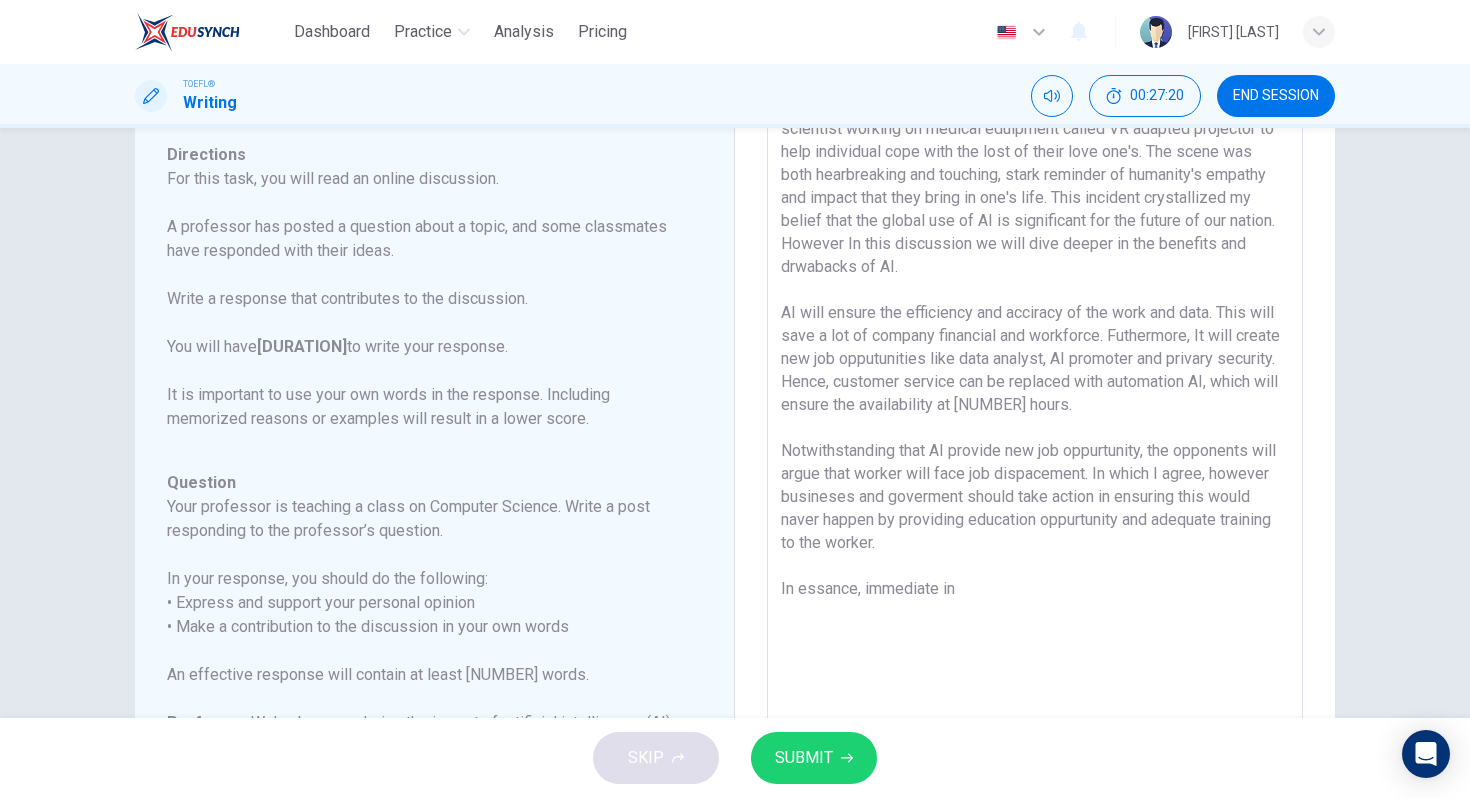 scroll, scrollTop: 162, scrollLeft: 0, axis: vertical 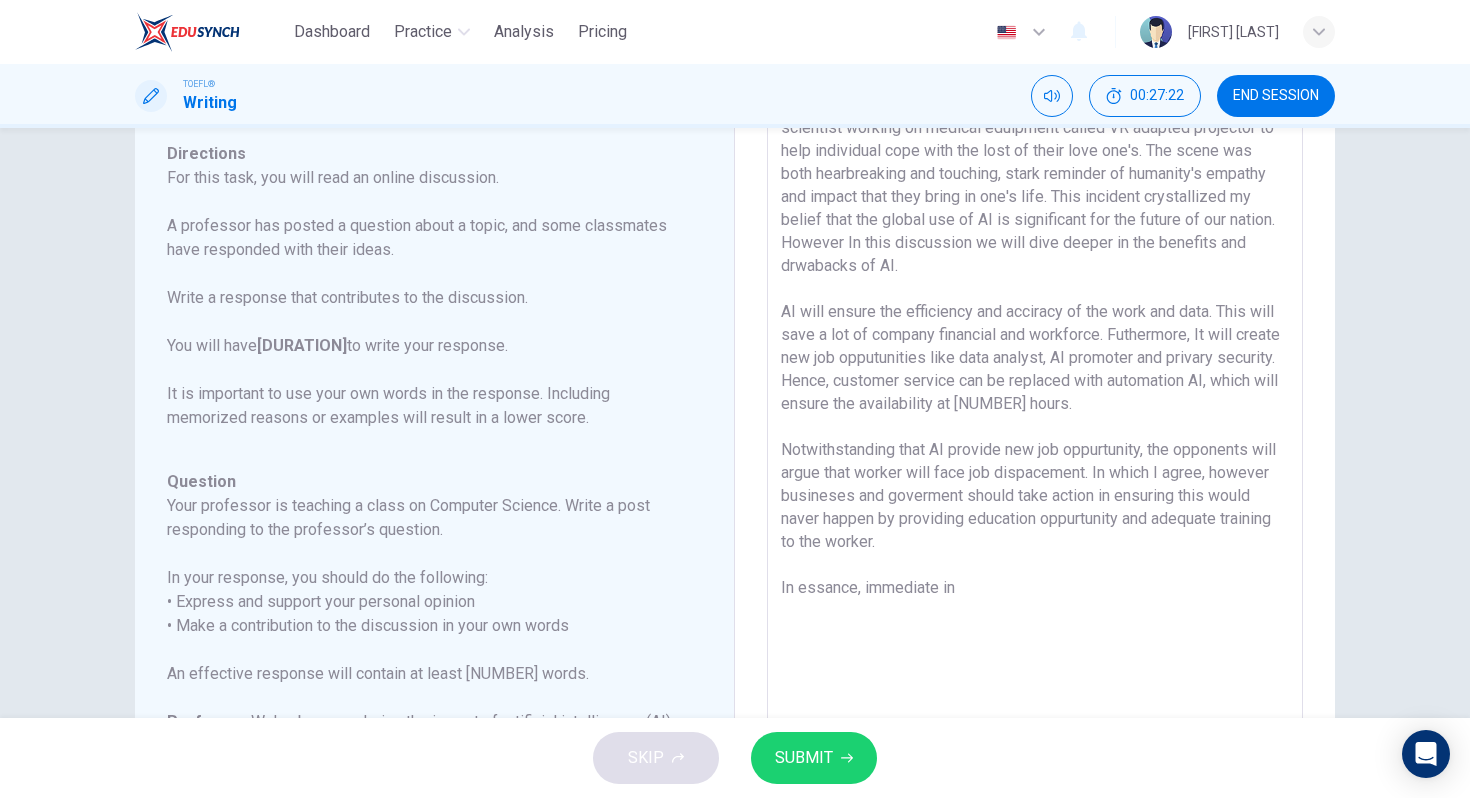 click at bounding box center (1035, 410) 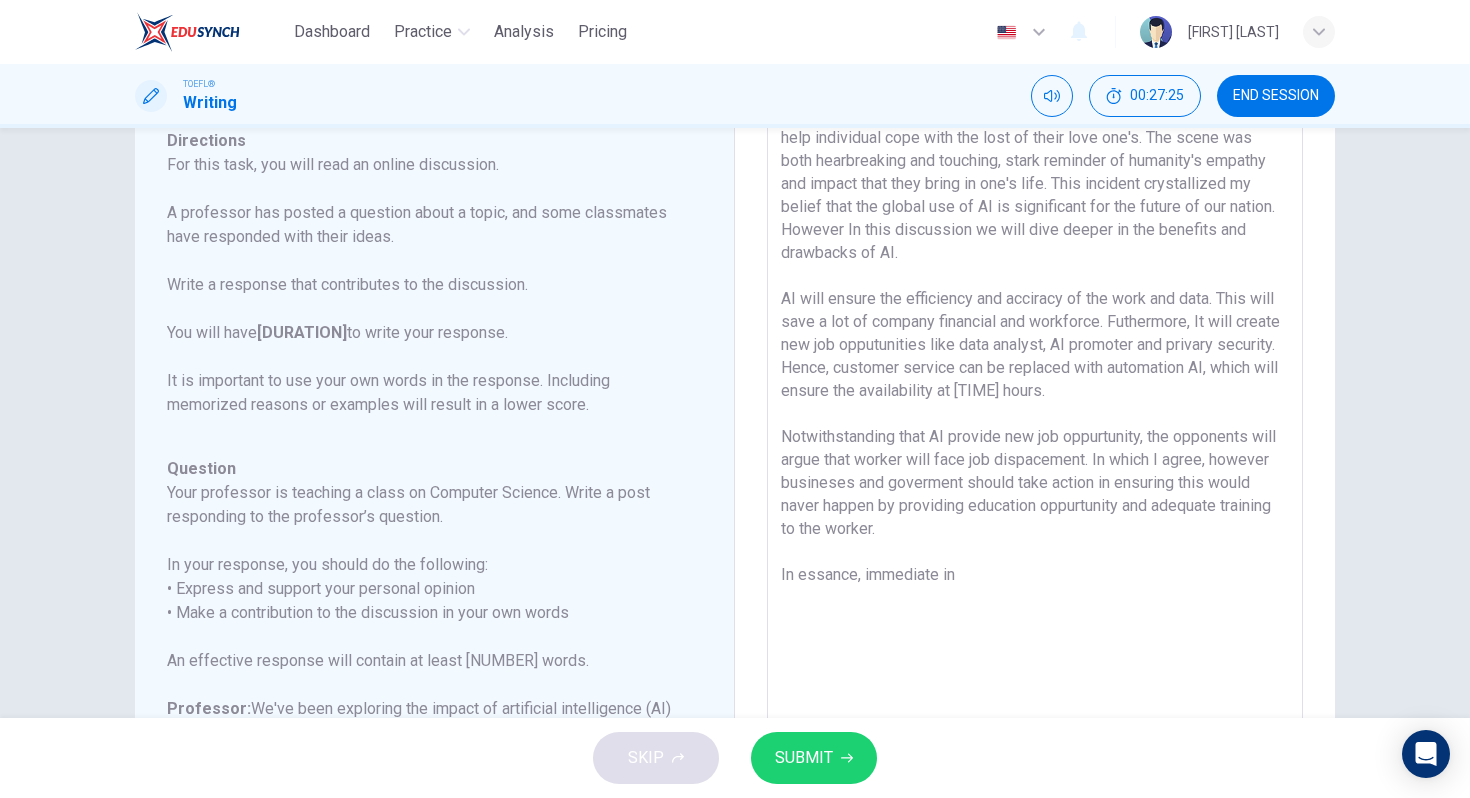 scroll, scrollTop: 181, scrollLeft: 0, axis: vertical 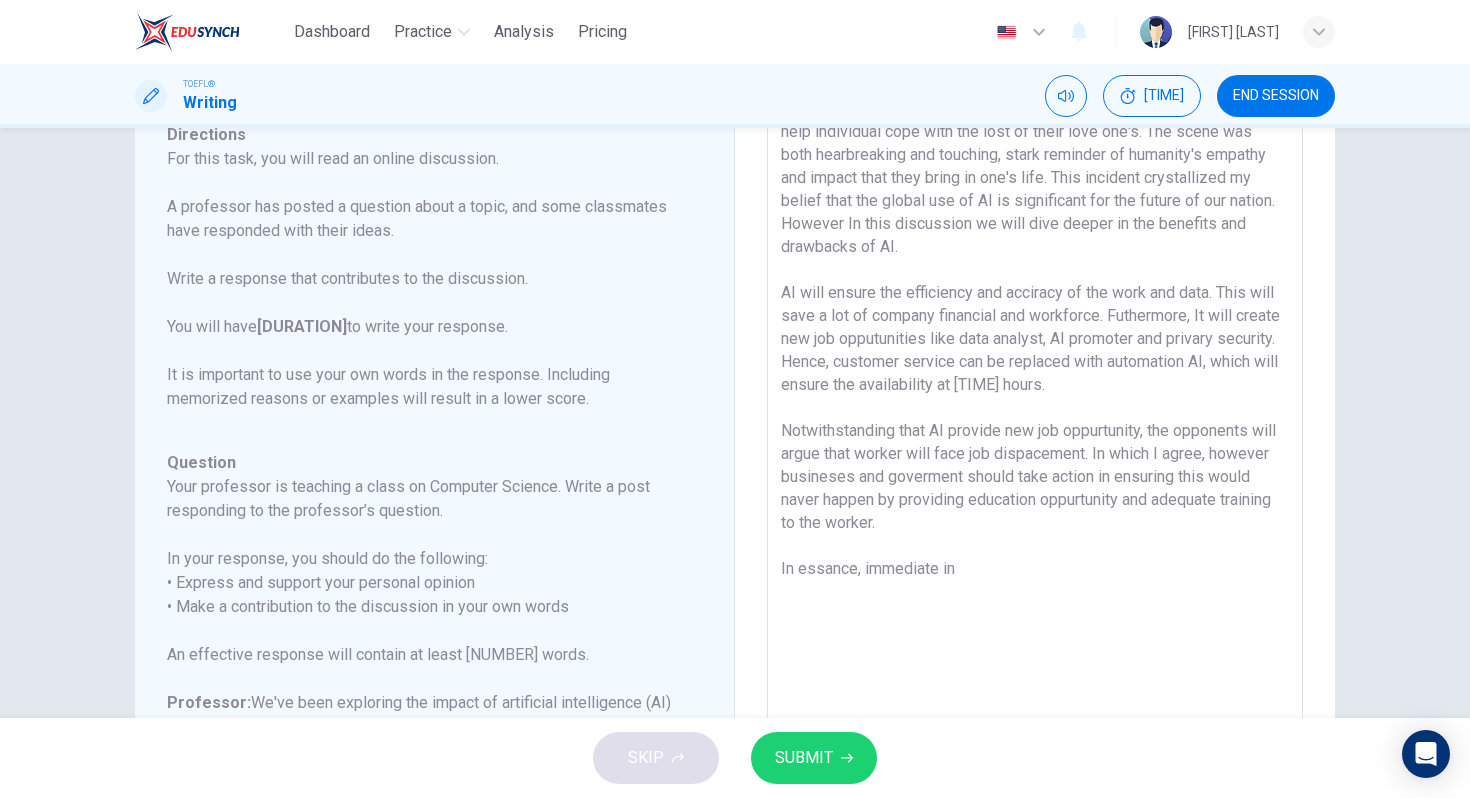 click at bounding box center [1035, 391] 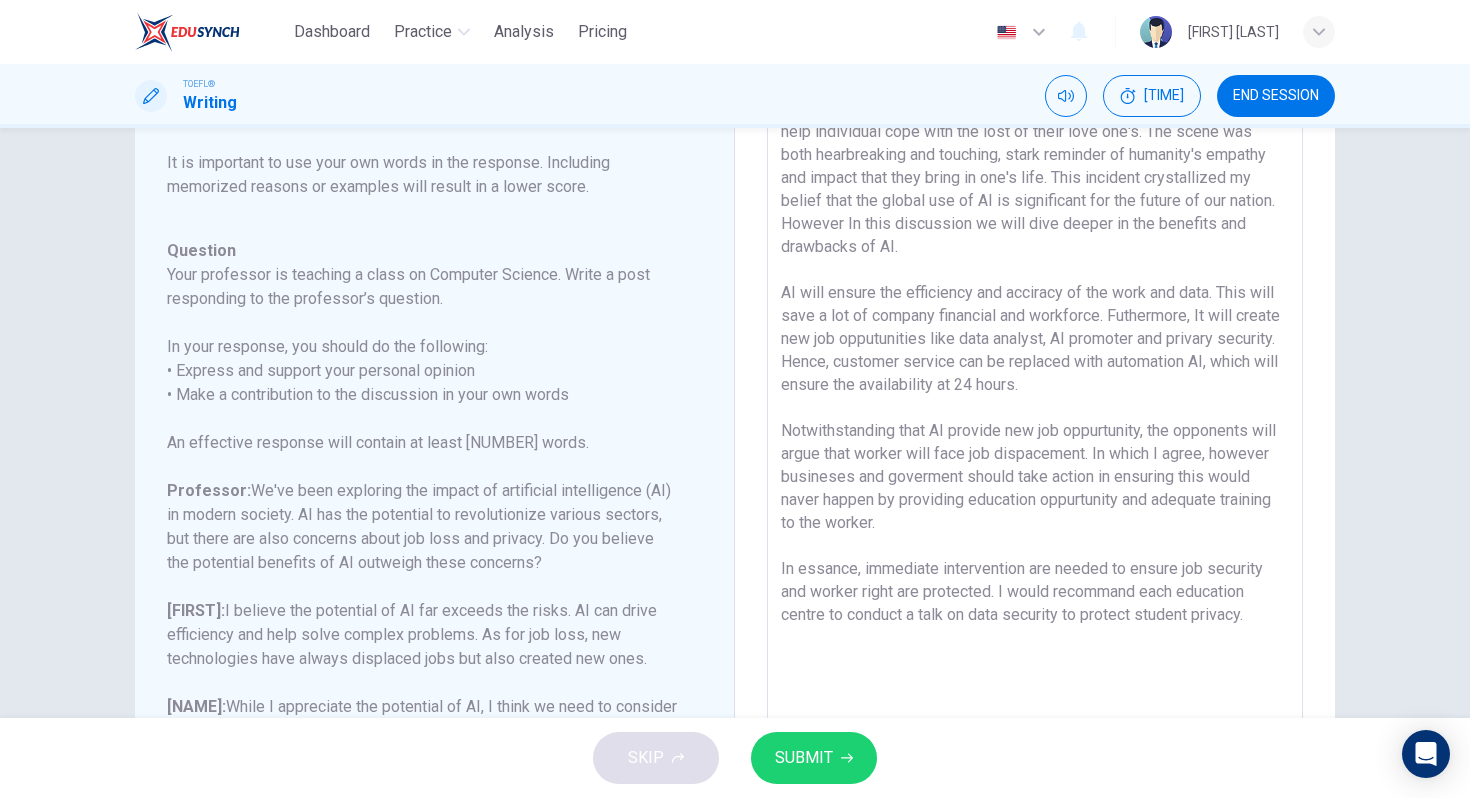 scroll, scrollTop: 222, scrollLeft: 0, axis: vertical 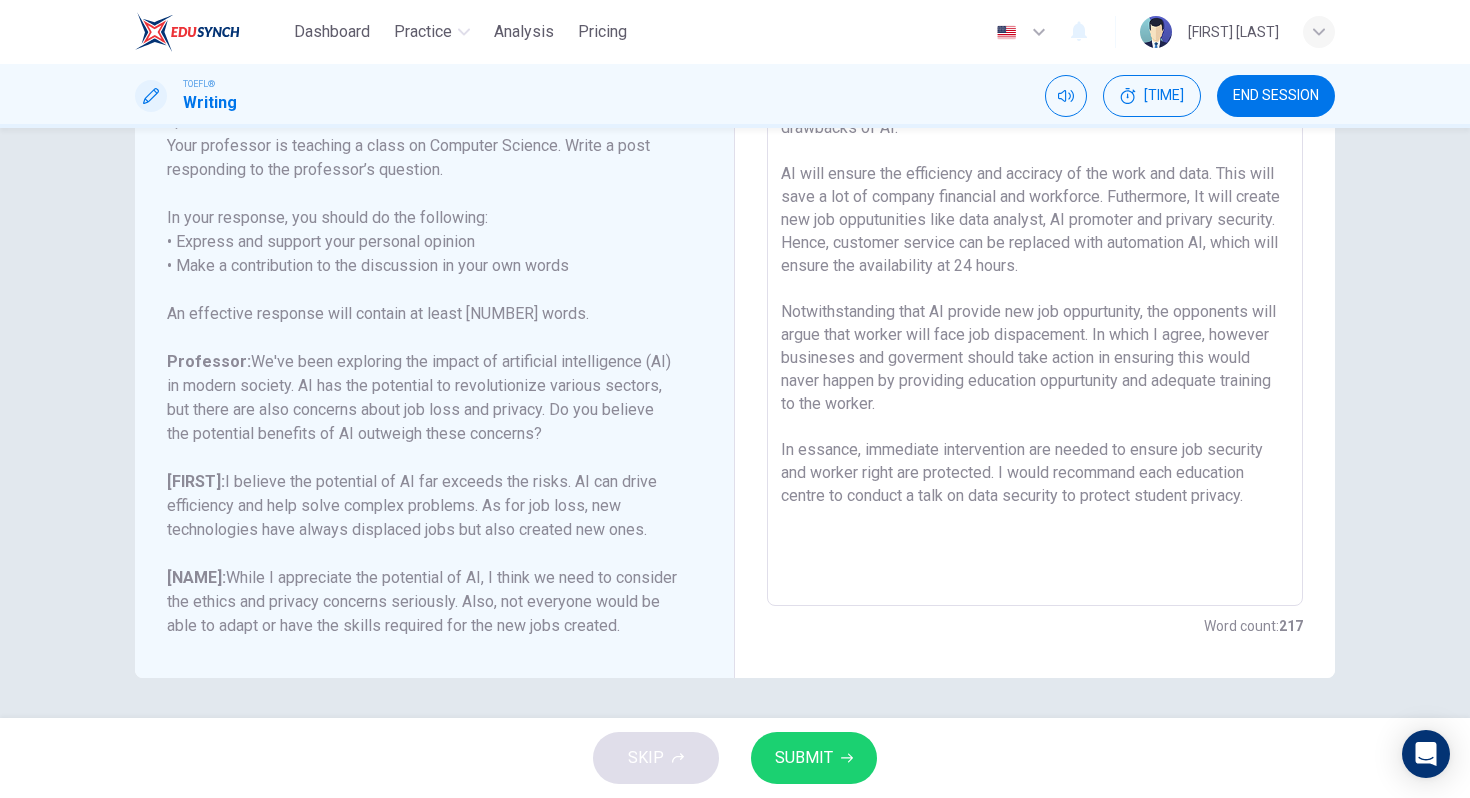 type on "Last week, I came across an amazing video in which the team of scientist working on medical eduipment called VR adapted projector to help individual cope with the lost of their love one's. The scene was both hearbreaking and touching, stark reminder of humanity's empathy and impact that they bring in one's life. This incident crystallized my belief that the global use of AI is significant for the future of our nation. However In this discussion we will dive deeper in the benefits and drawbacks of AI.
AI will ensure the efficiency and acciracy of the work and data. This will save a lot of company financial and workforce. Futhermore, It will create new job opputunities like data analyst, AI promoter and privary security. Hence, customer service can be replaced with automation AI, which will ensure the availability at [TIME] hours.
Notwithstanding that AI provide new job oppurtunity, the opponents will argue that worker will face job dispacement. In which I agree, however busineses and goverment should take a..." 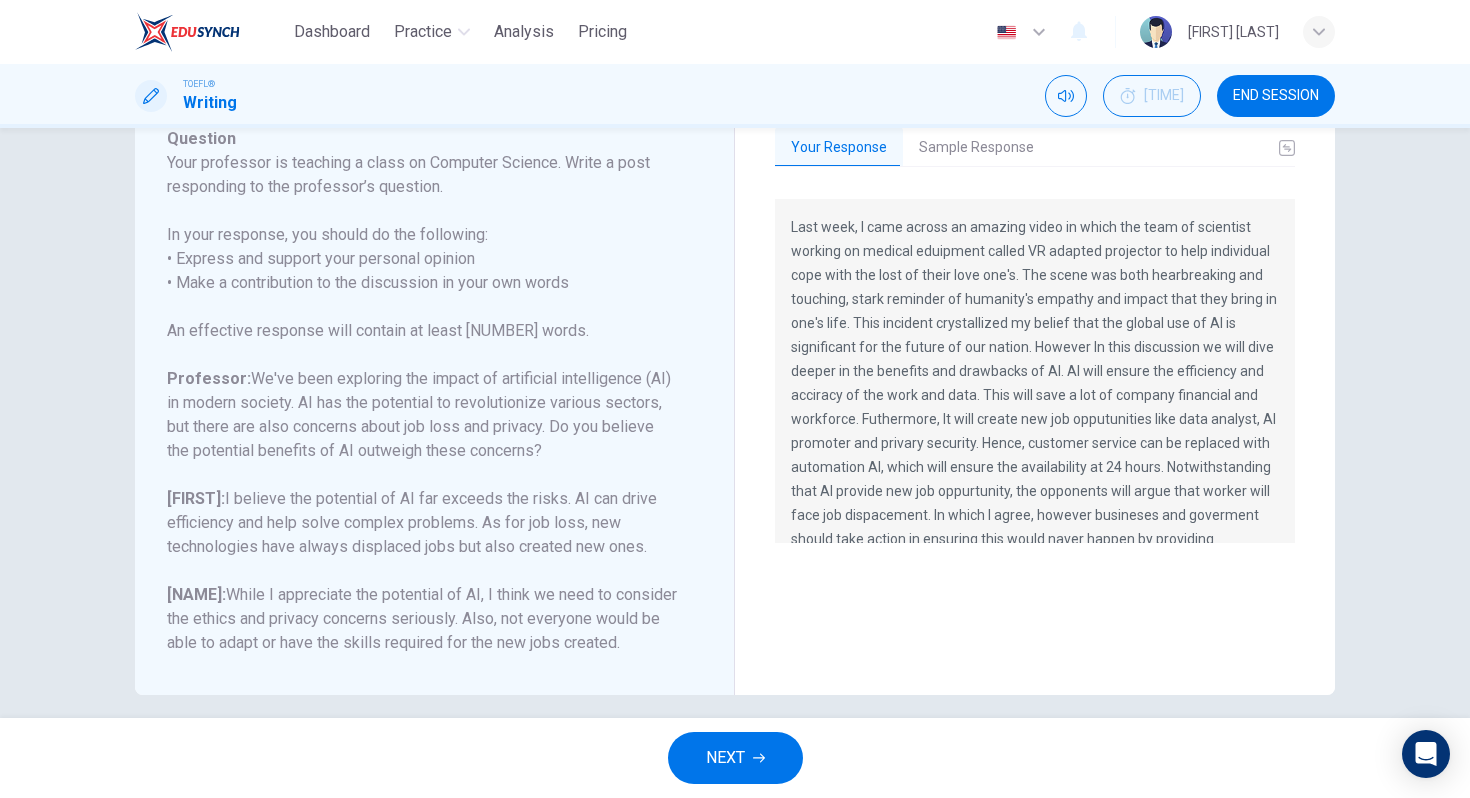 scroll, scrollTop: 274, scrollLeft: 0, axis: vertical 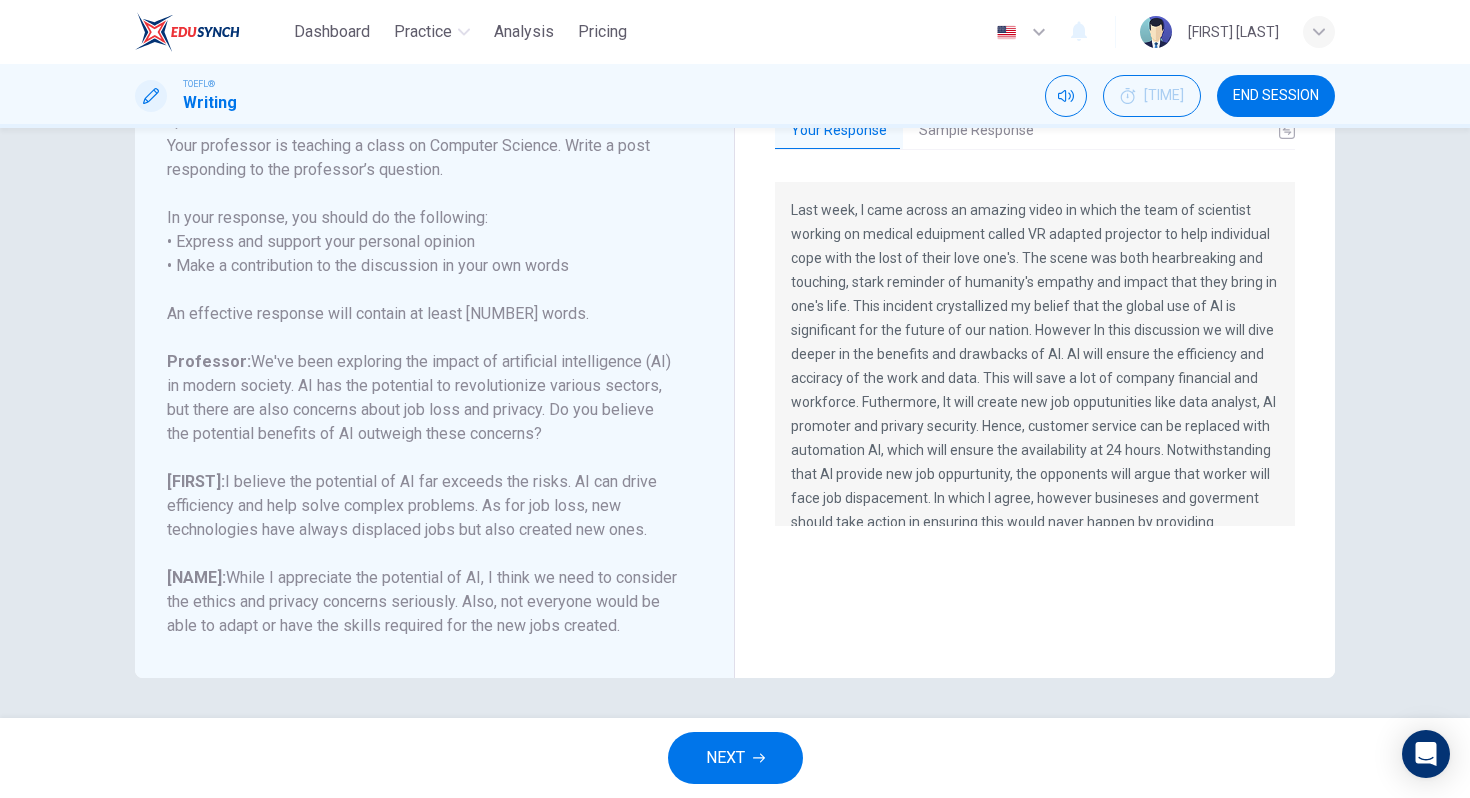 drag, startPoint x: 788, startPoint y: 206, endPoint x: 1067, endPoint y: 497, distance: 403.14017 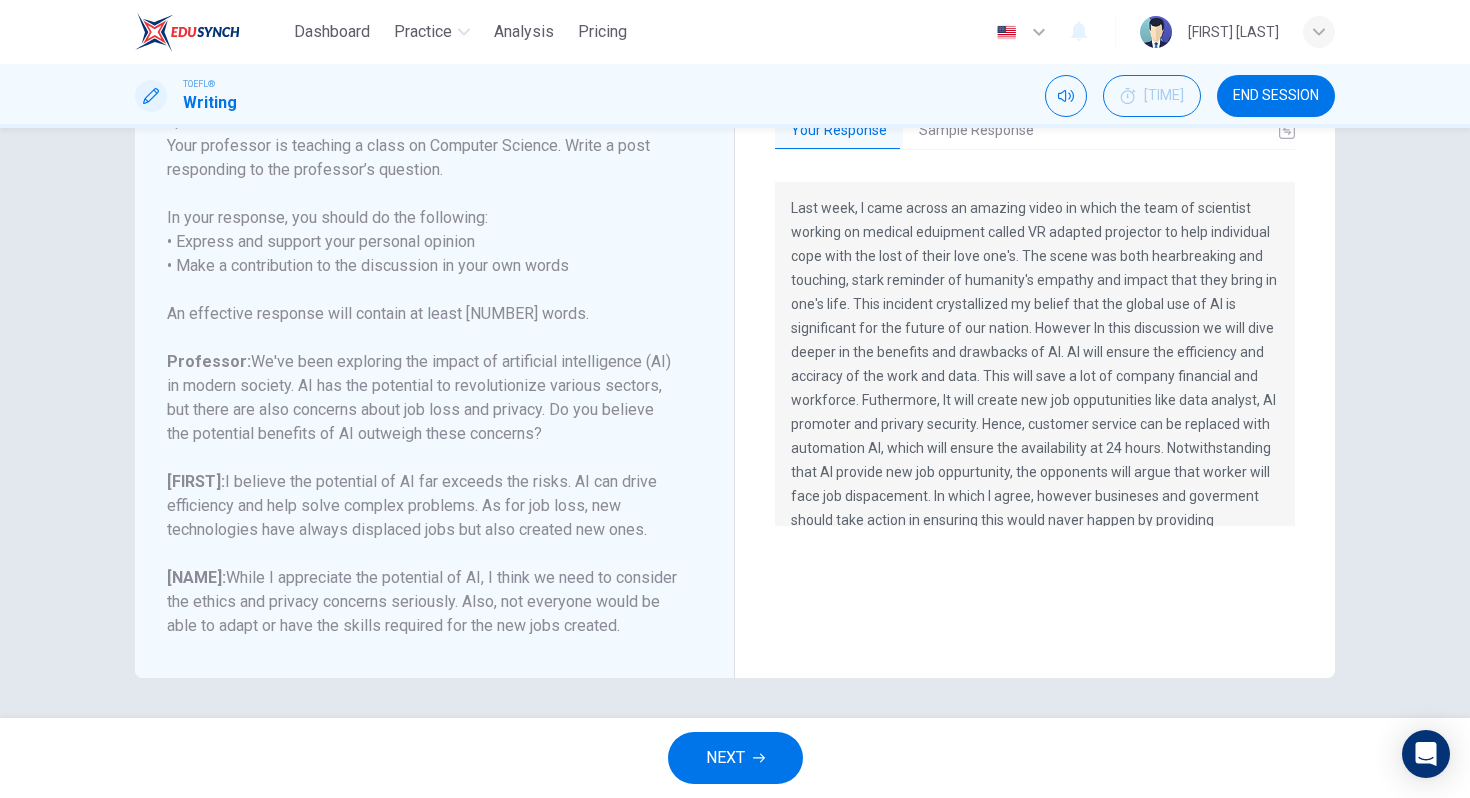 scroll, scrollTop: 0, scrollLeft: 0, axis: both 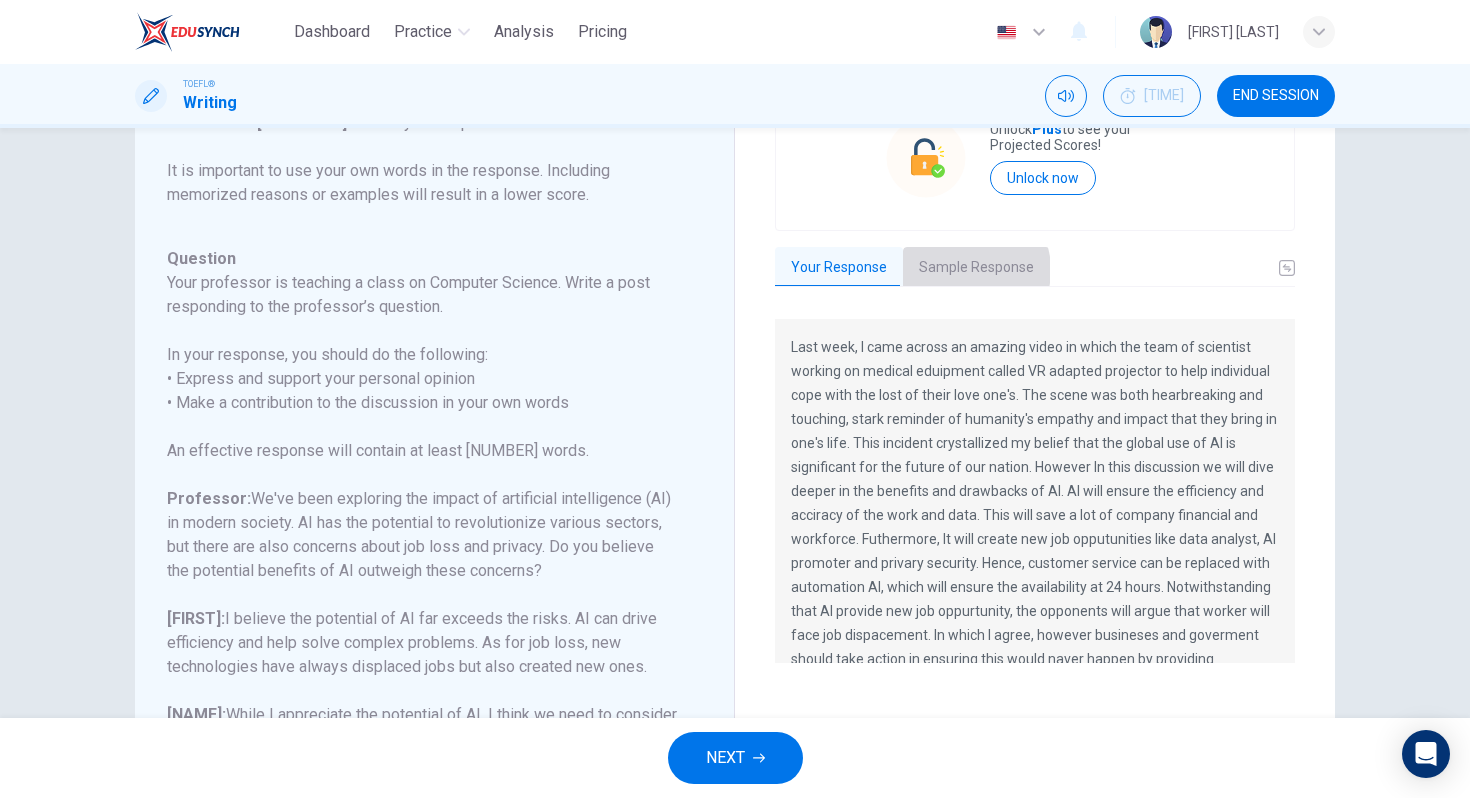 click on "Sample Response" at bounding box center (976, 268) 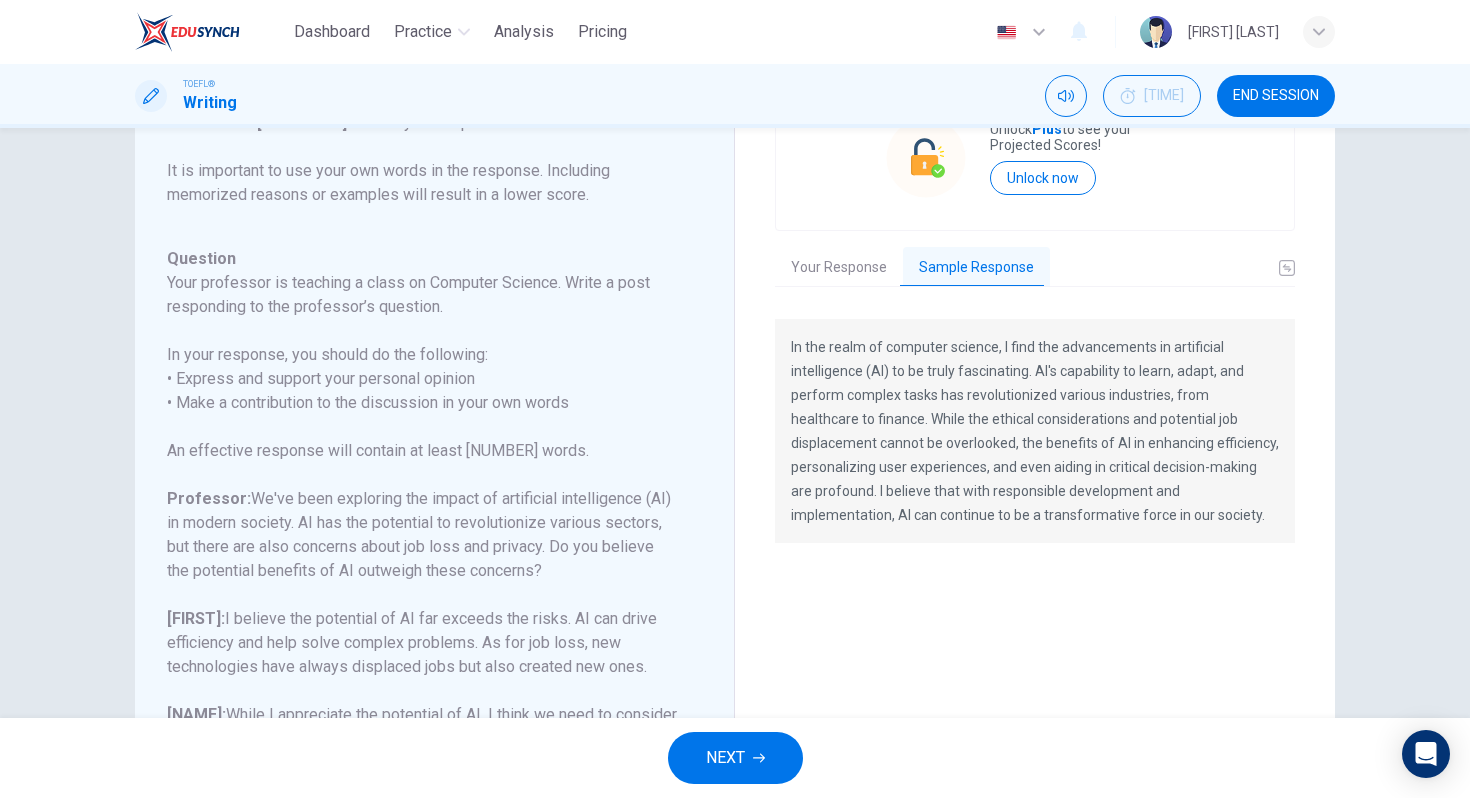 click on "Your Response" at bounding box center (839, 268) 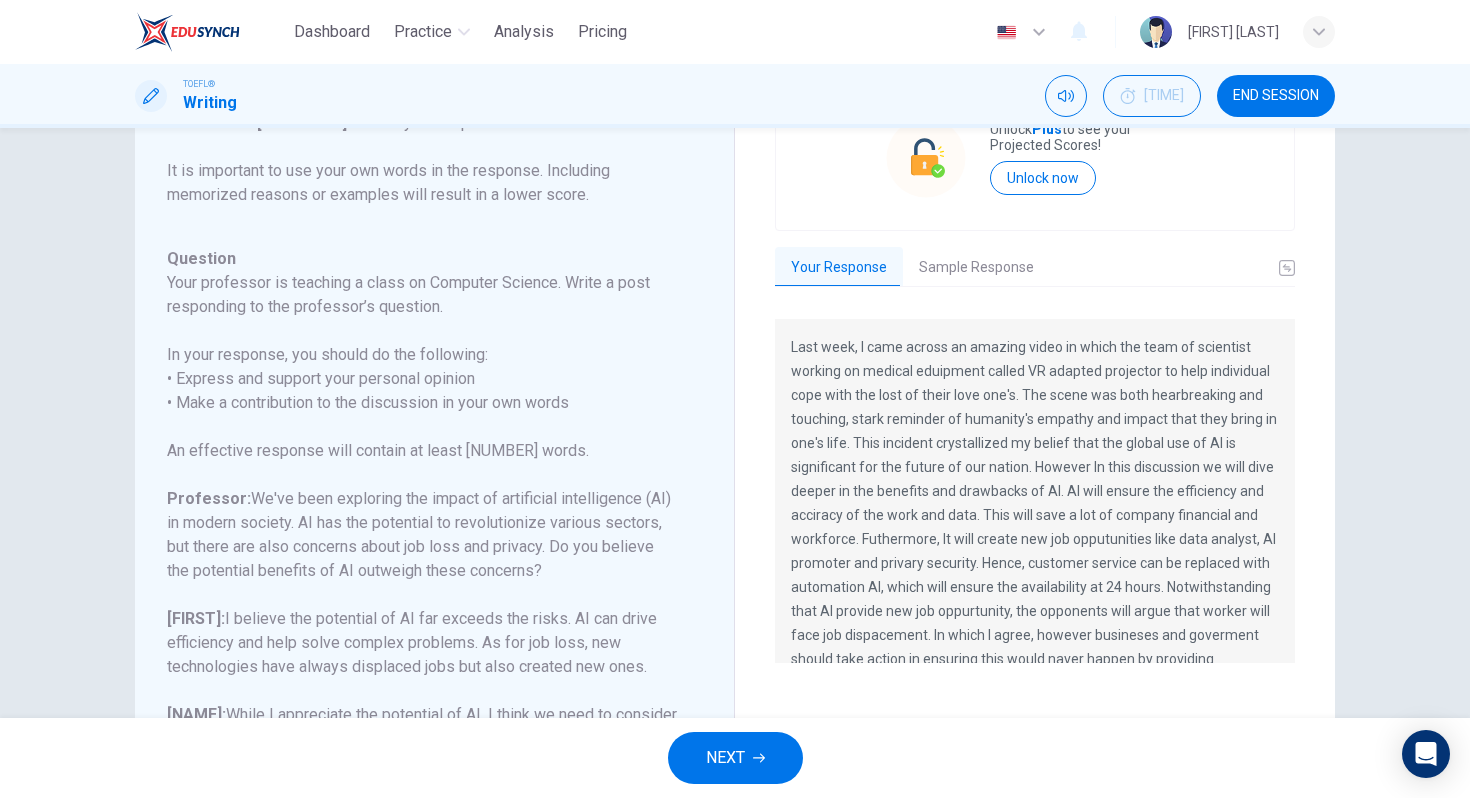 click on "Sample Response" at bounding box center [976, 268] 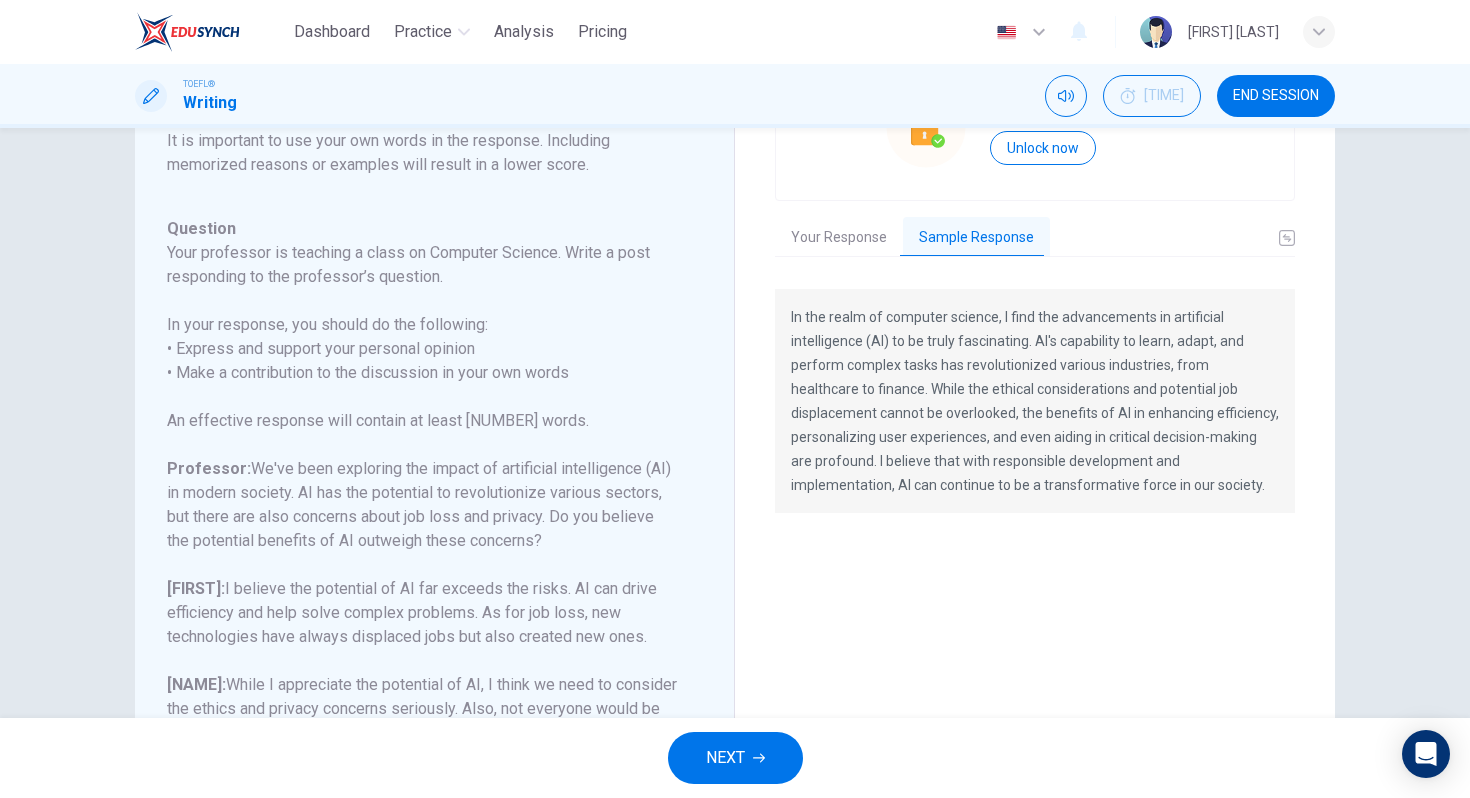 scroll, scrollTop: 200, scrollLeft: 0, axis: vertical 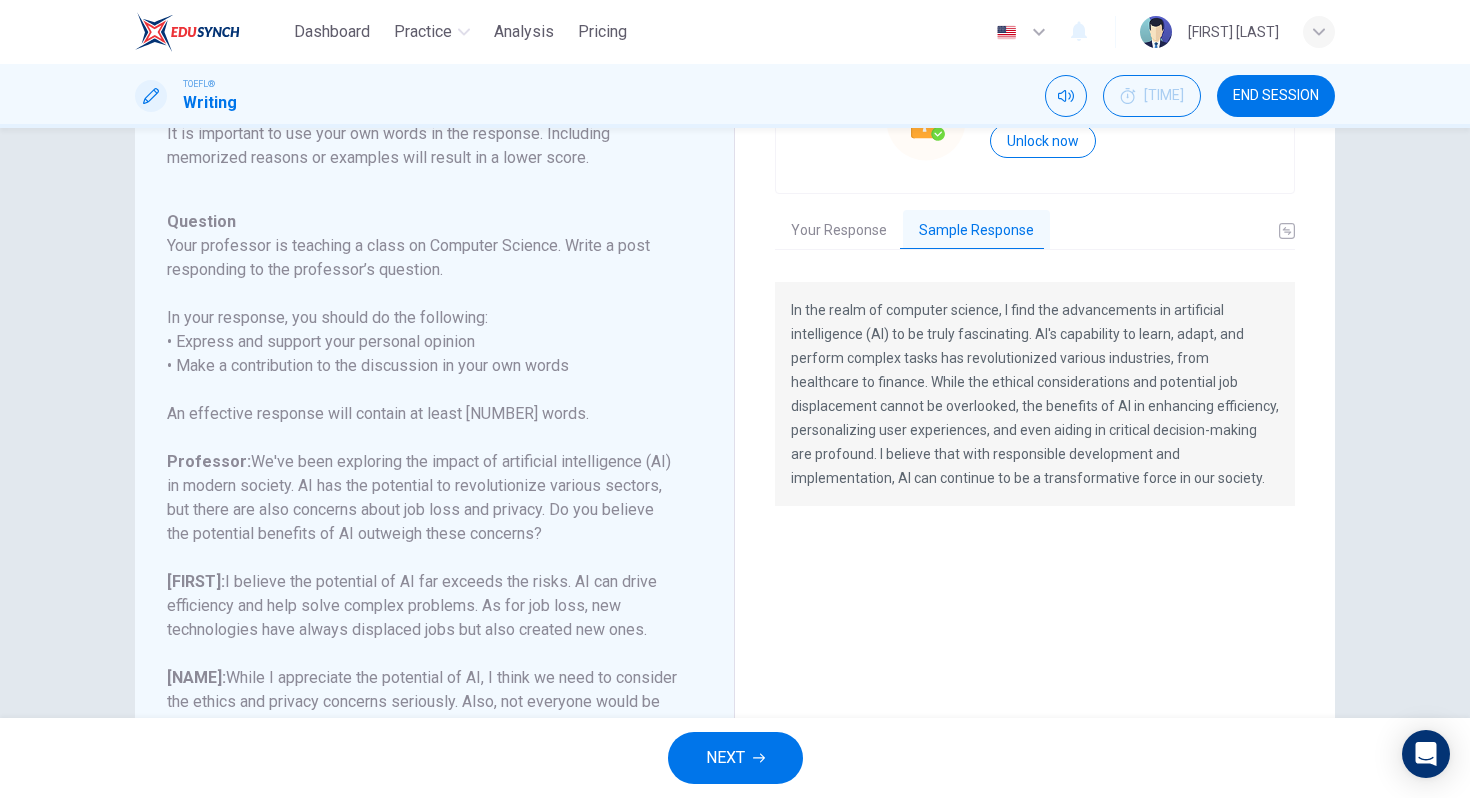 click on "Your Response" at bounding box center (839, 231) 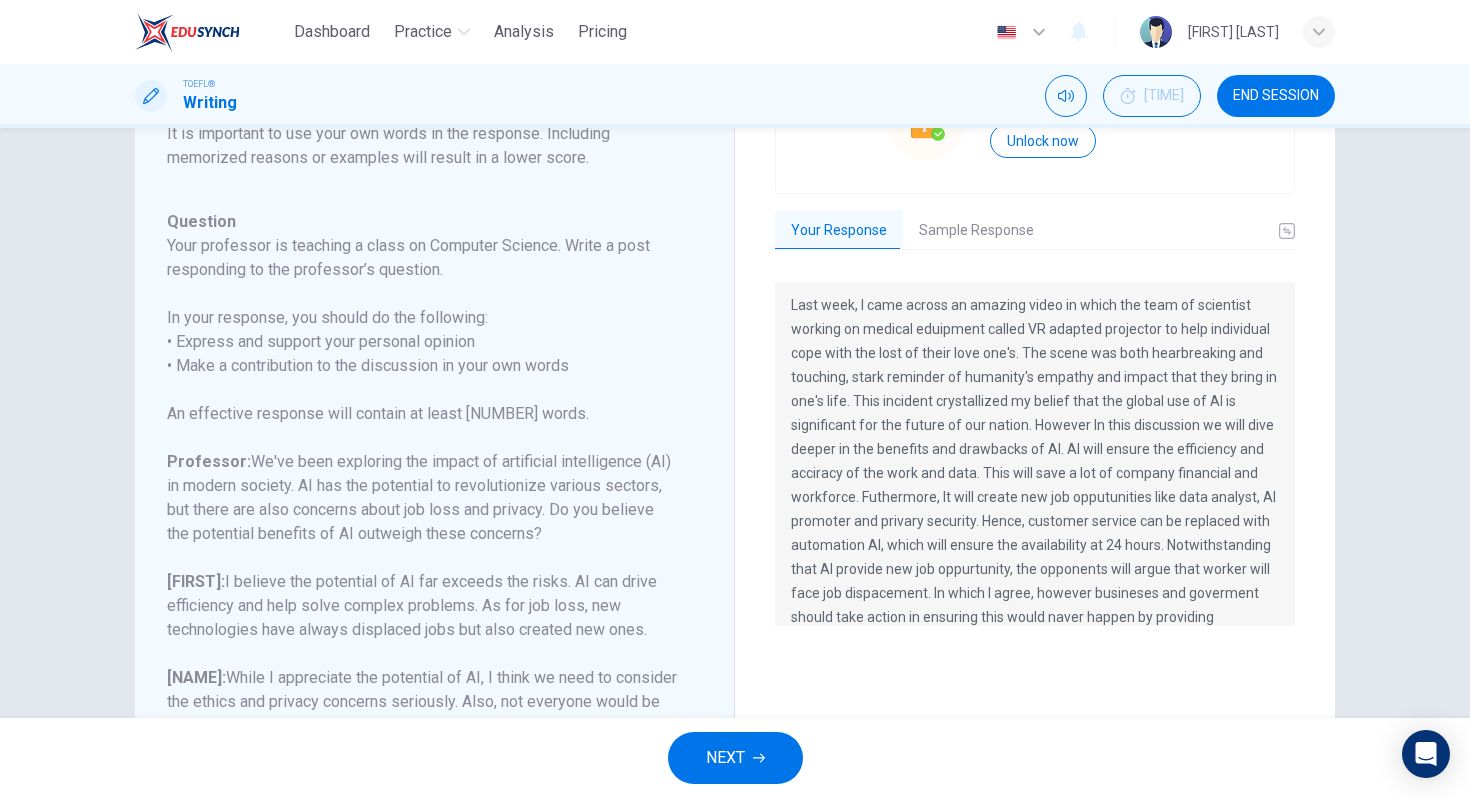 scroll, scrollTop: 0, scrollLeft: 0, axis: both 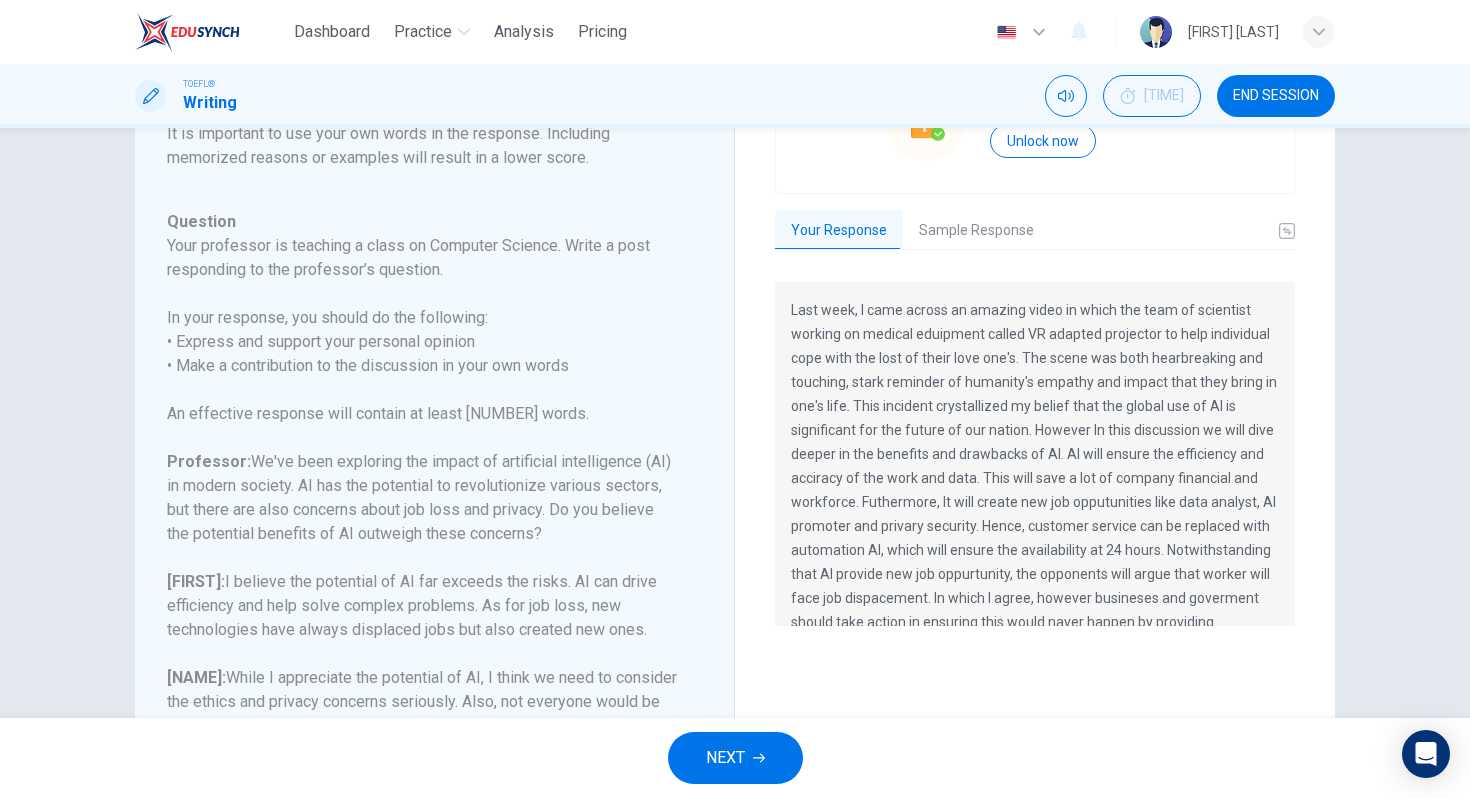 type 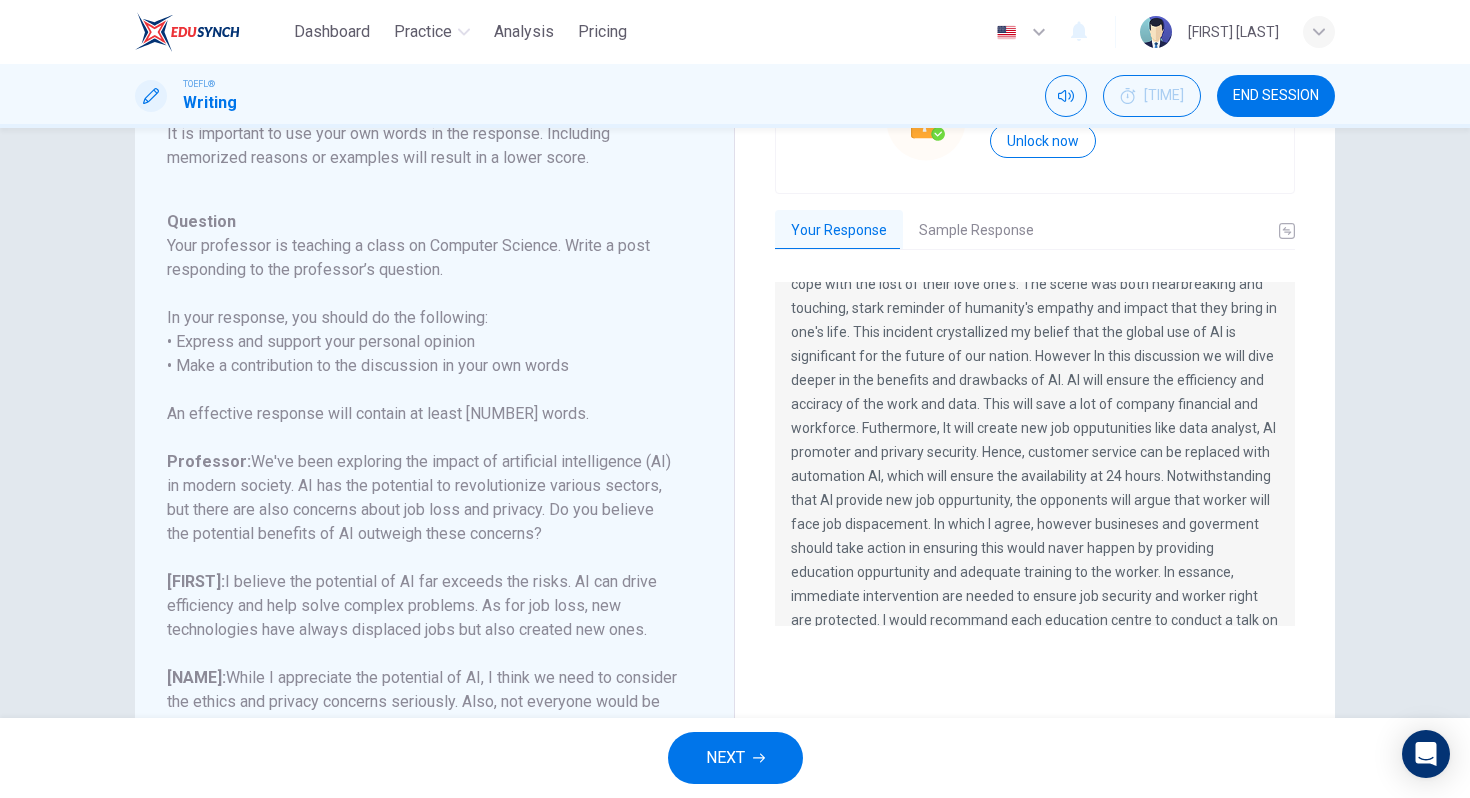 scroll, scrollTop: 120, scrollLeft: 0, axis: vertical 